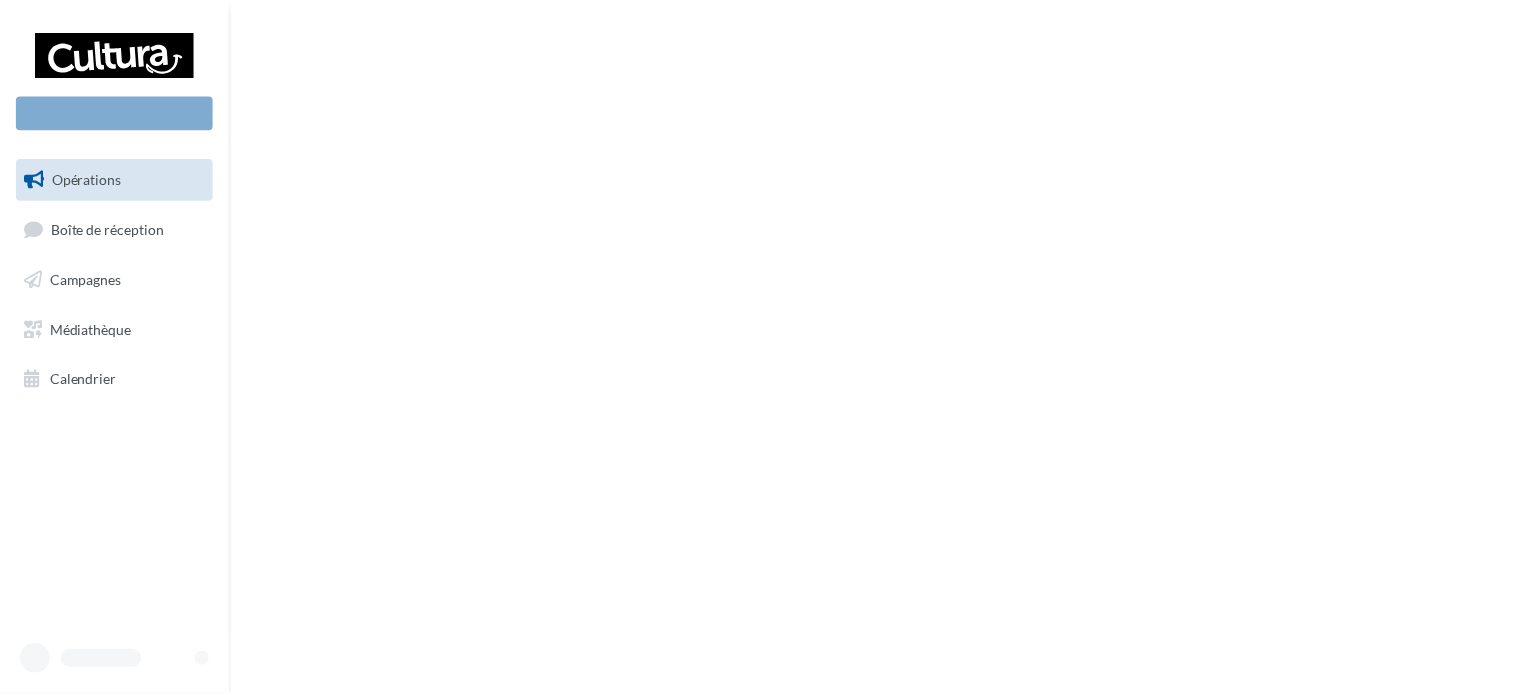 scroll, scrollTop: 0, scrollLeft: 0, axis: both 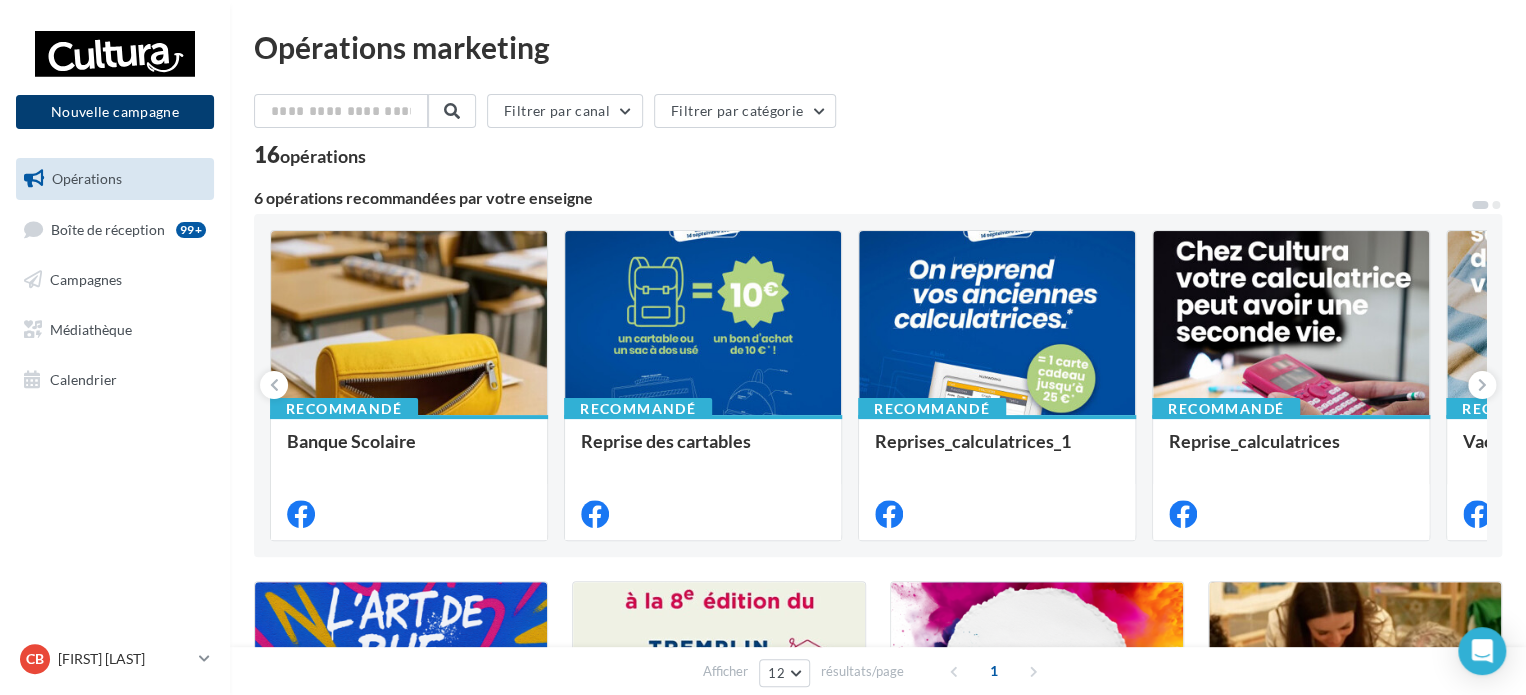click on "Nouvelle campagne" at bounding box center (115, 112) 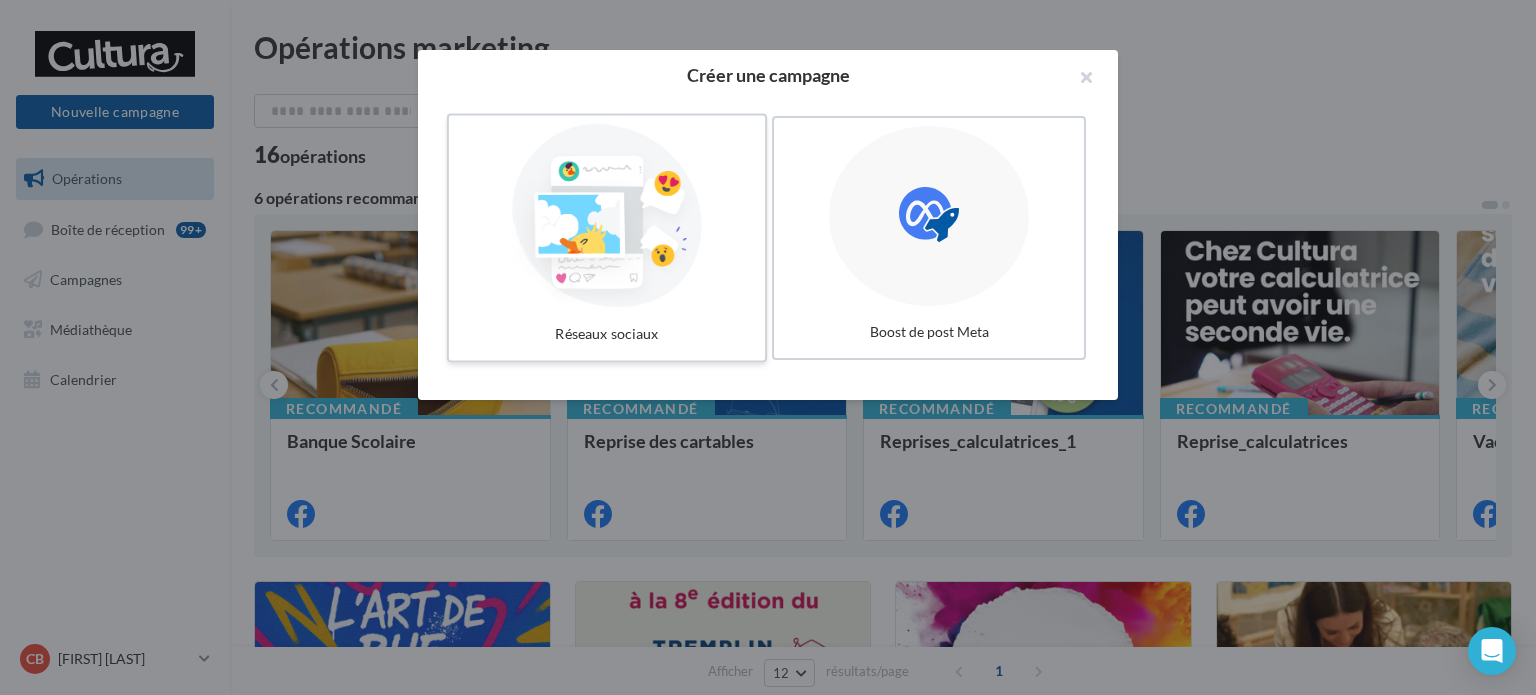 click at bounding box center (607, 216) 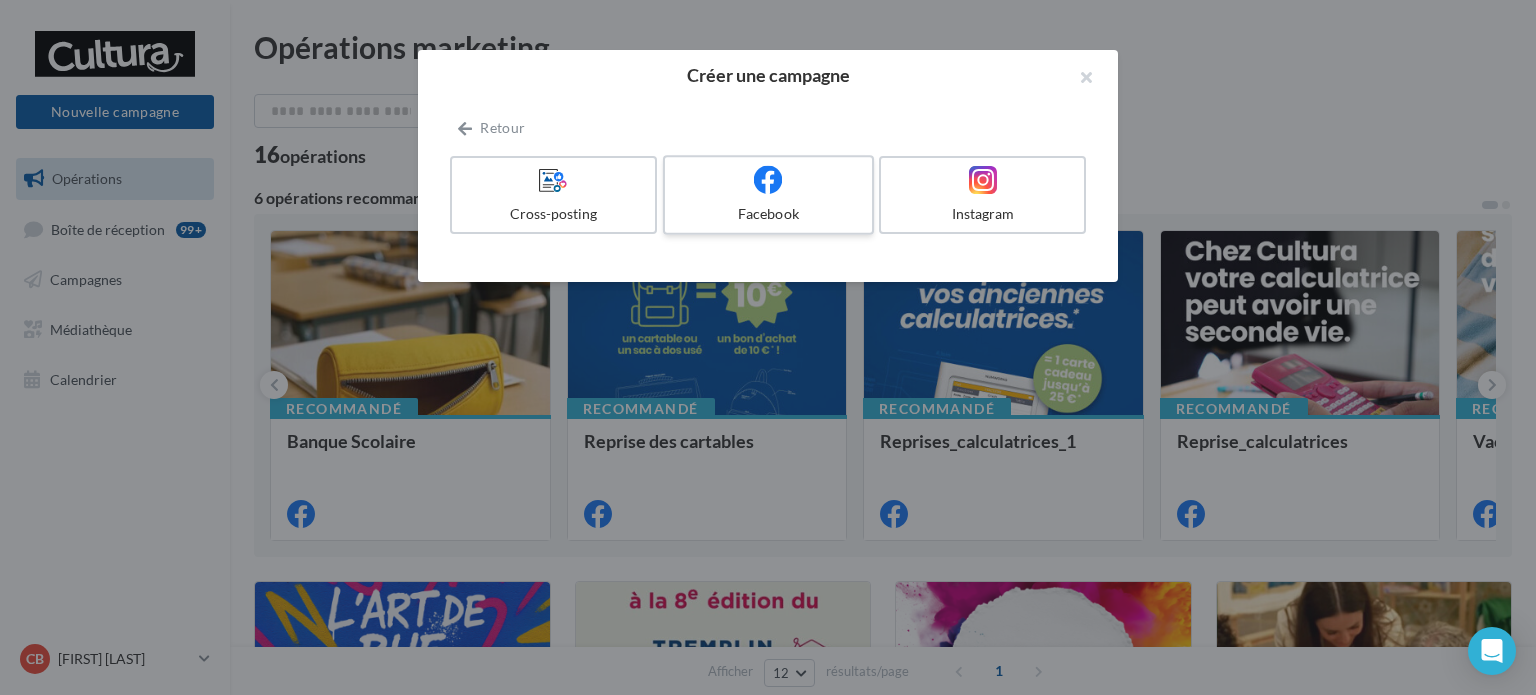 click at bounding box center (768, 180) 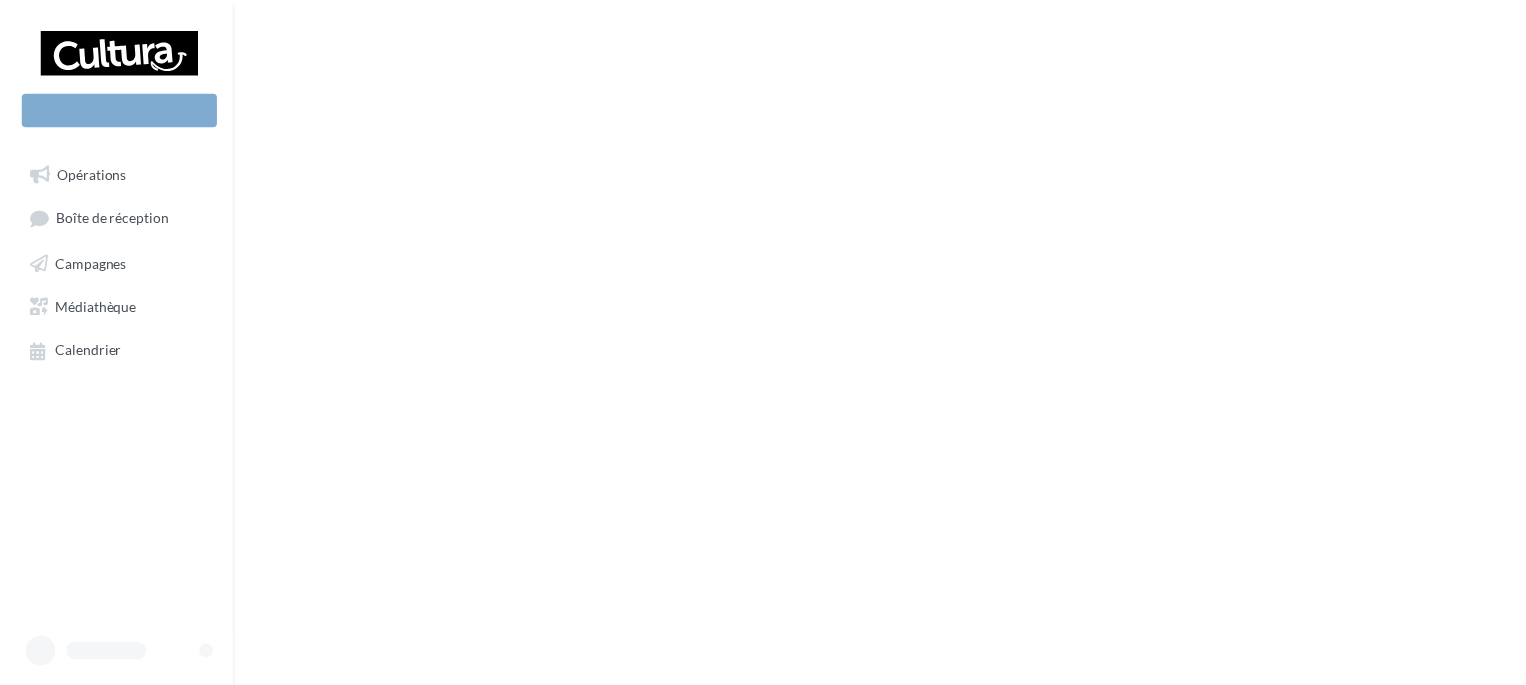 scroll, scrollTop: 0, scrollLeft: 0, axis: both 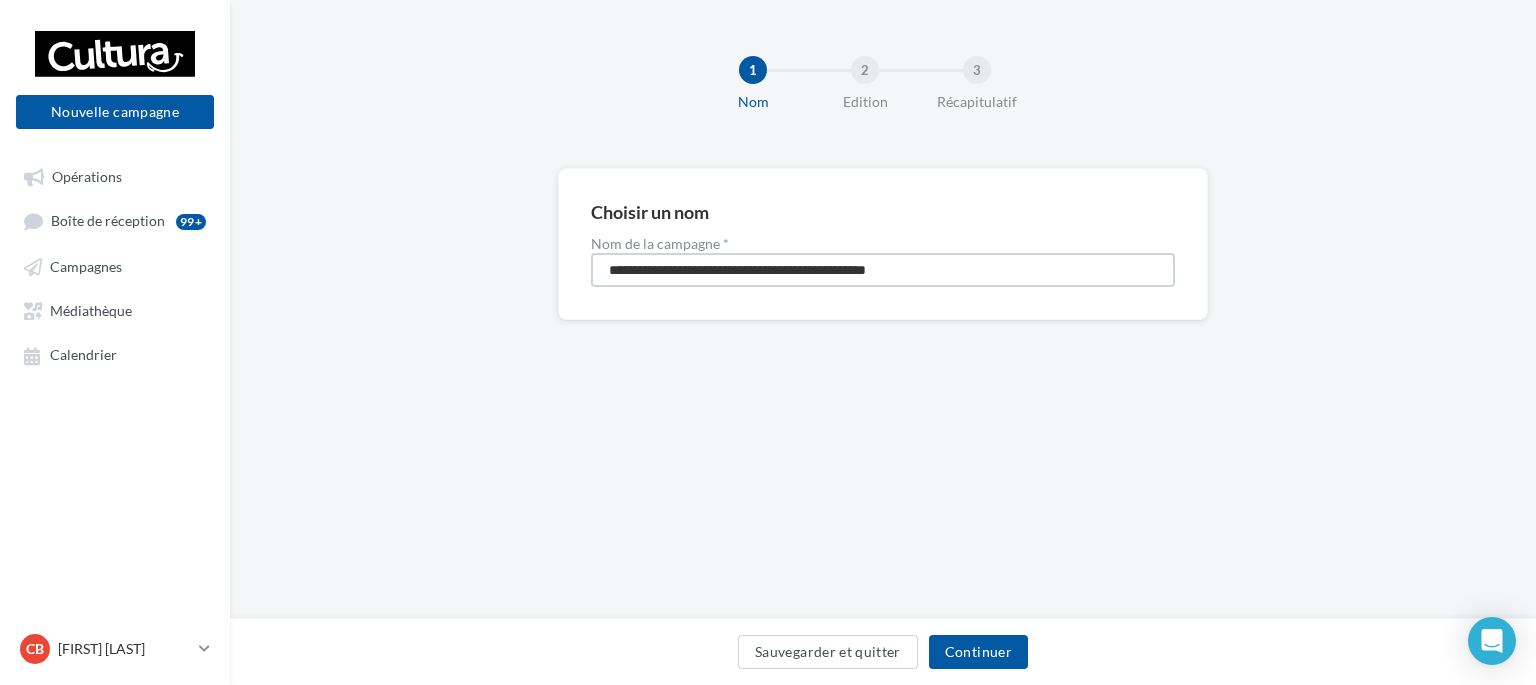 drag, startPoint x: 725, startPoint y: 274, endPoint x: 496, endPoint y: 275, distance: 229.00218 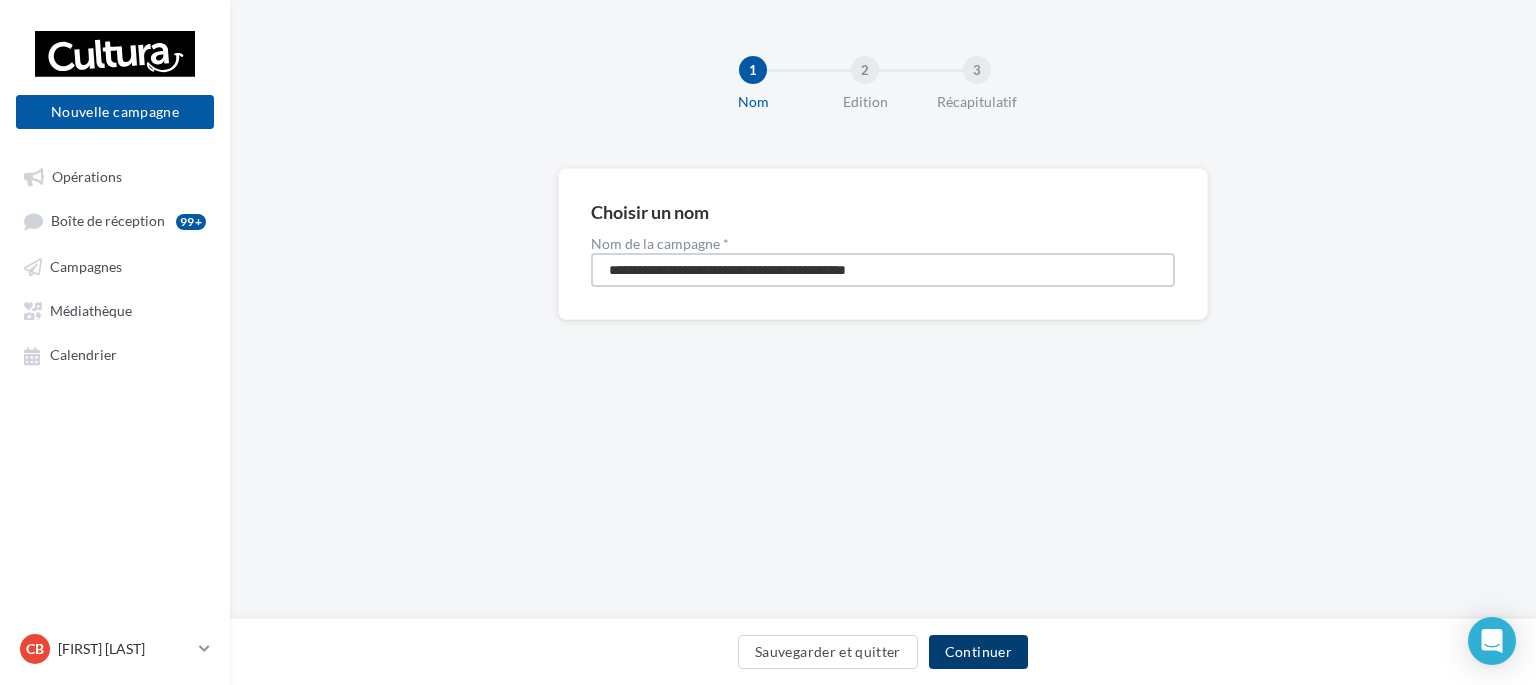 type on "**********" 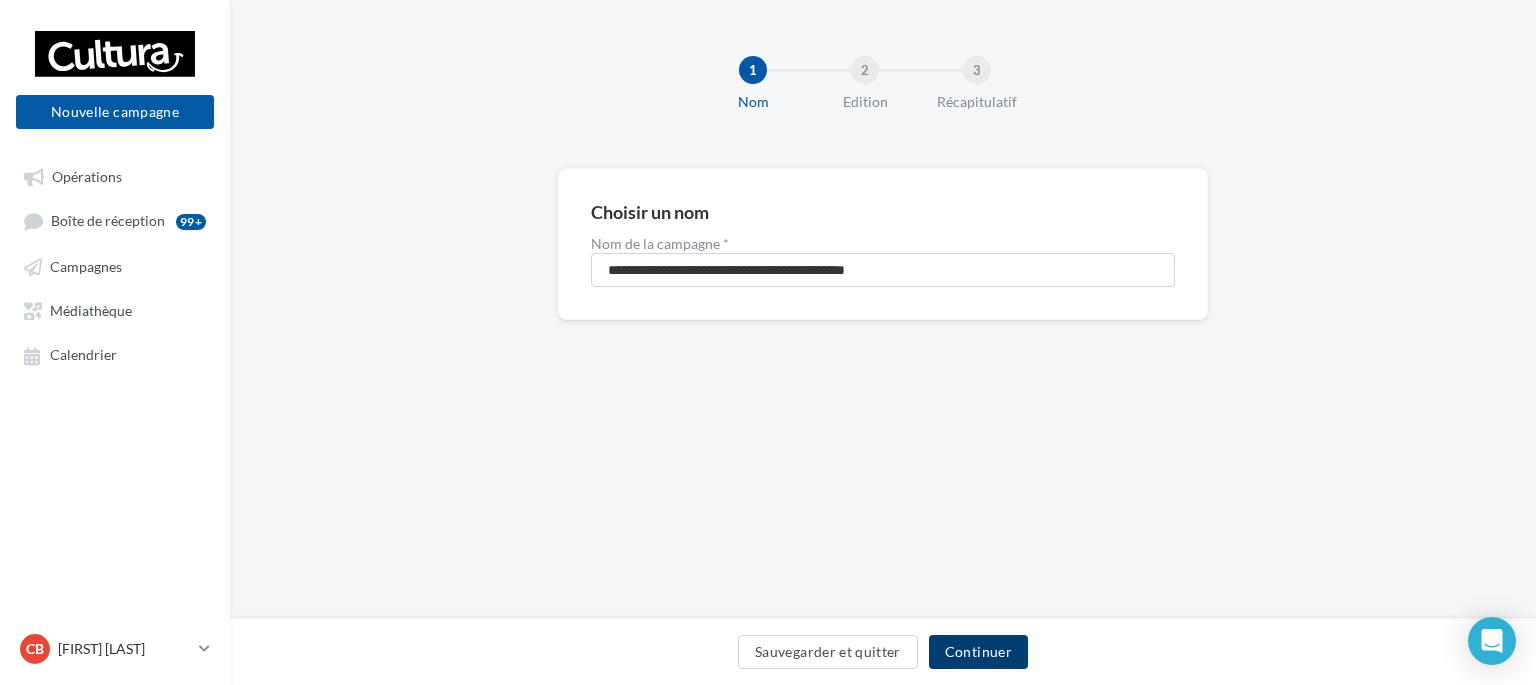 click on "Continuer" at bounding box center (978, 652) 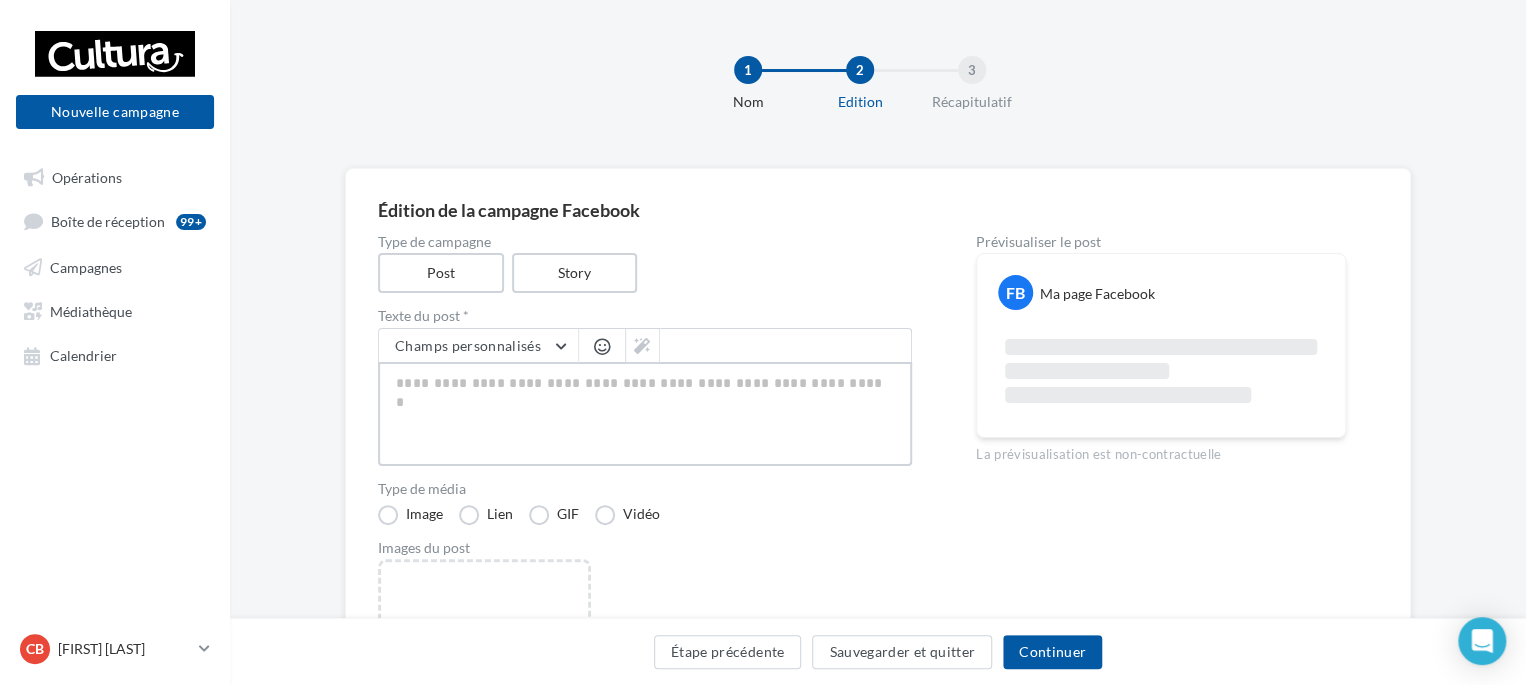 click at bounding box center [645, 414] 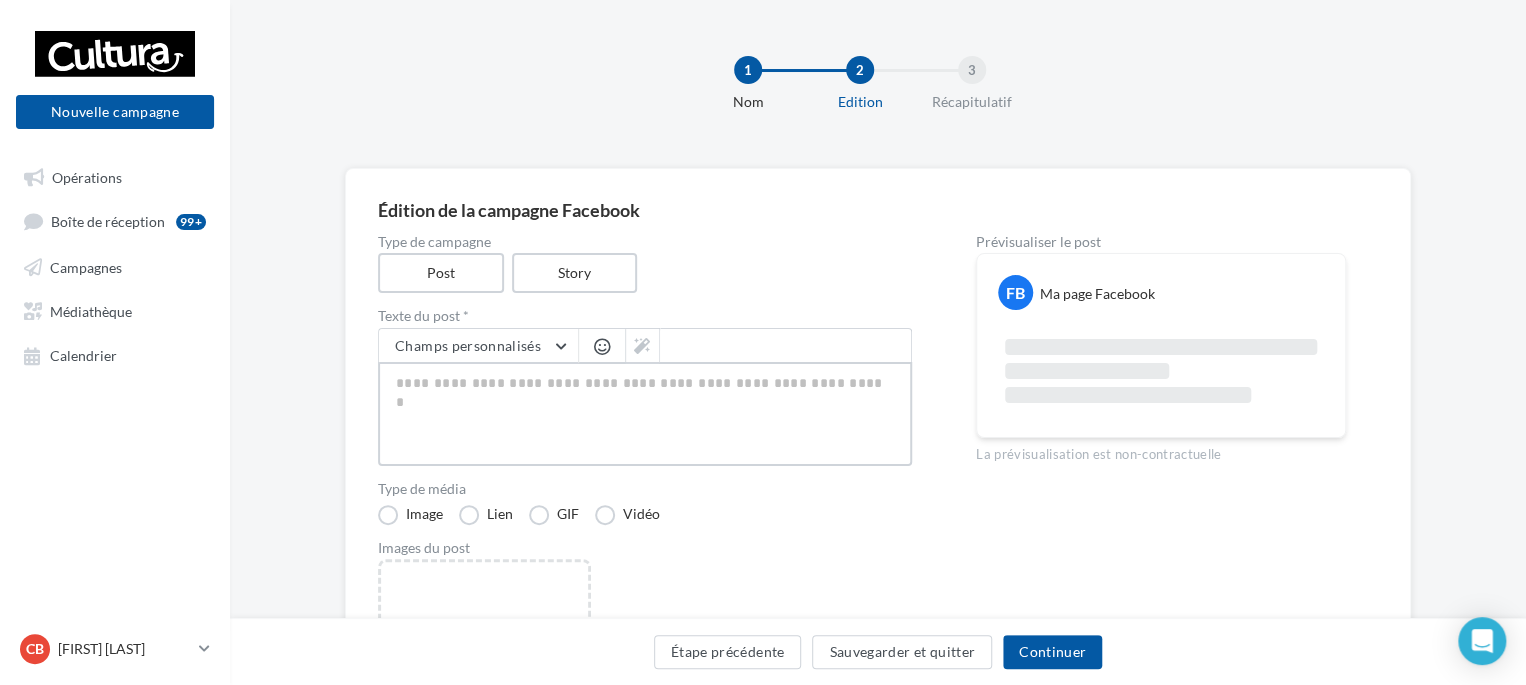 type on "*" 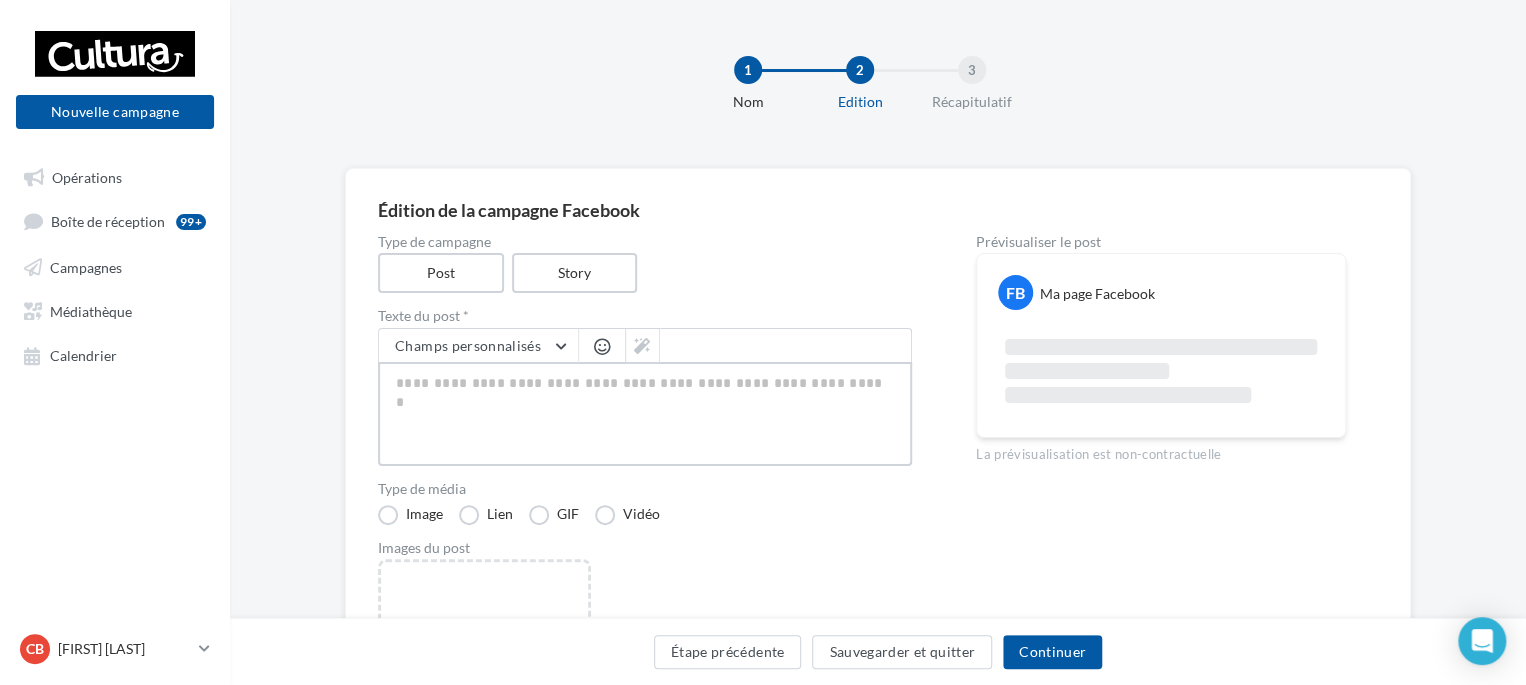 type on "*" 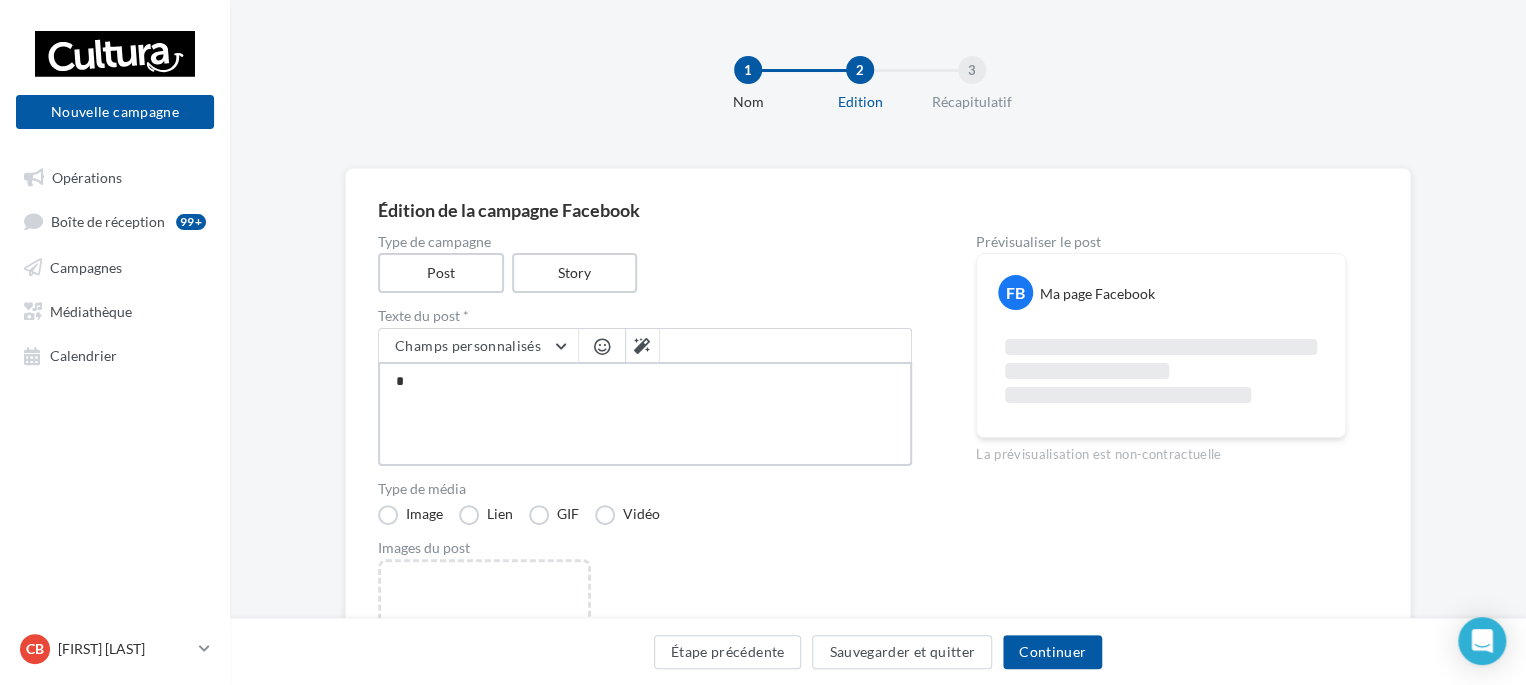 type on "**" 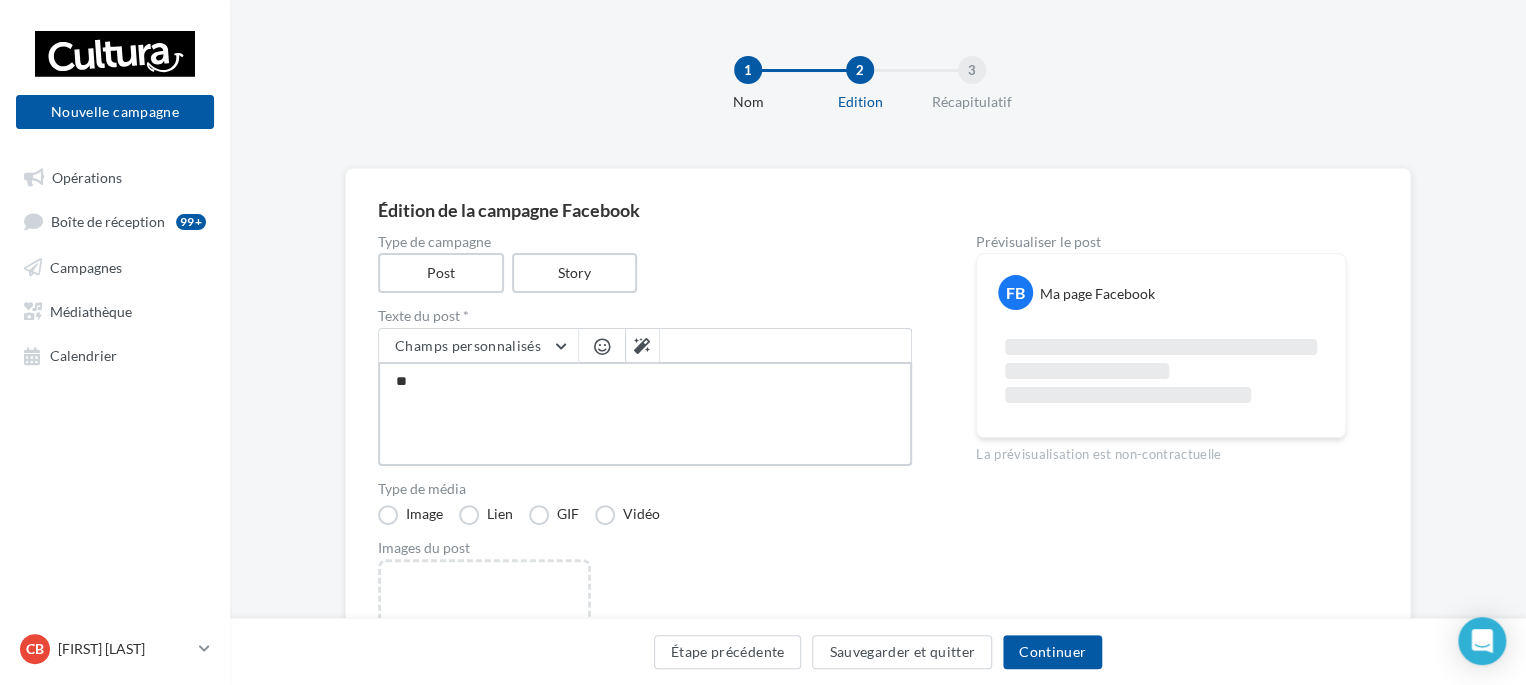 type on "**" 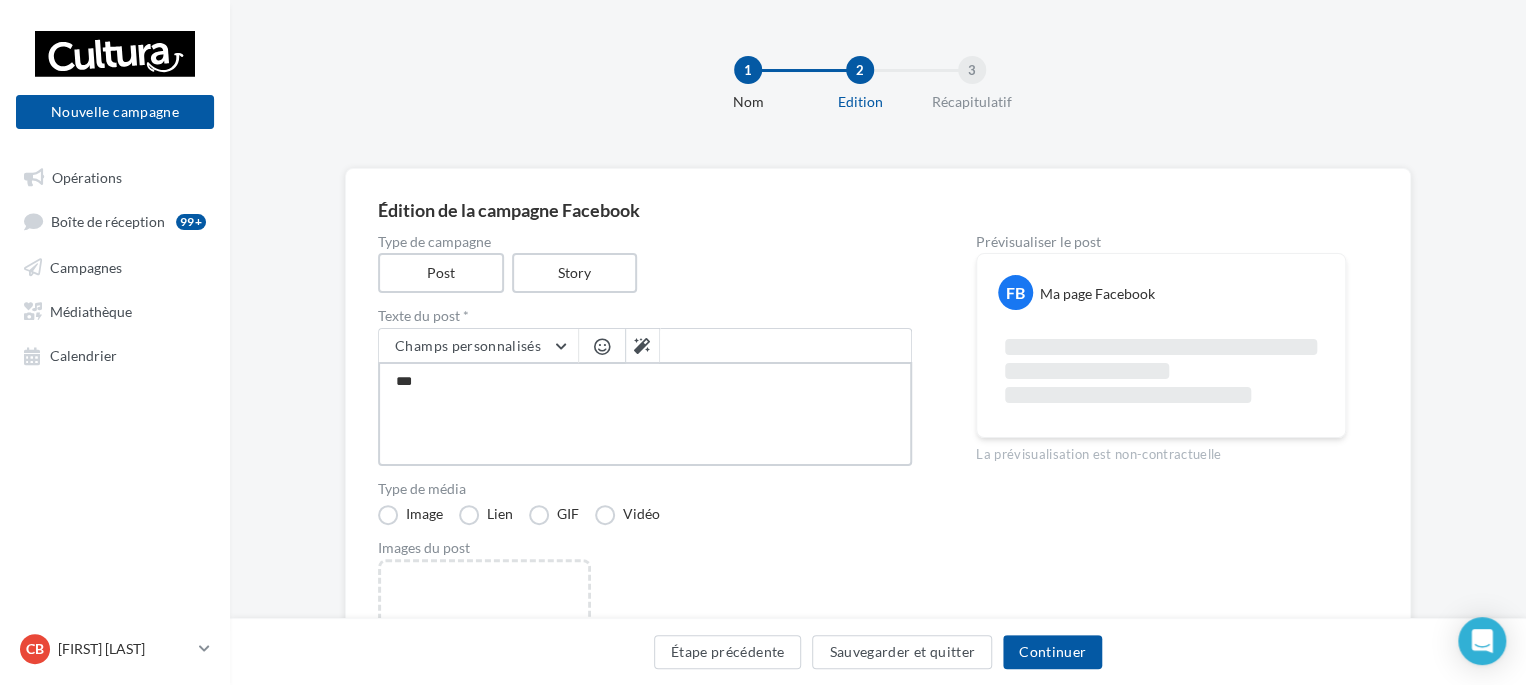 type on "****" 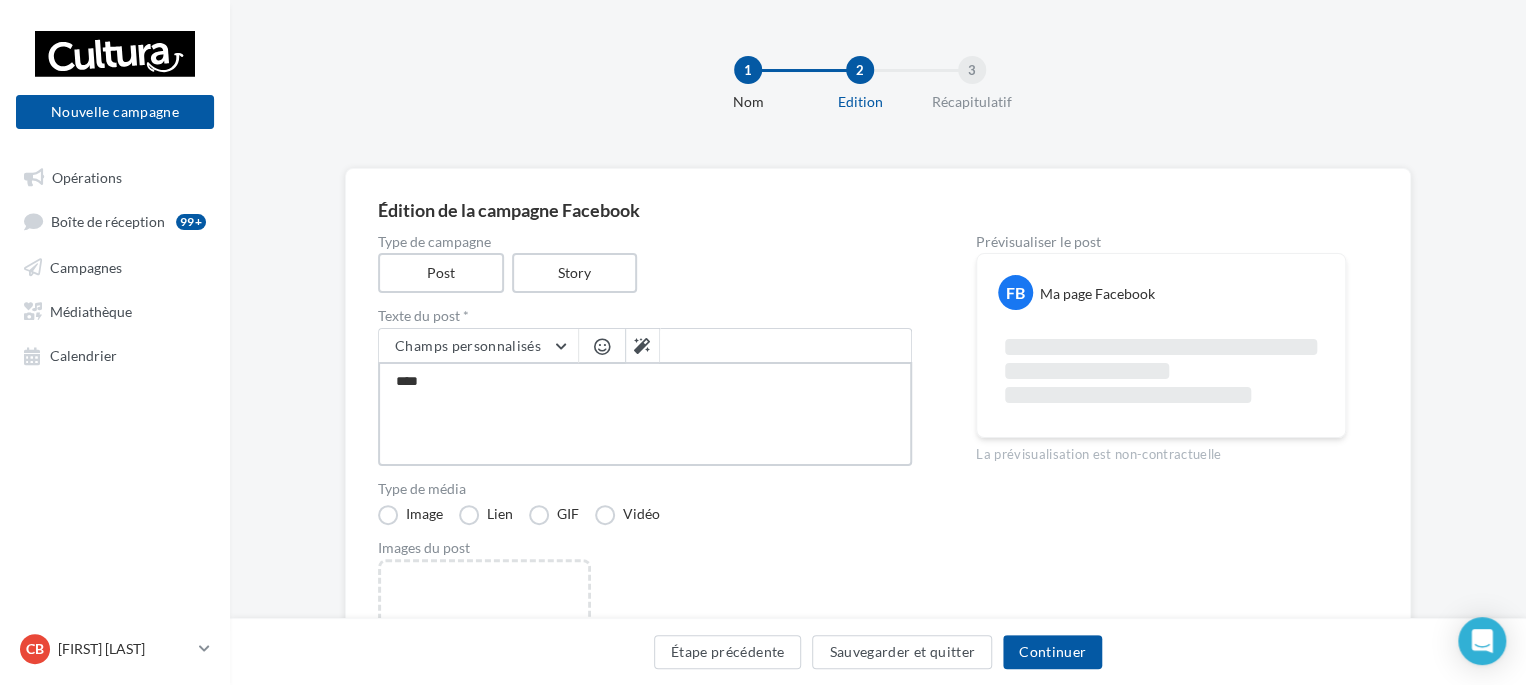 type on "*****" 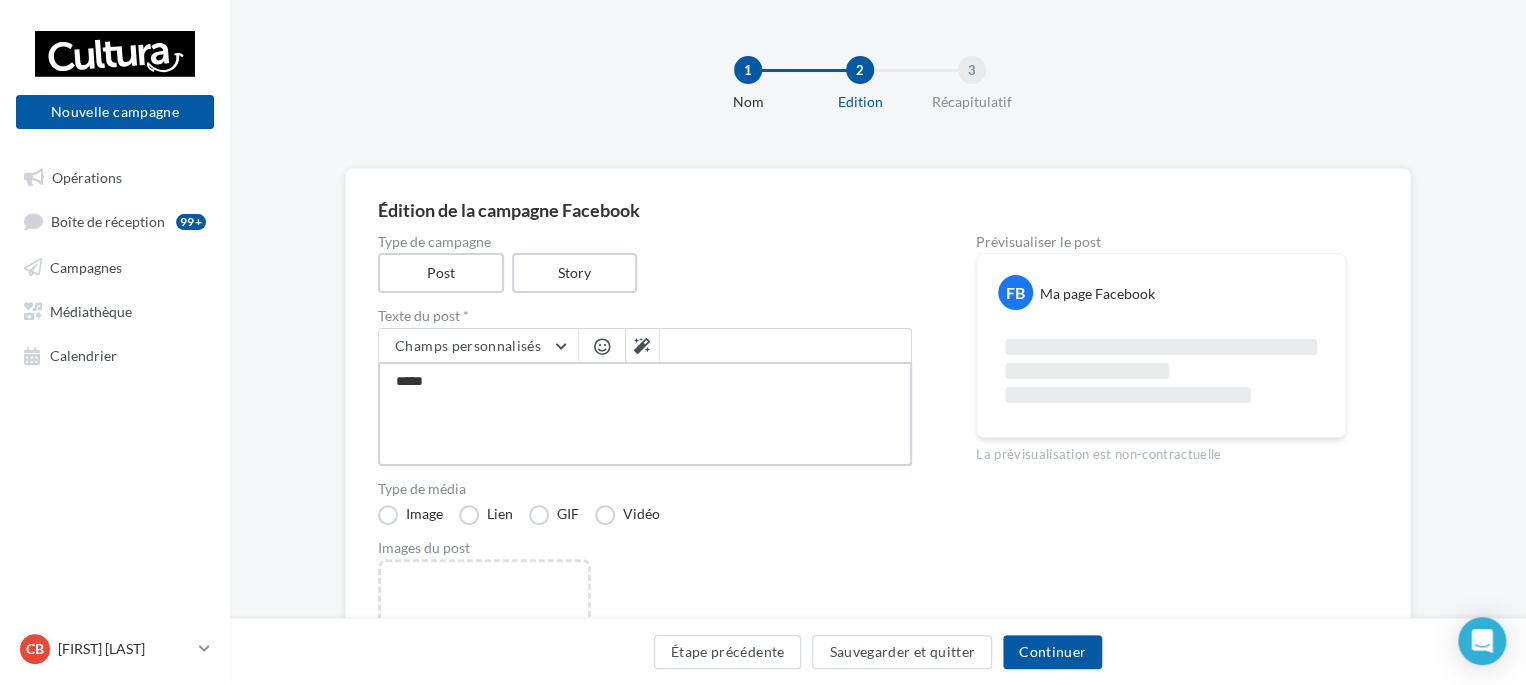 type on "******" 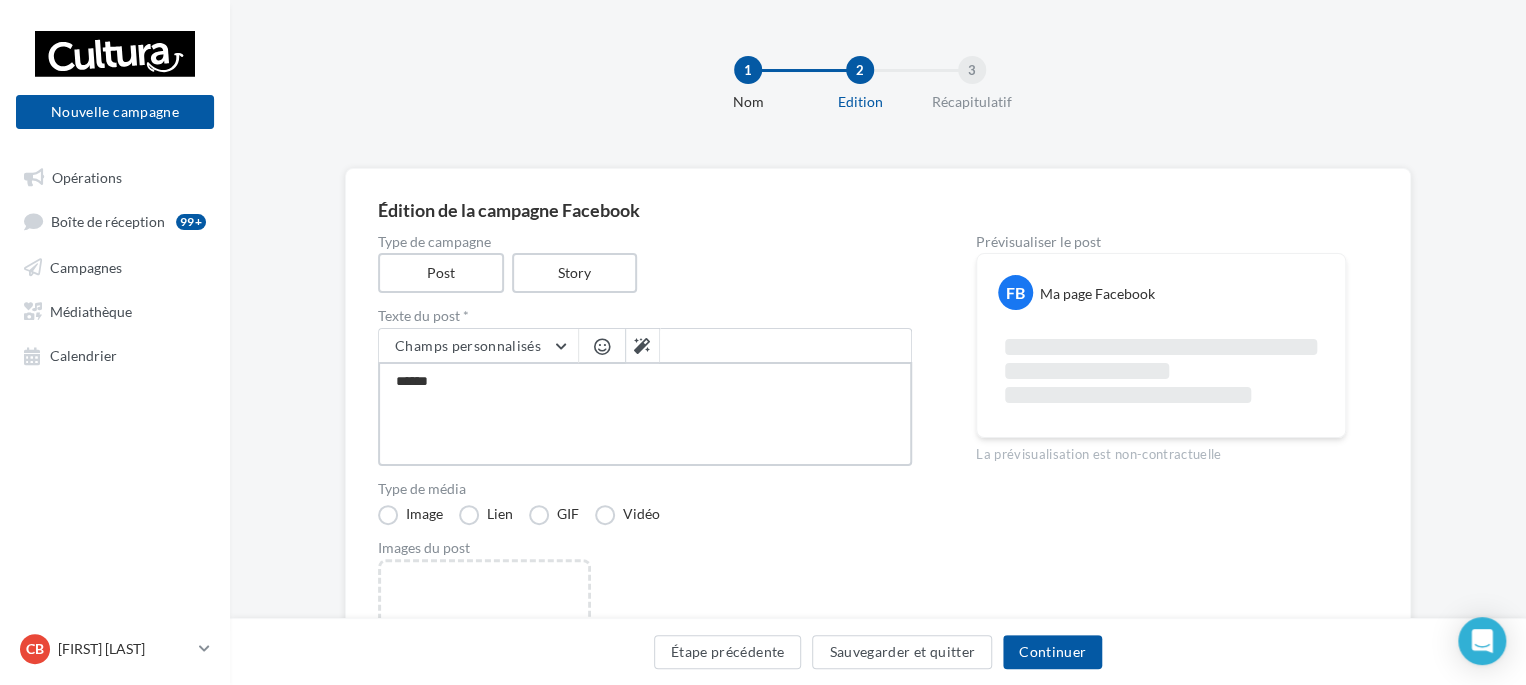 type on "*******" 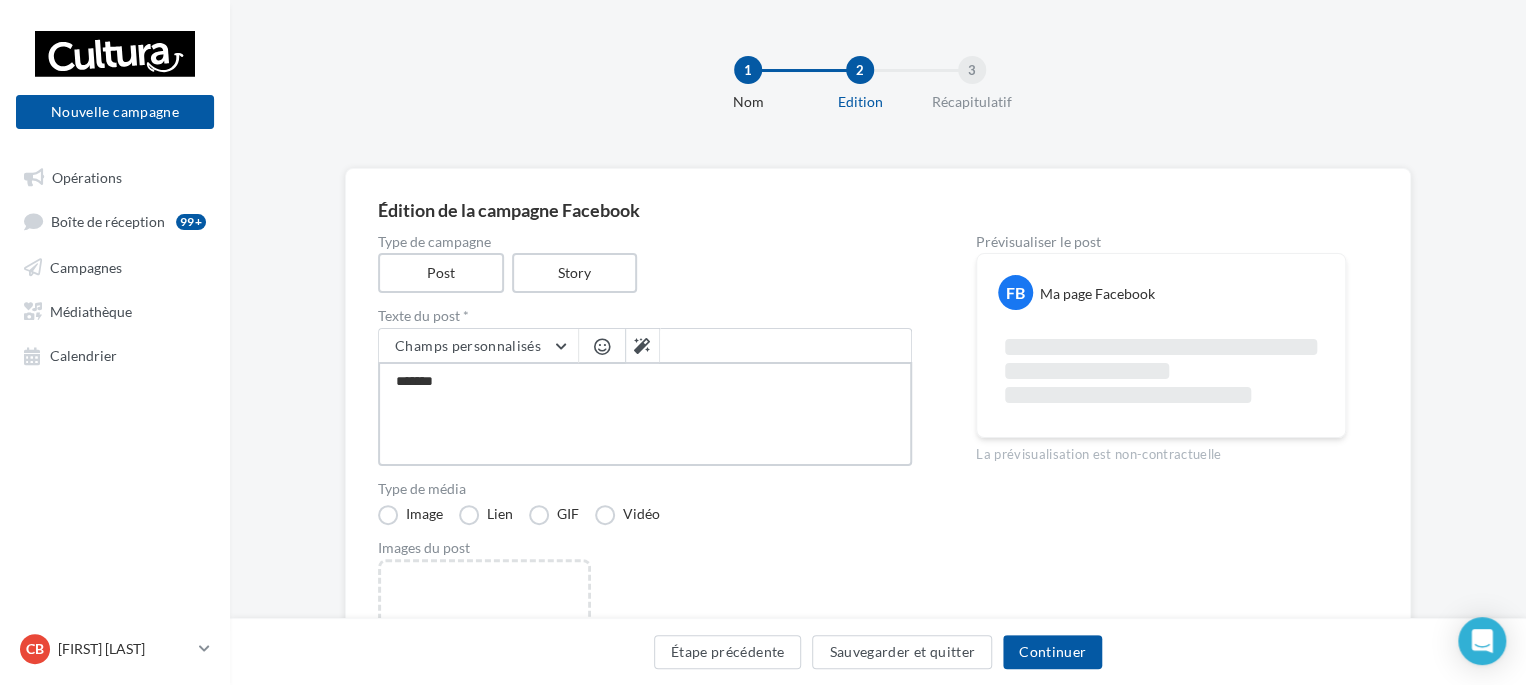 type on "********" 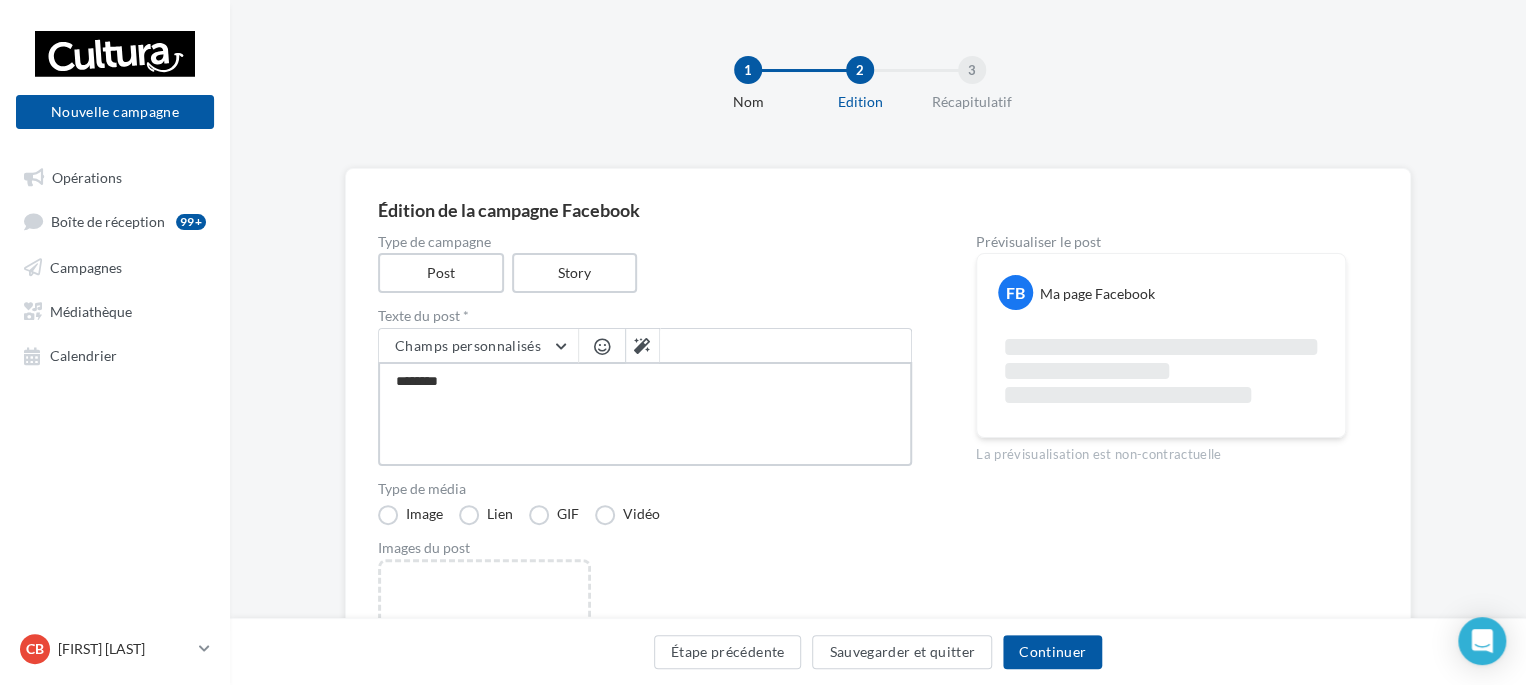 type on "*******" 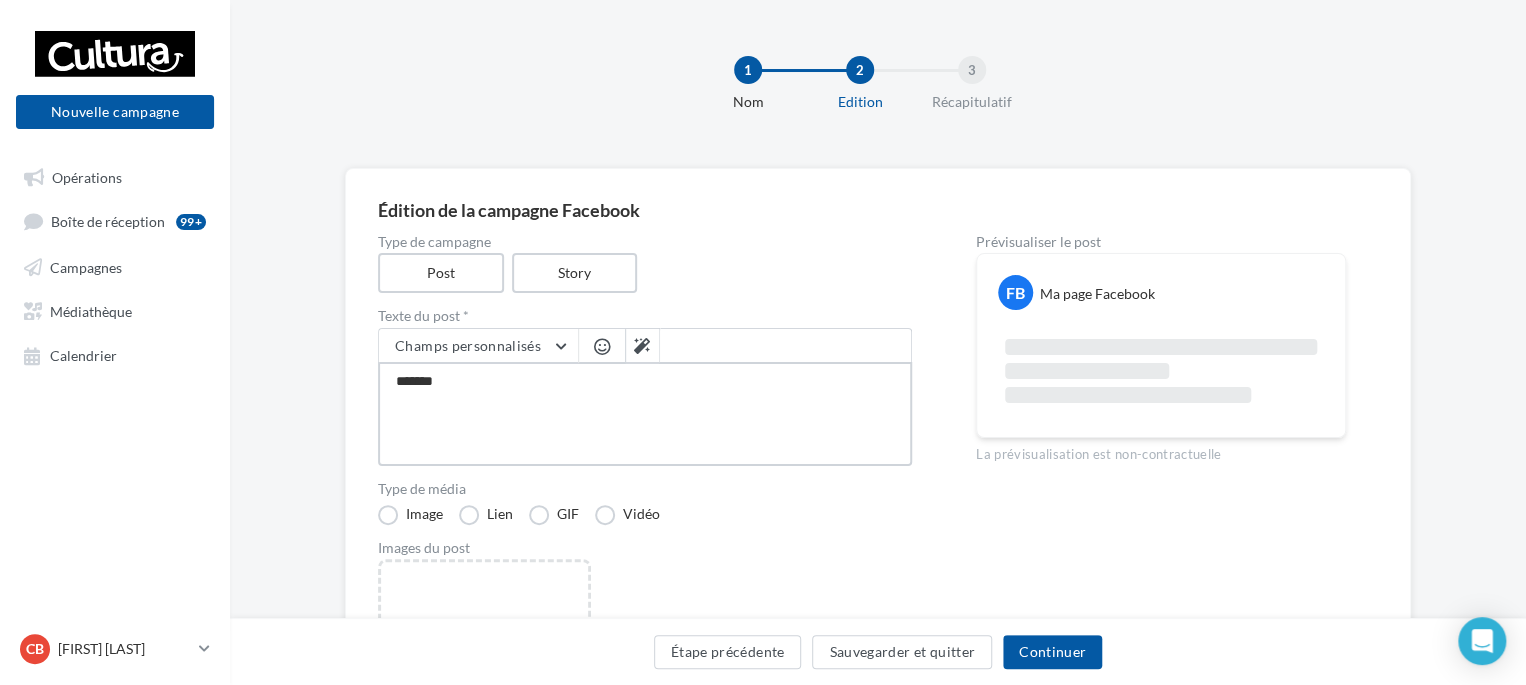 type on "******" 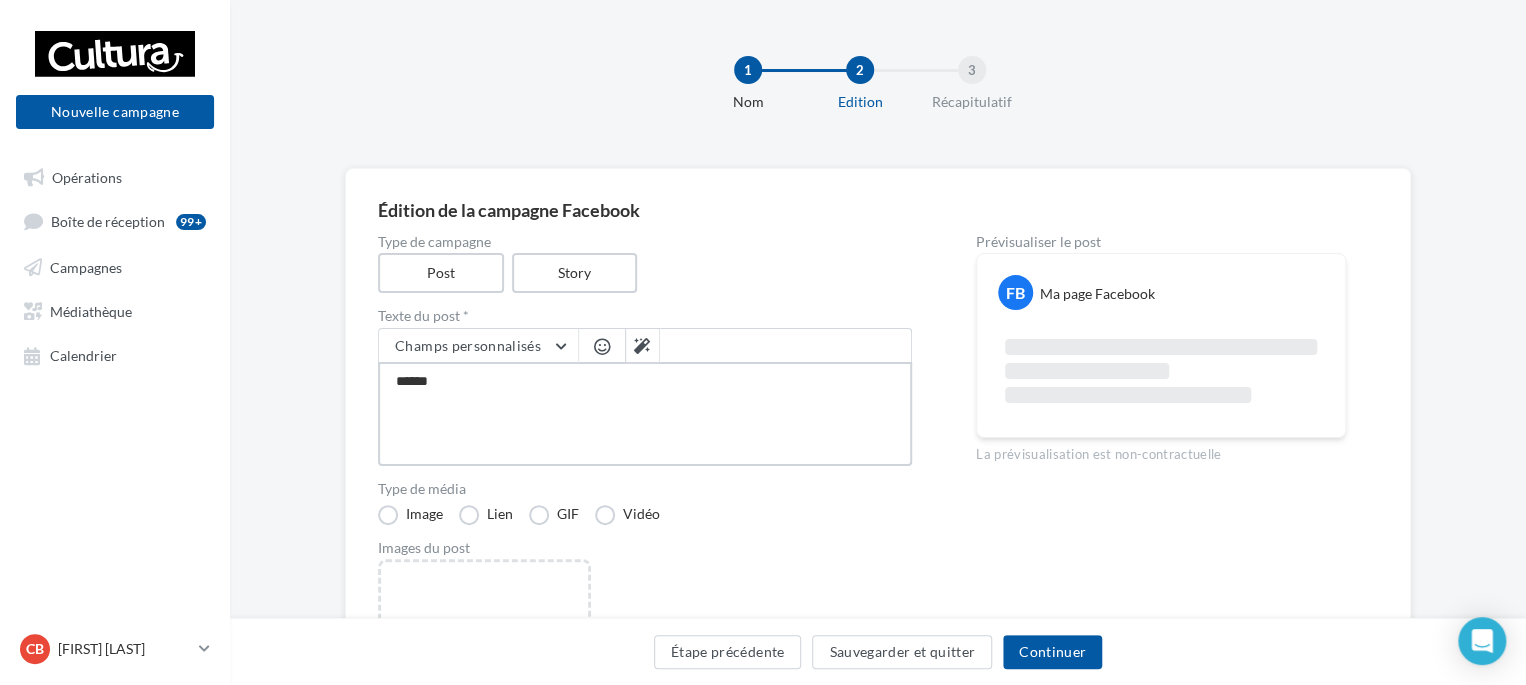 type on "*******" 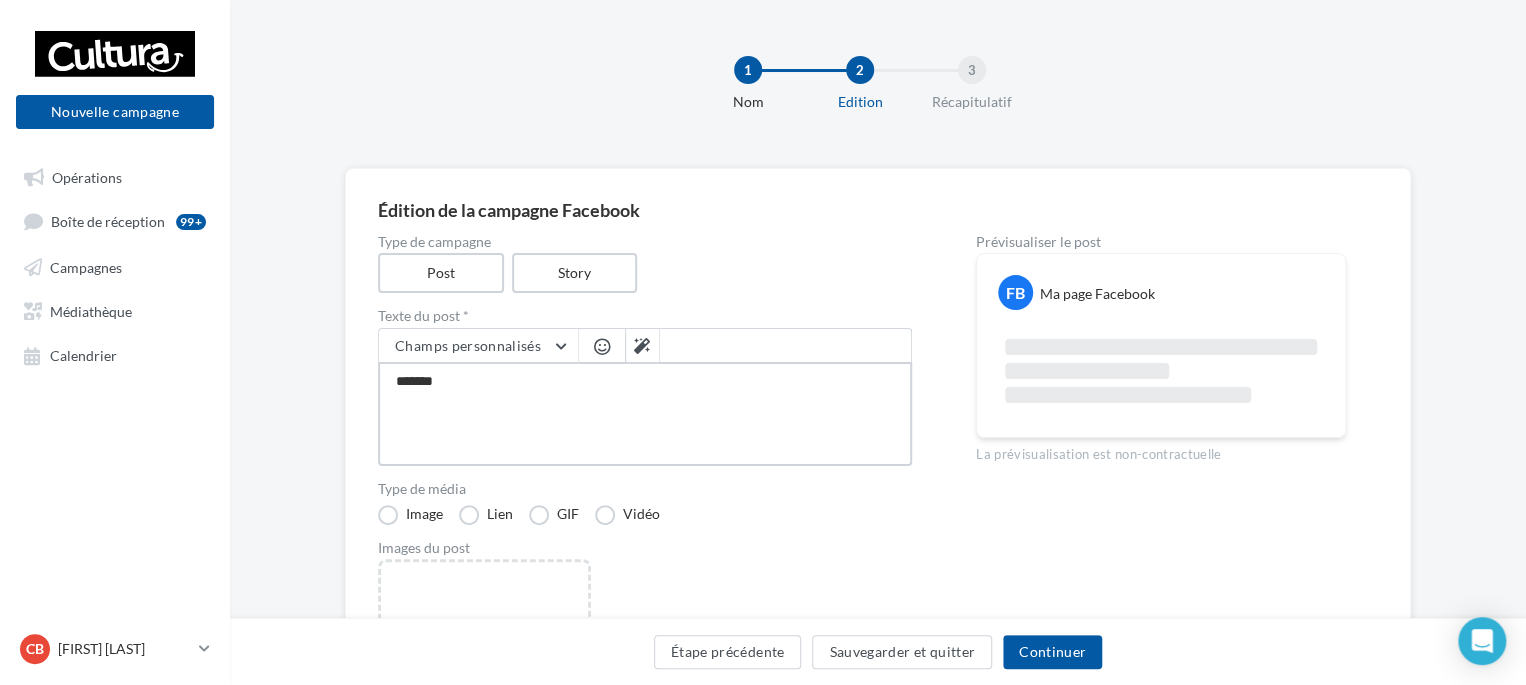 type on "********" 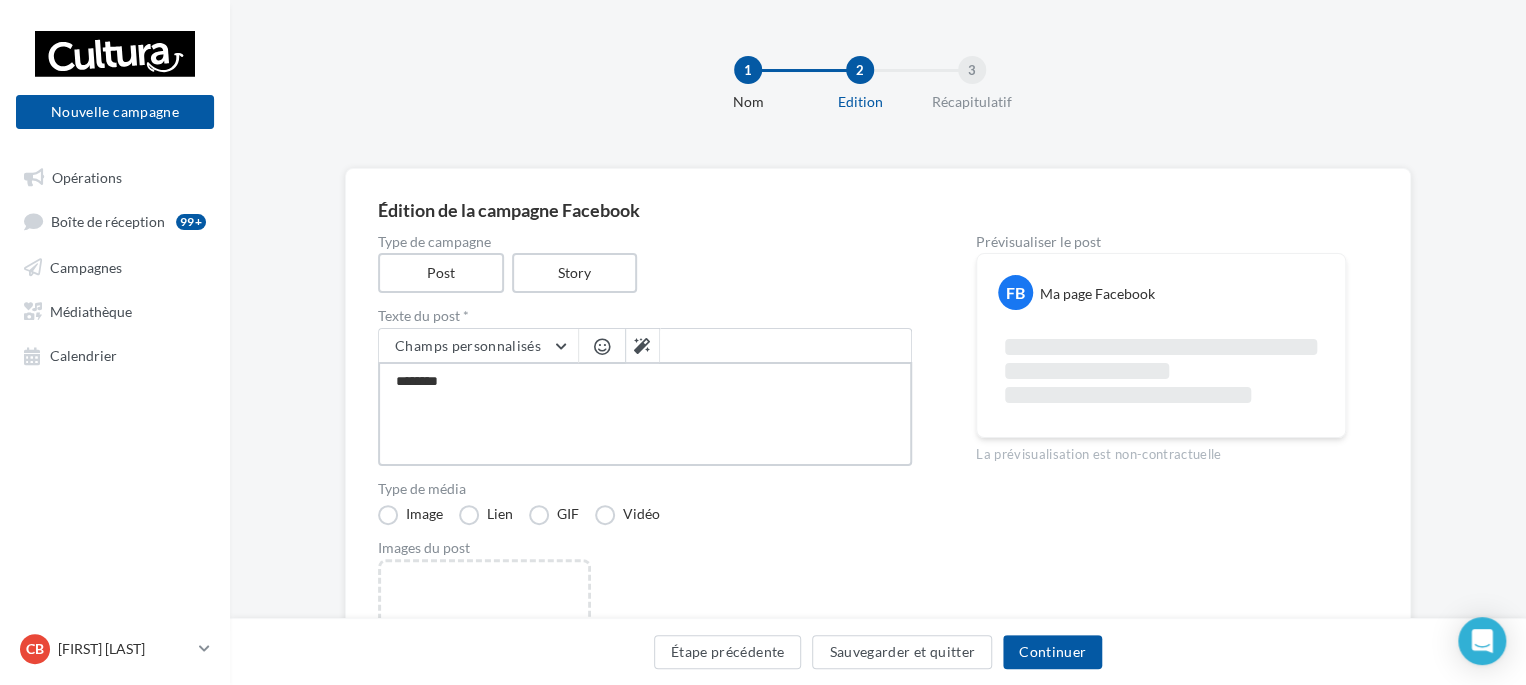 type on "********" 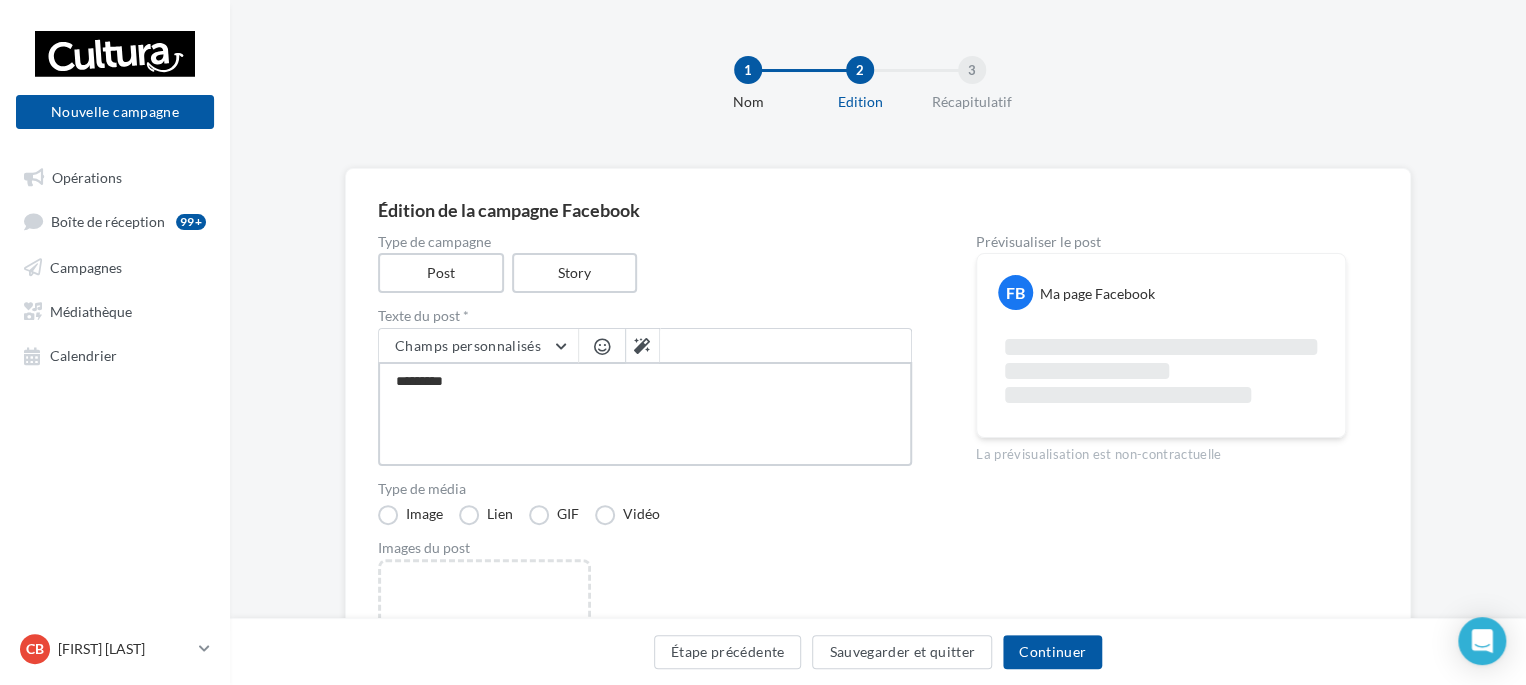 type on "**********" 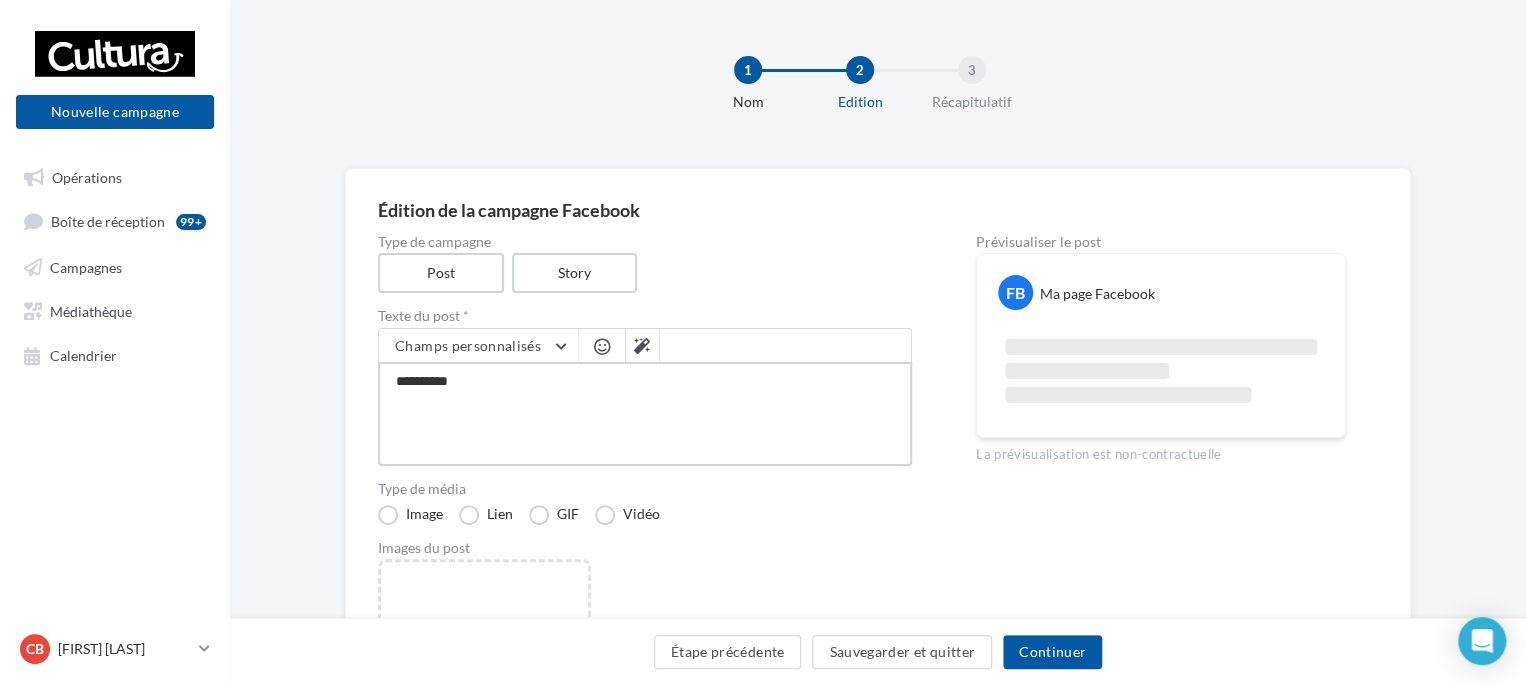 type on "**********" 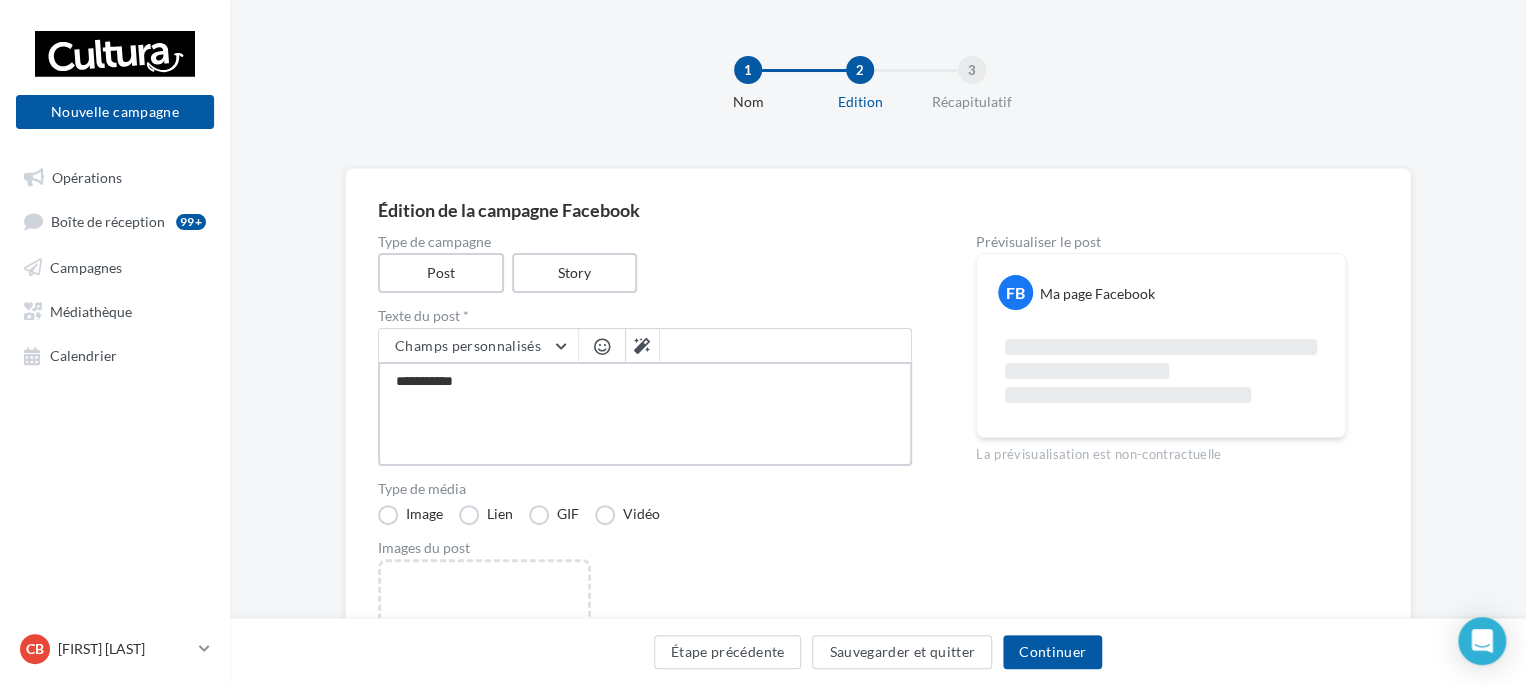 type on "**********" 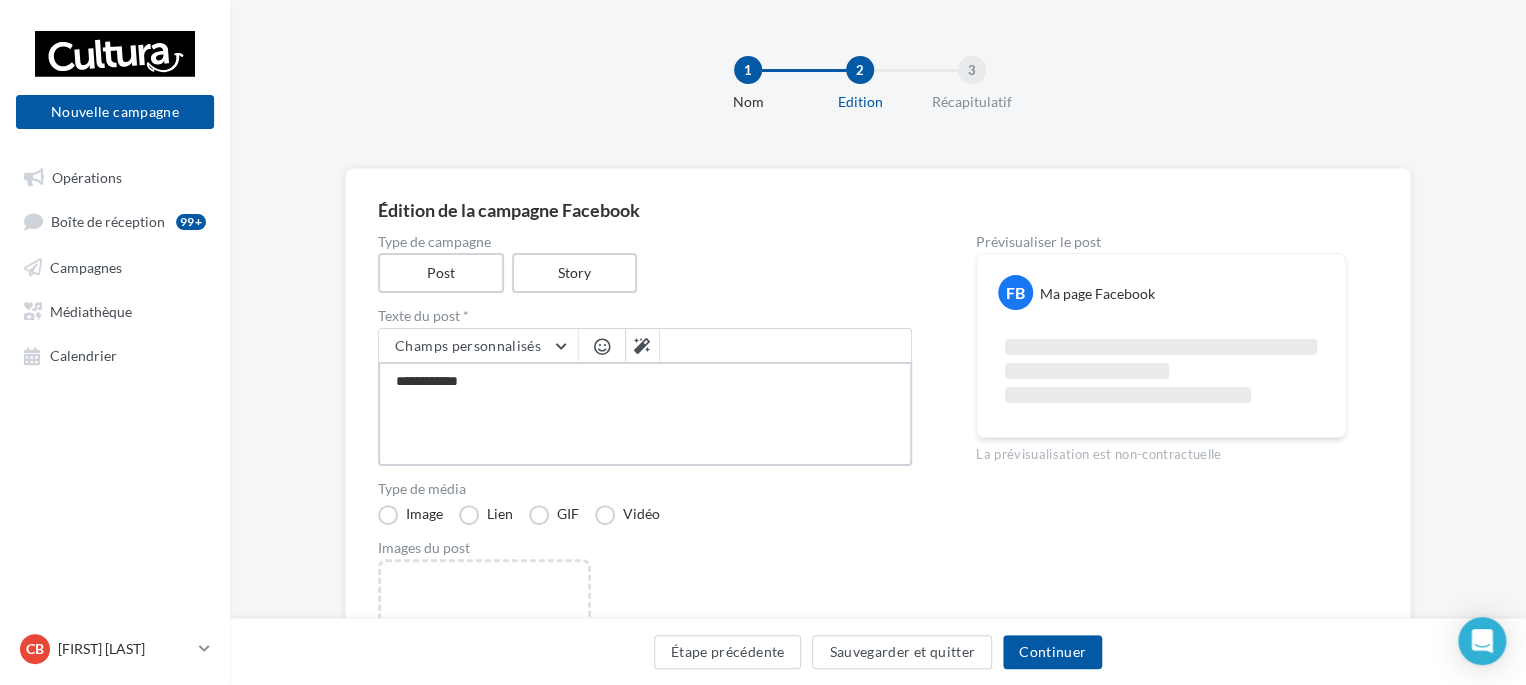 type on "**********" 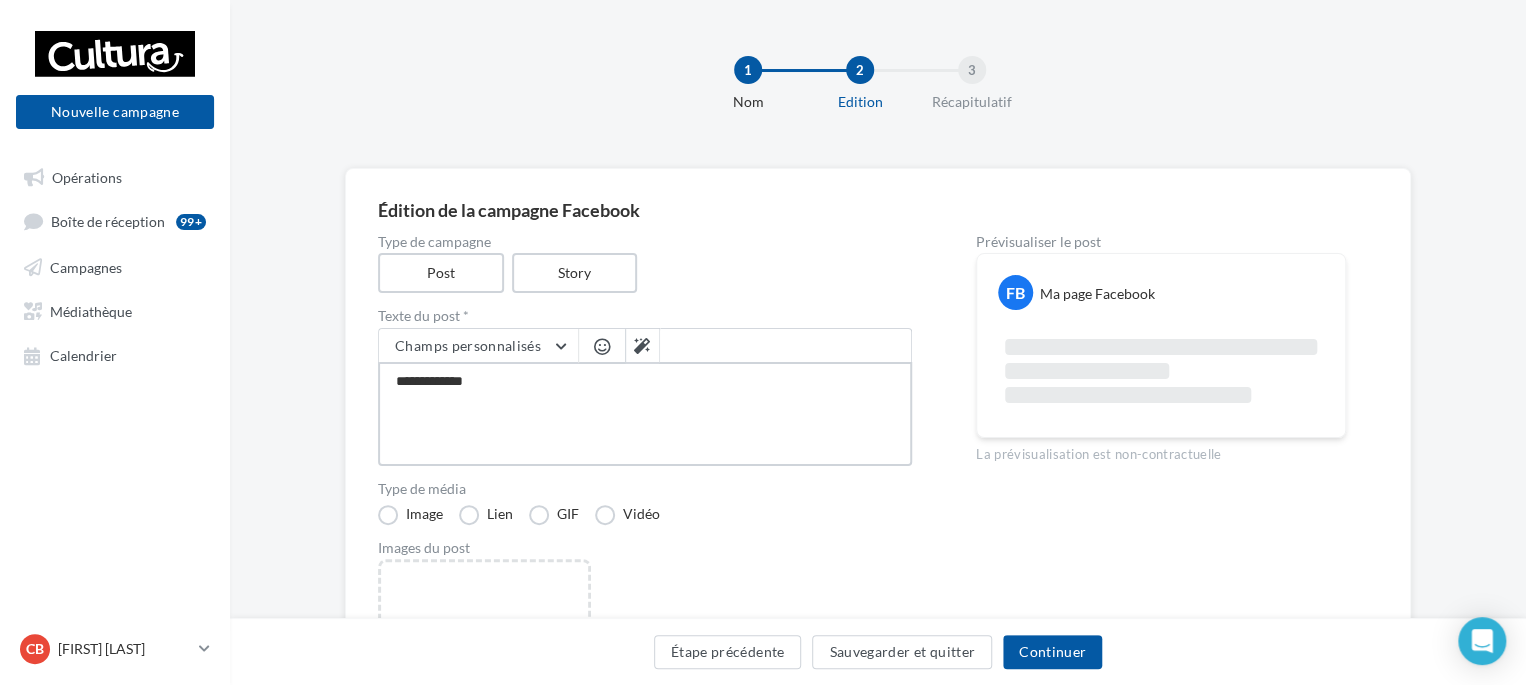 type on "**********" 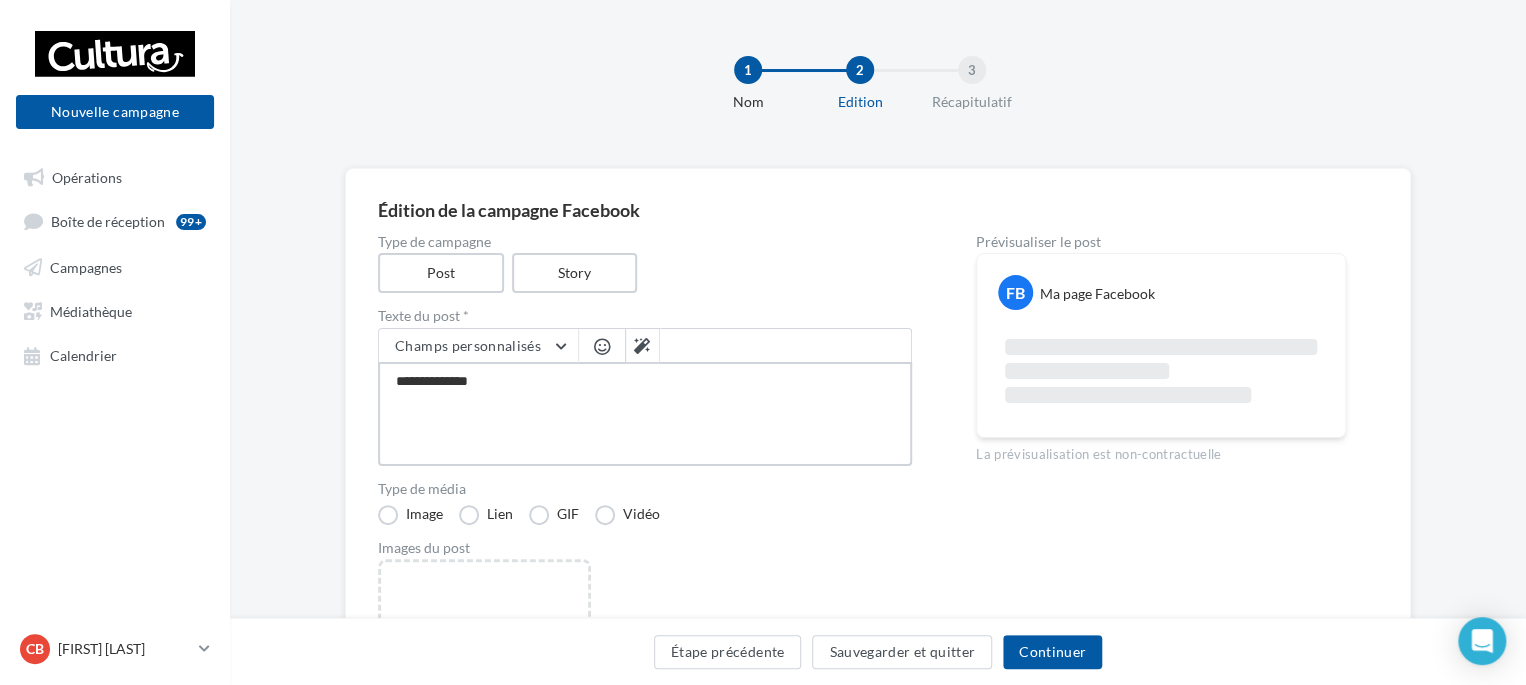 type on "**********" 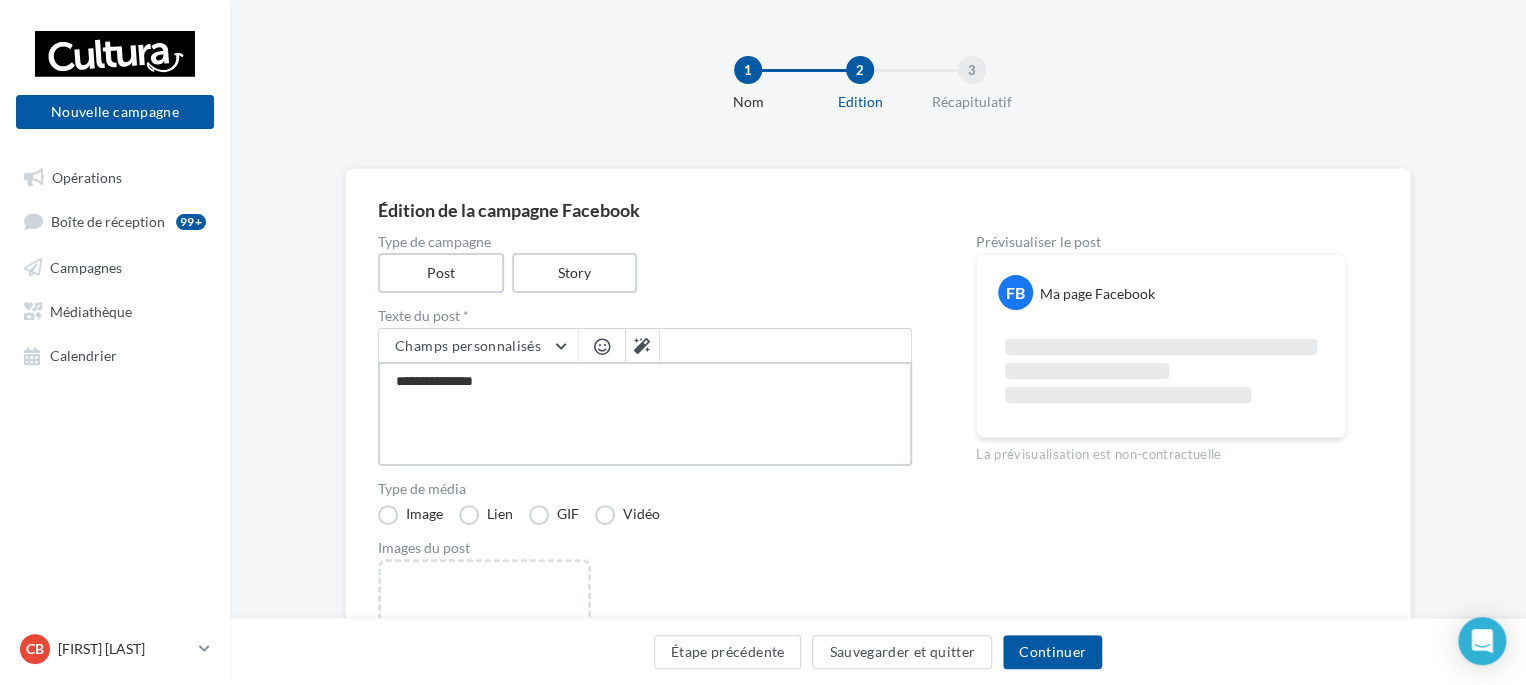 type on "**********" 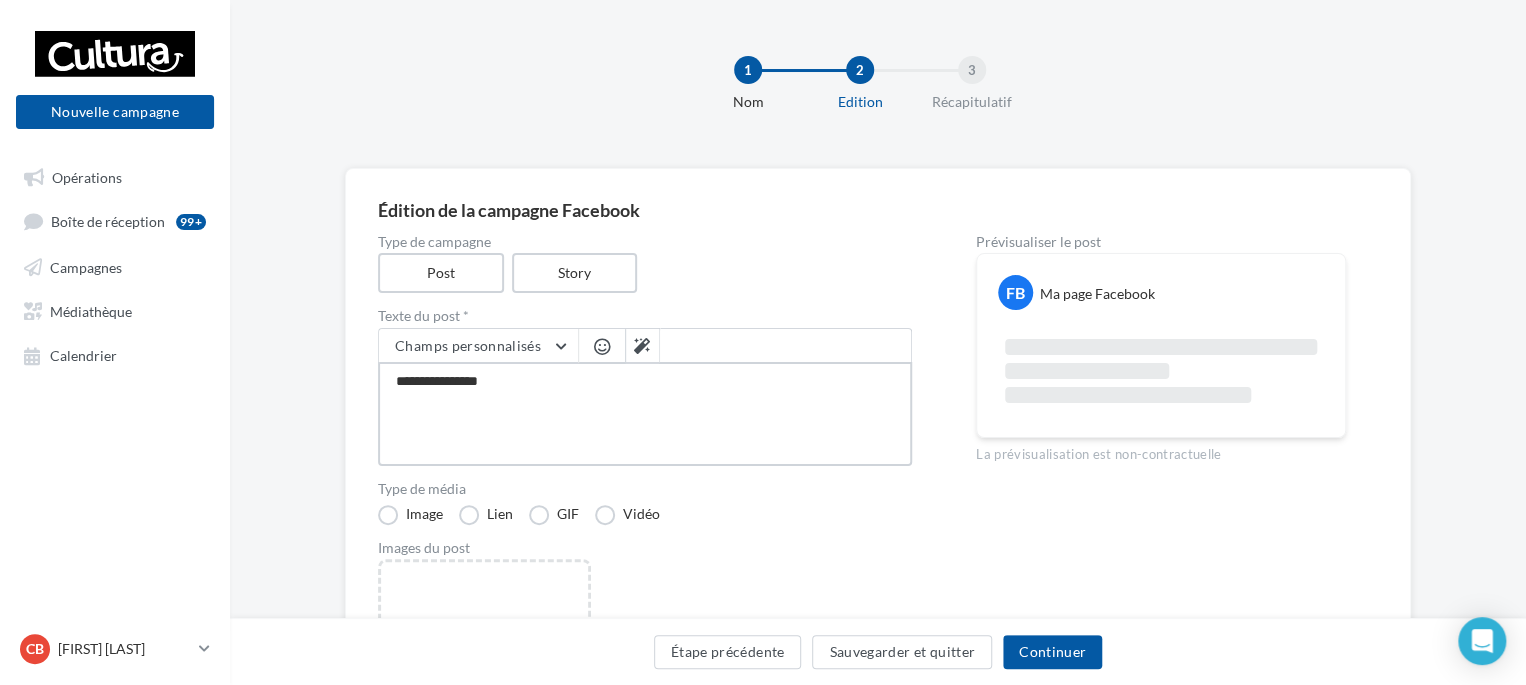 type on "**********" 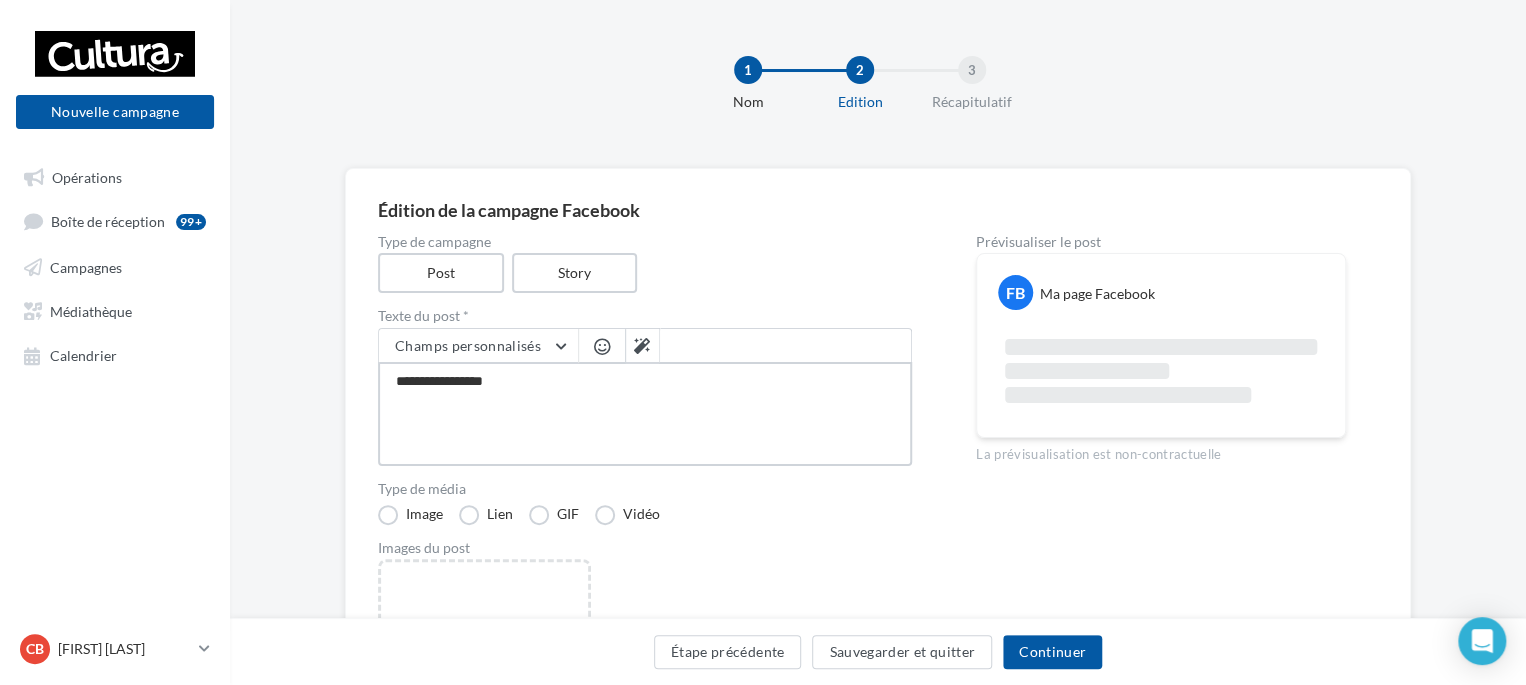 type on "**********" 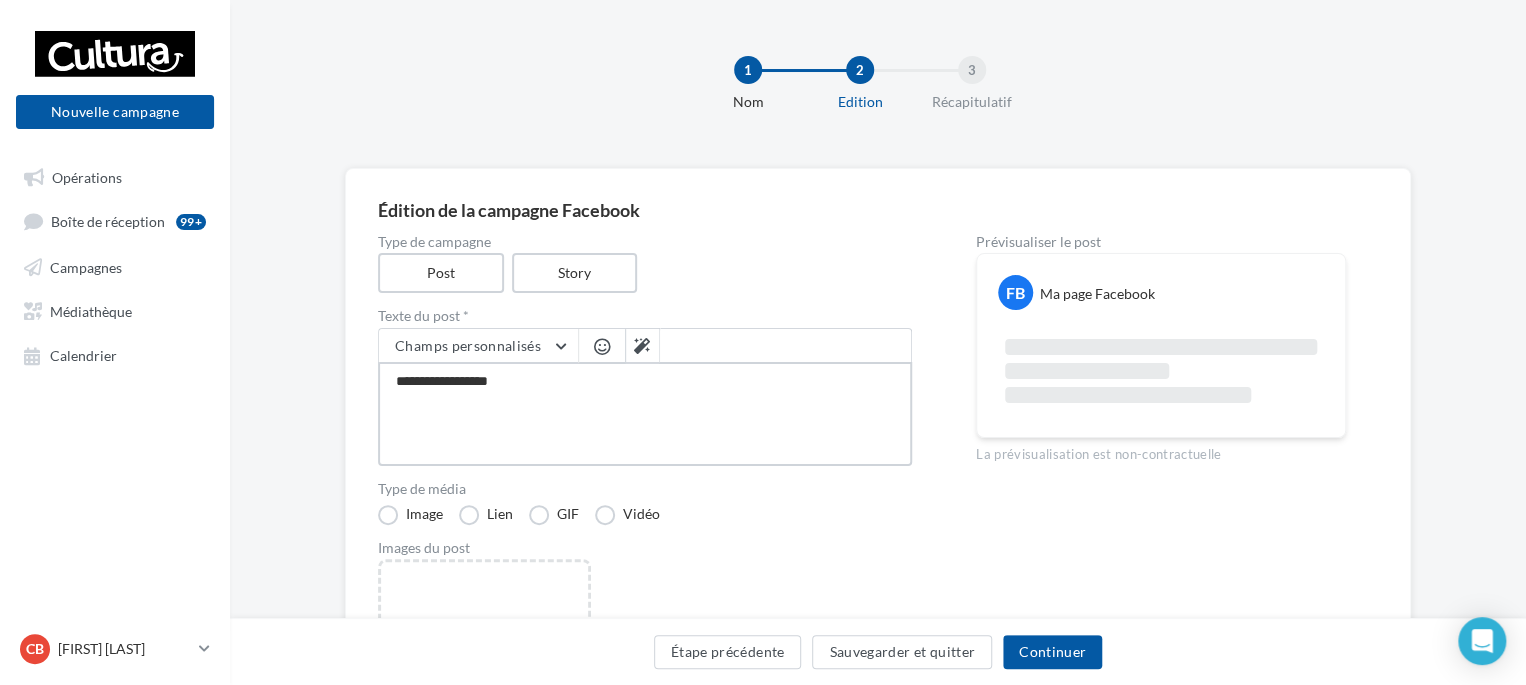 type on "**********" 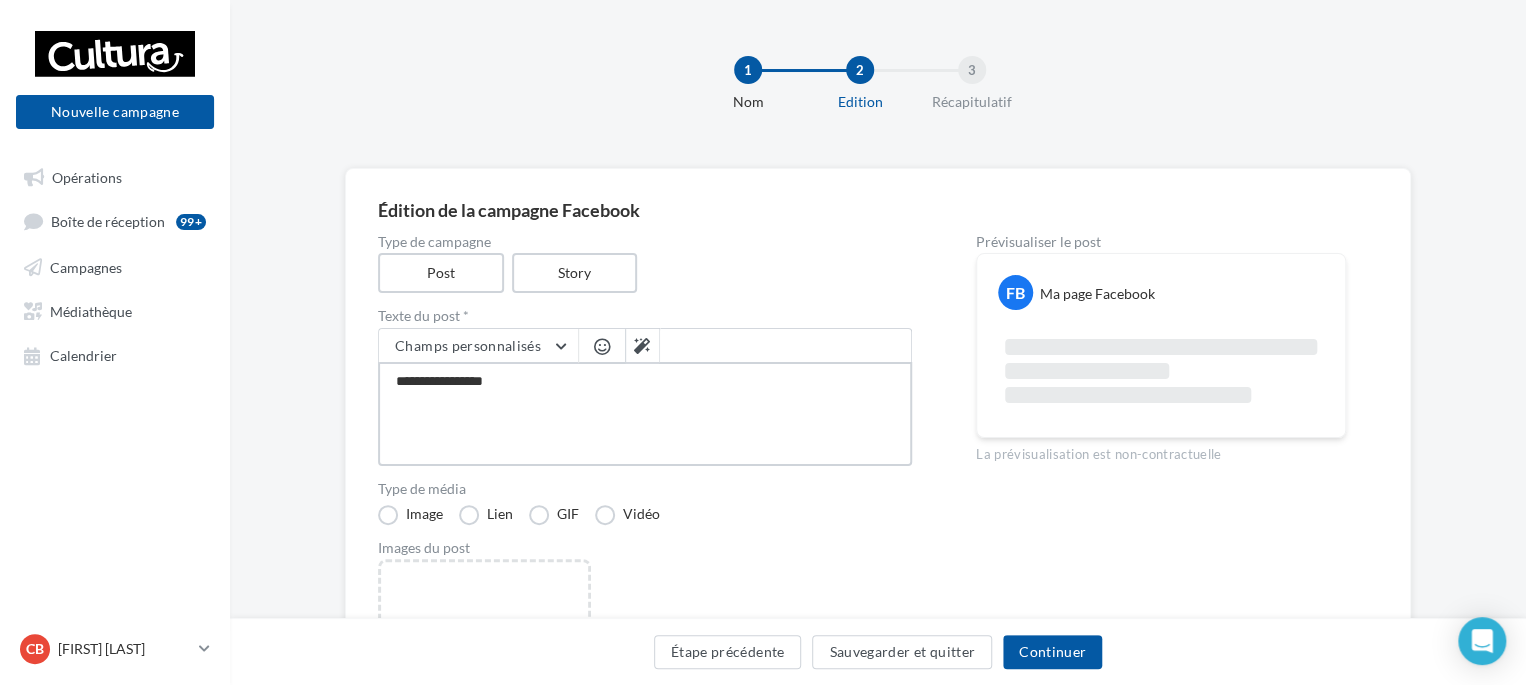type on "**********" 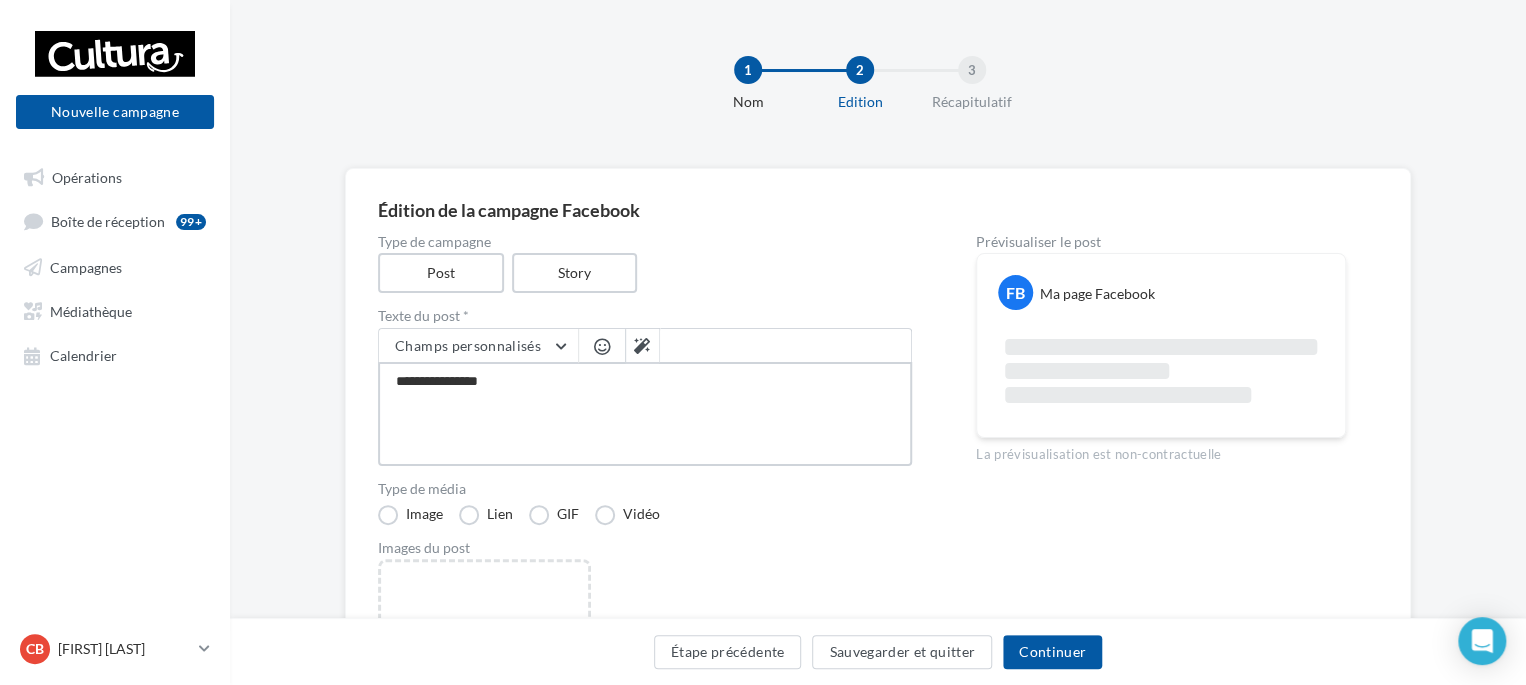 type on "**********" 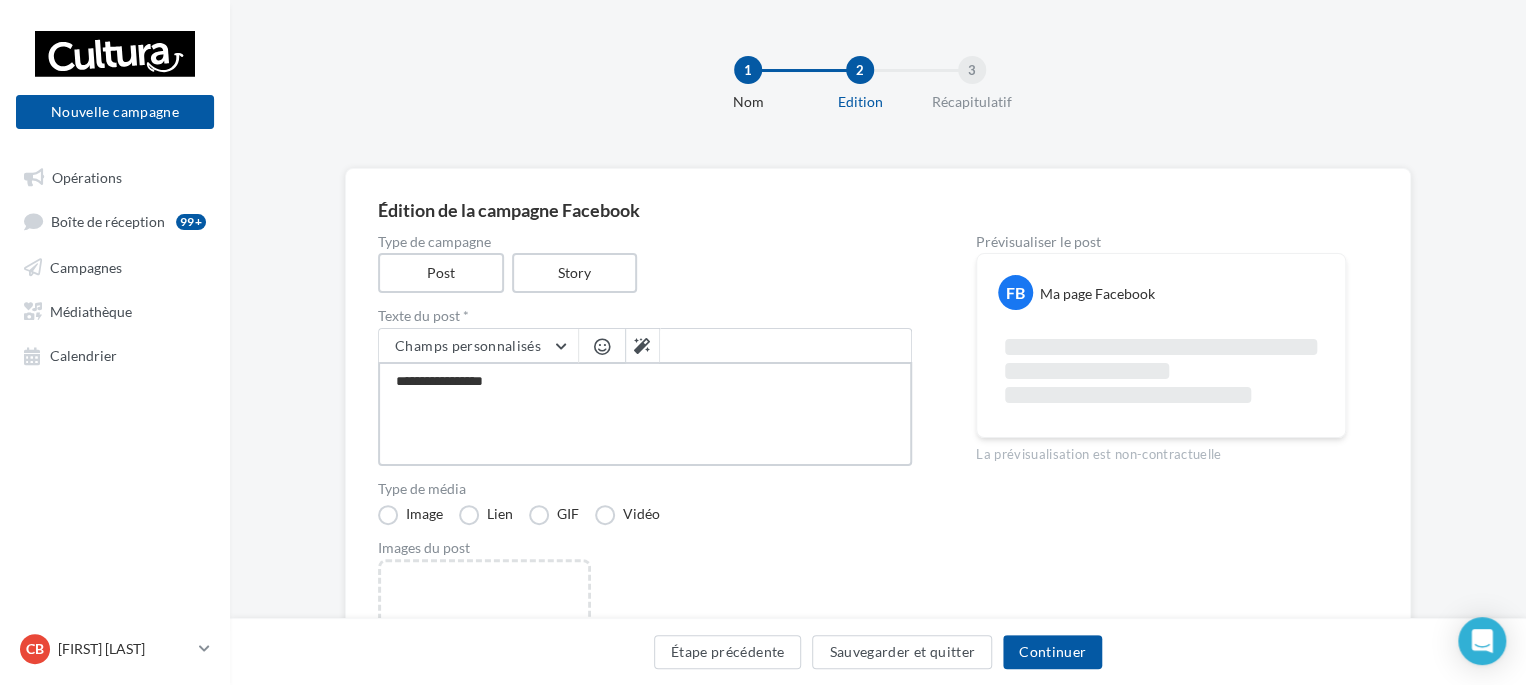type on "**********" 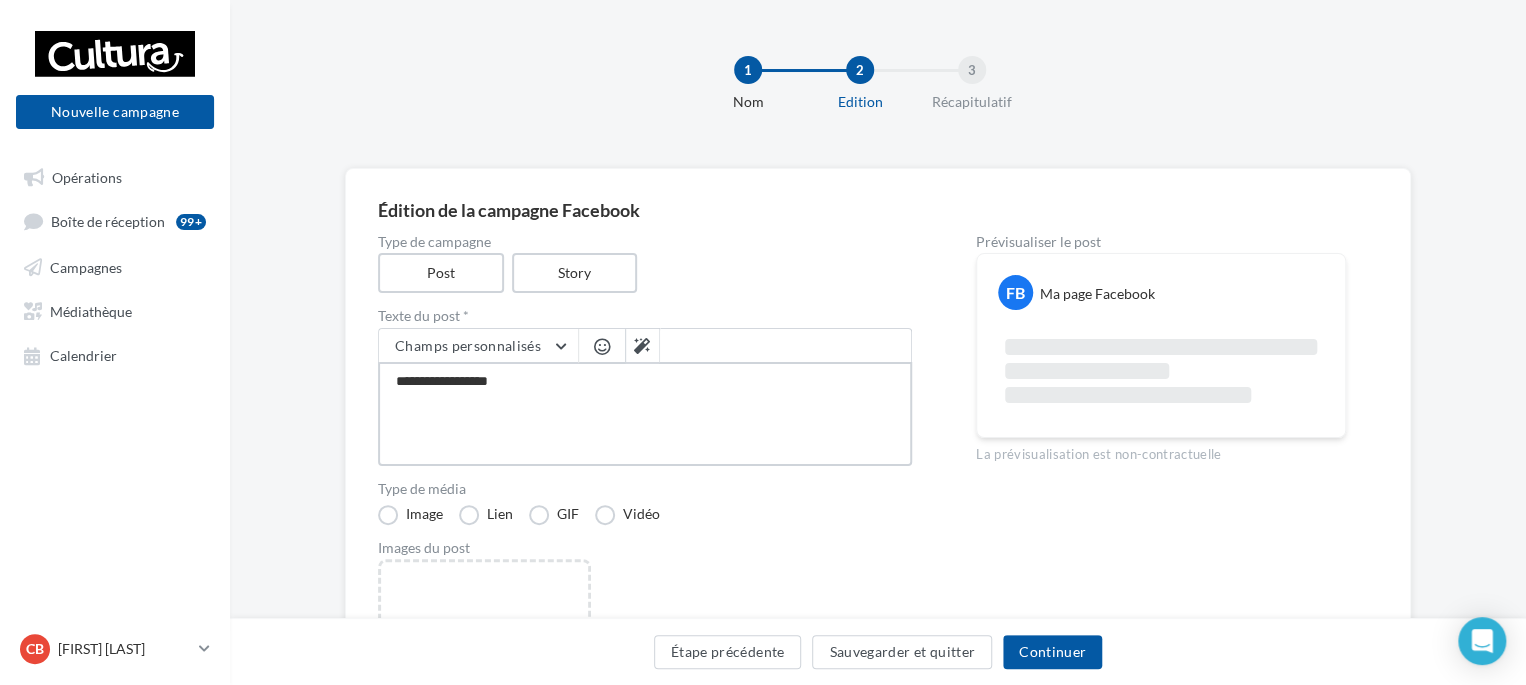 type on "**********" 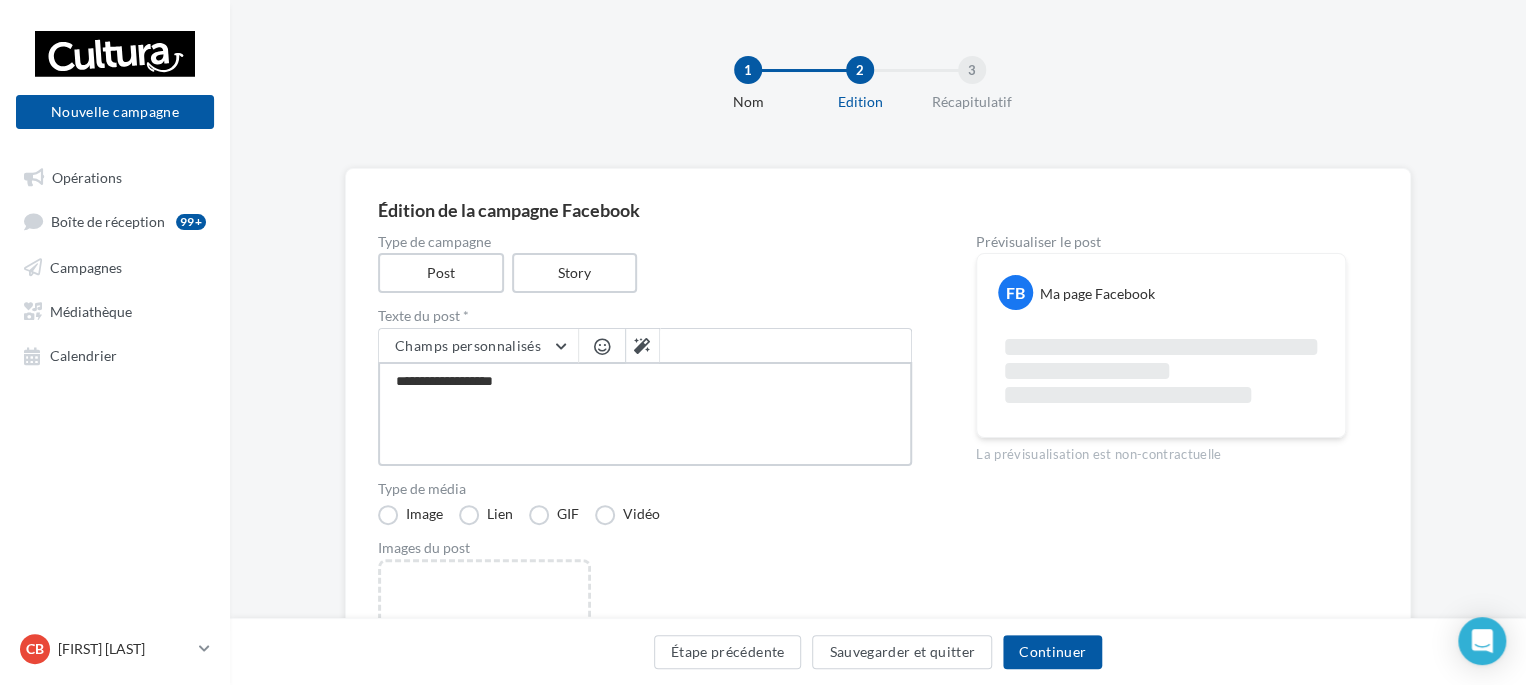 type on "**********" 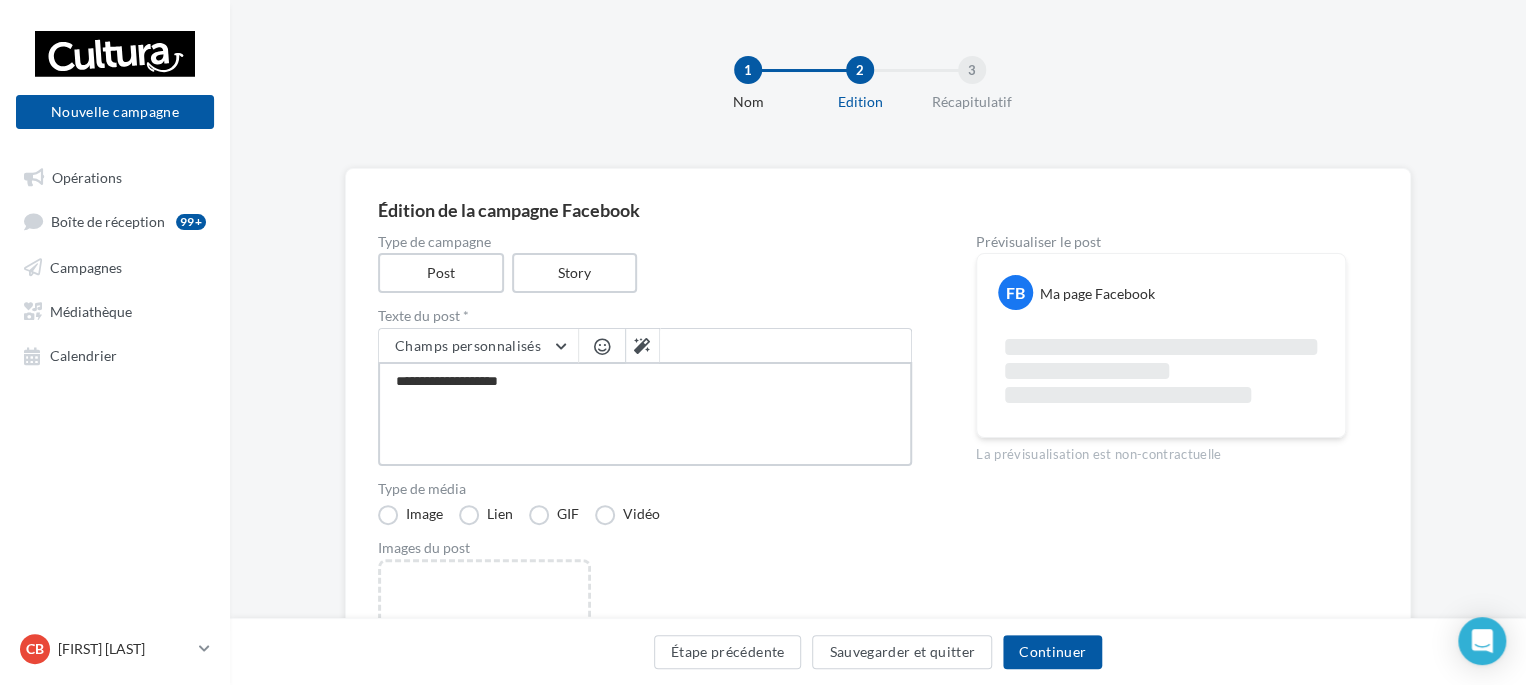 type on "**********" 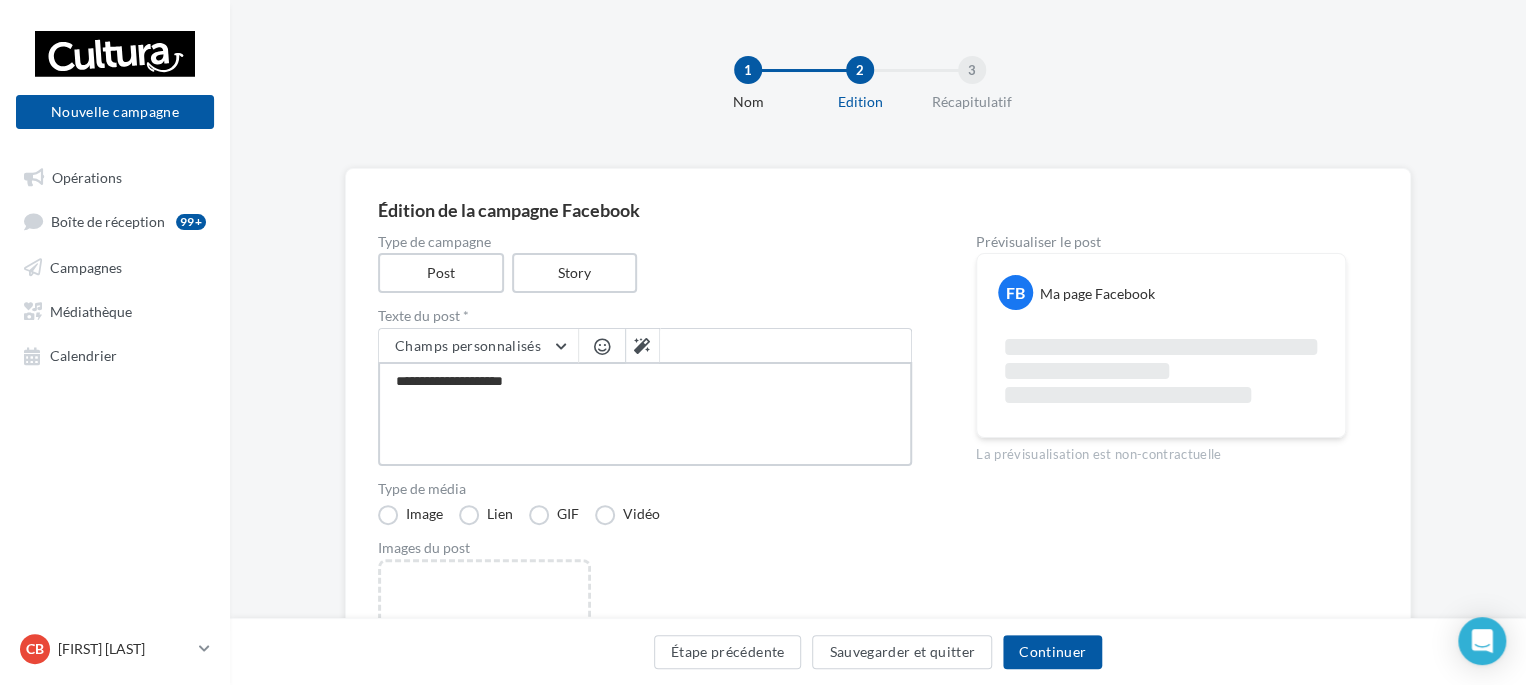 type on "**********" 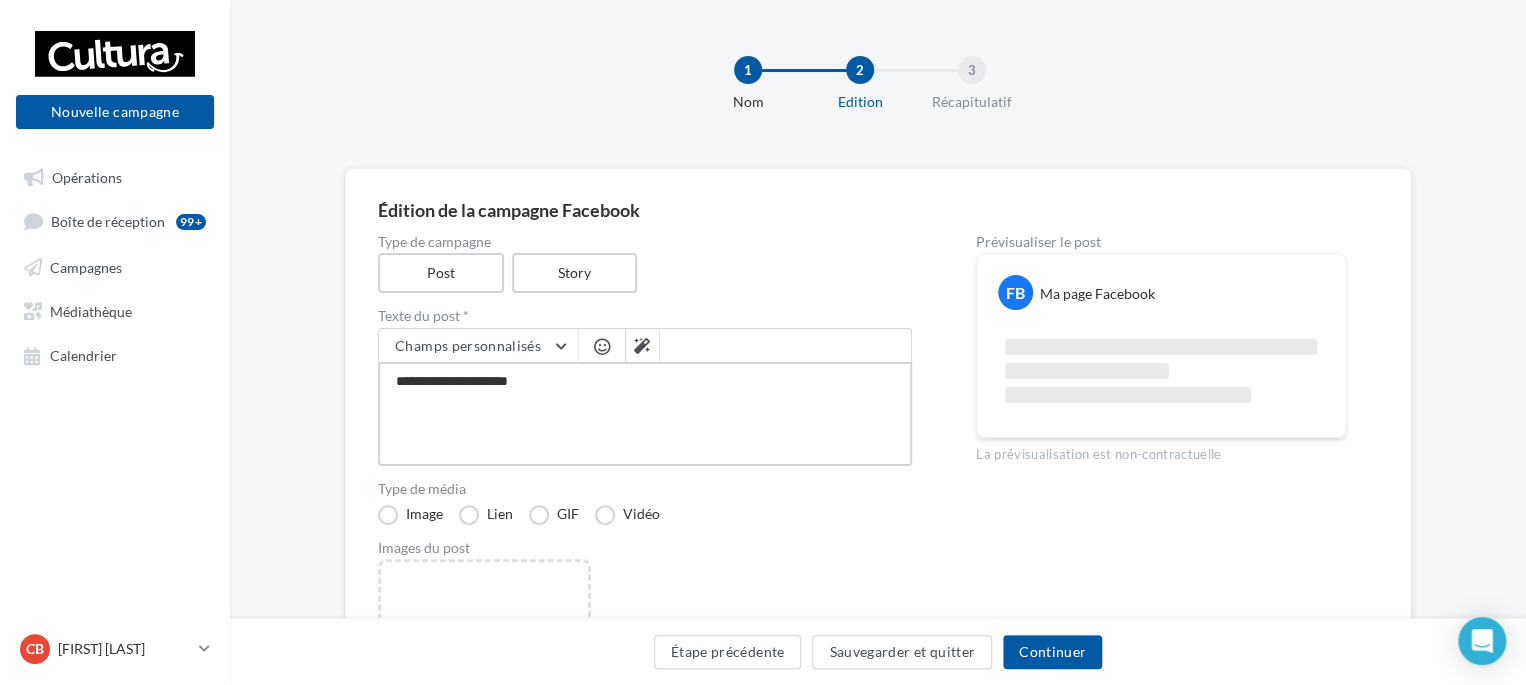 type on "**********" 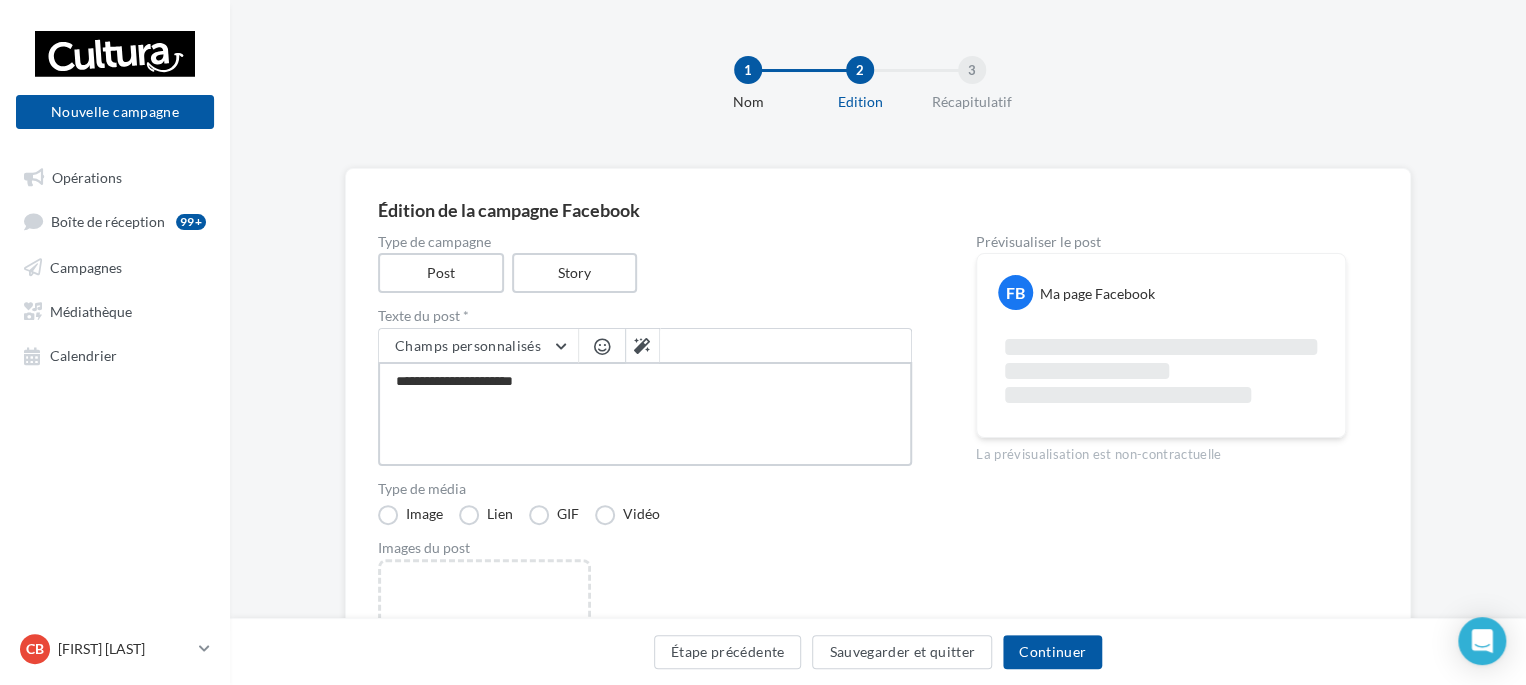 type on "**********" 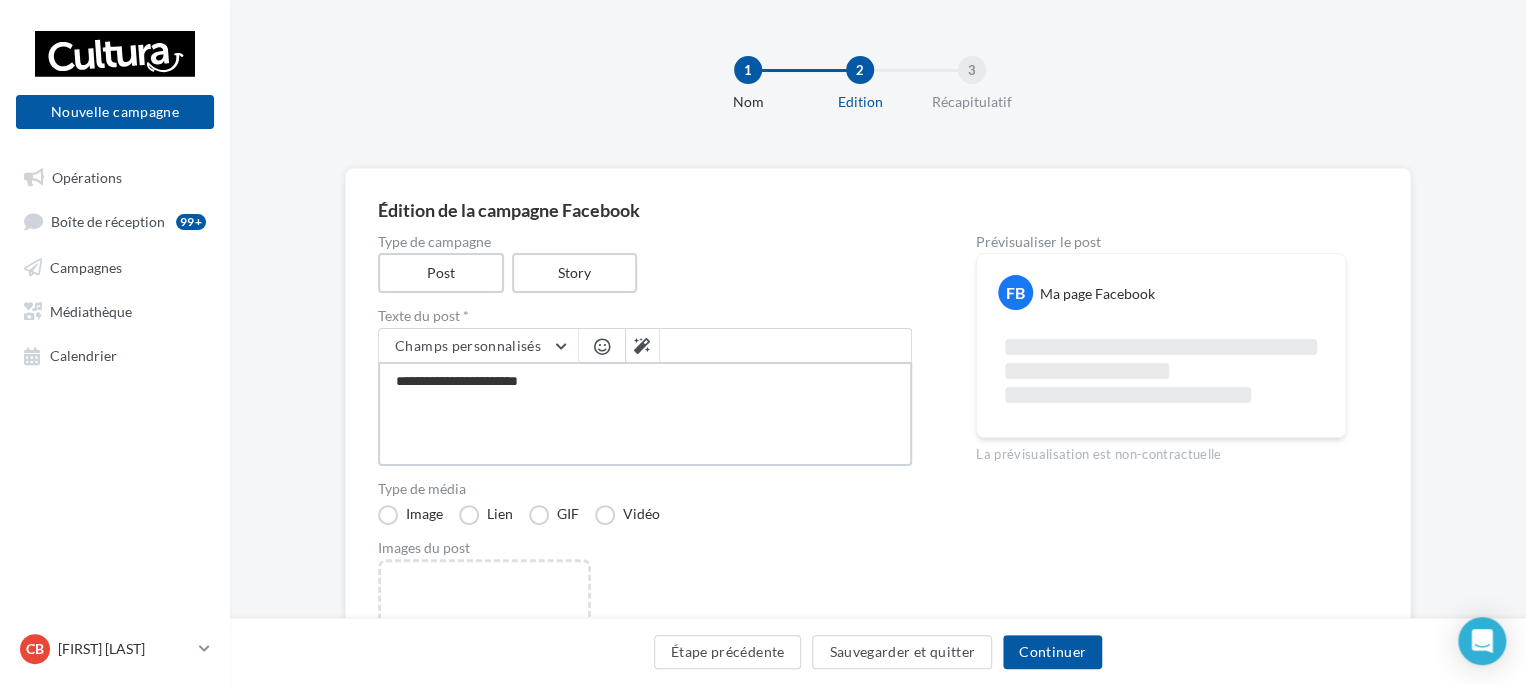 type on "**********" 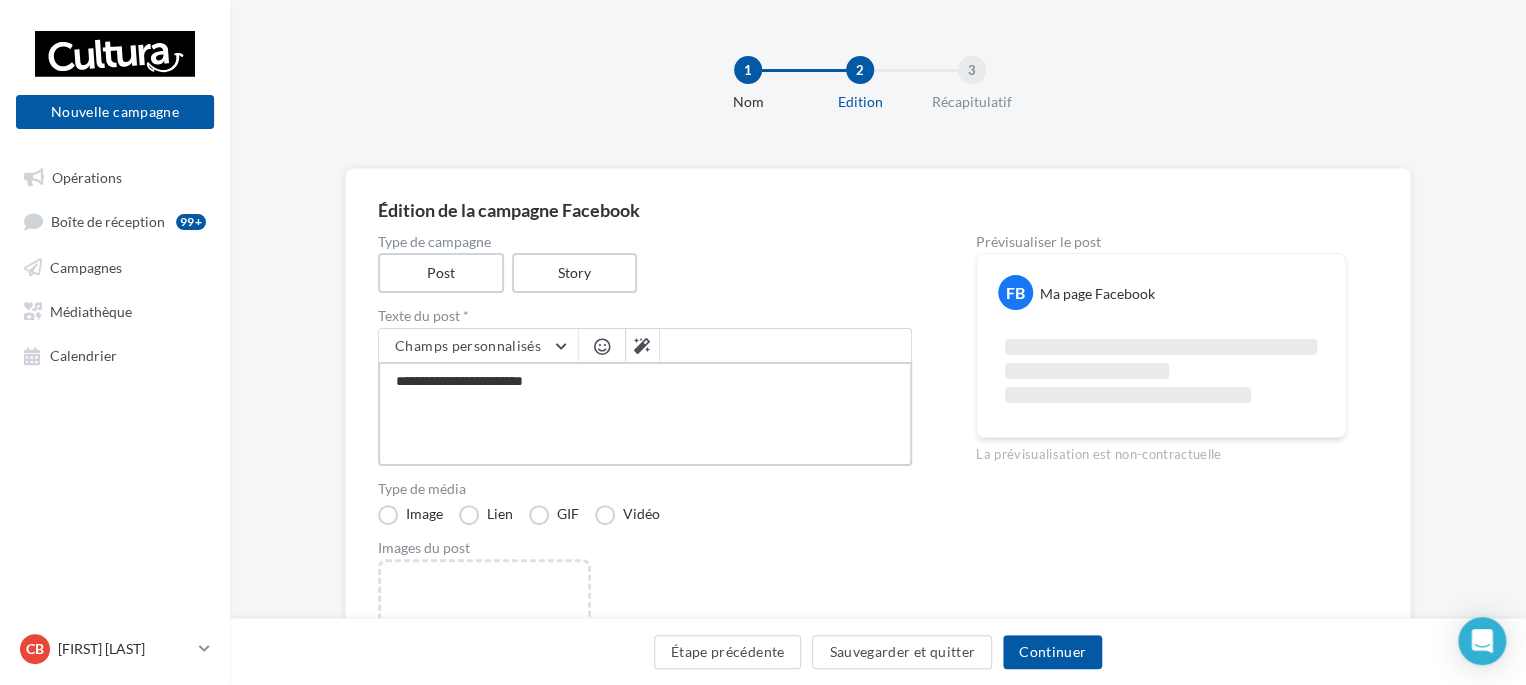 type on "**********" 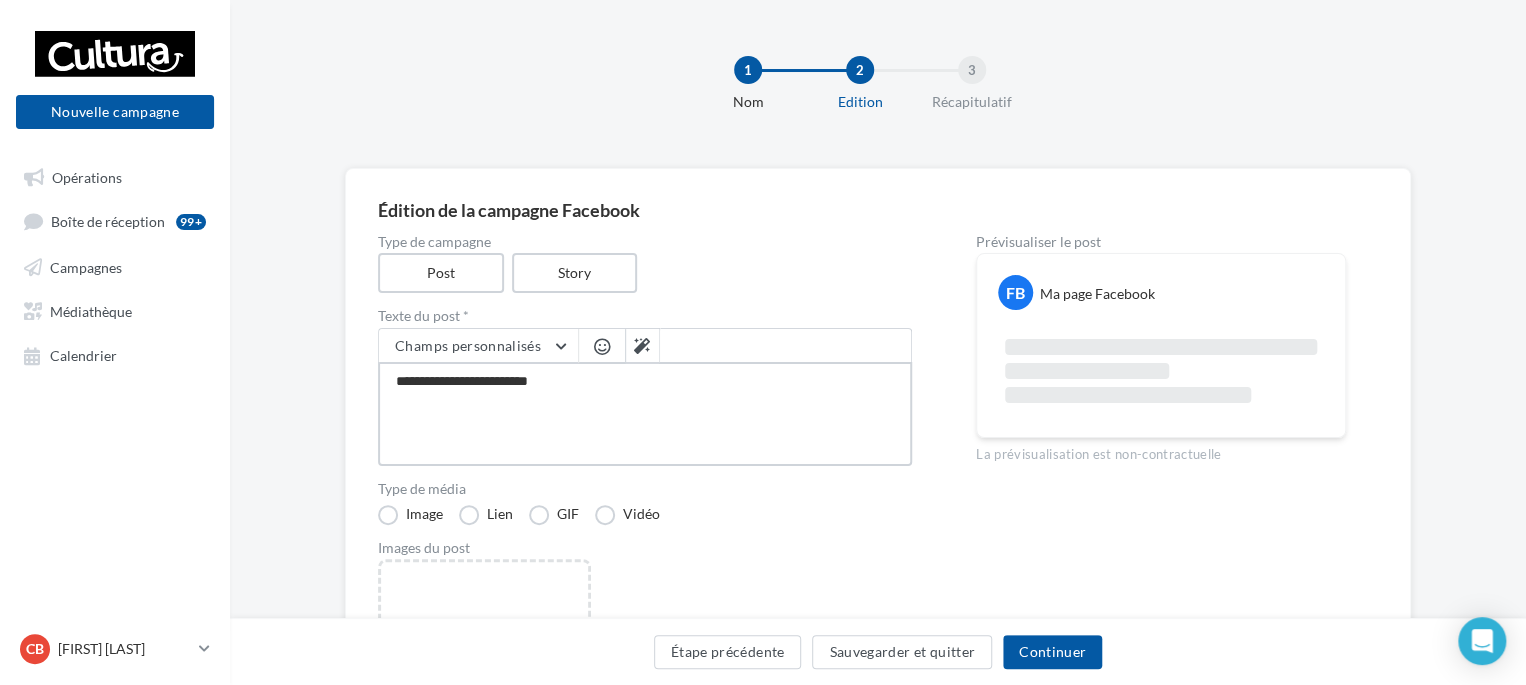 type on "**********" 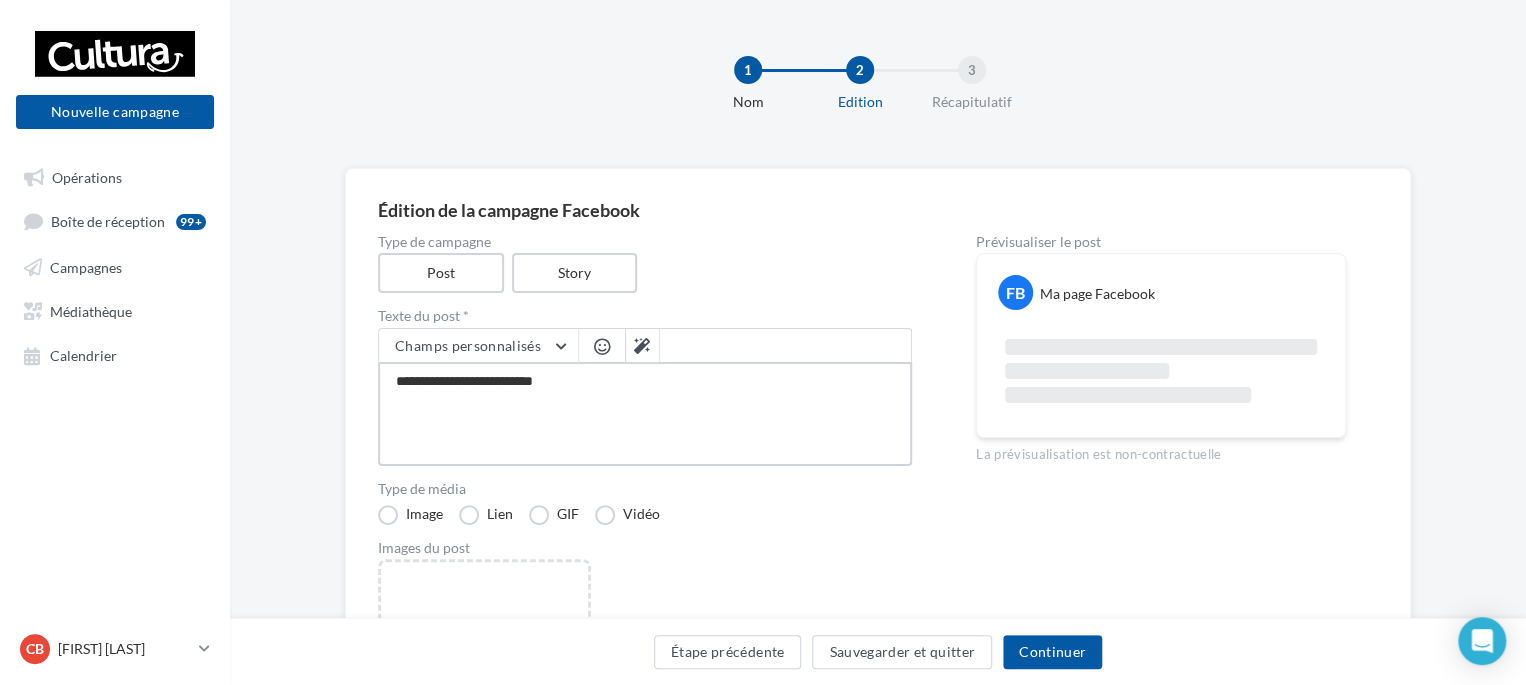 type on "**********" 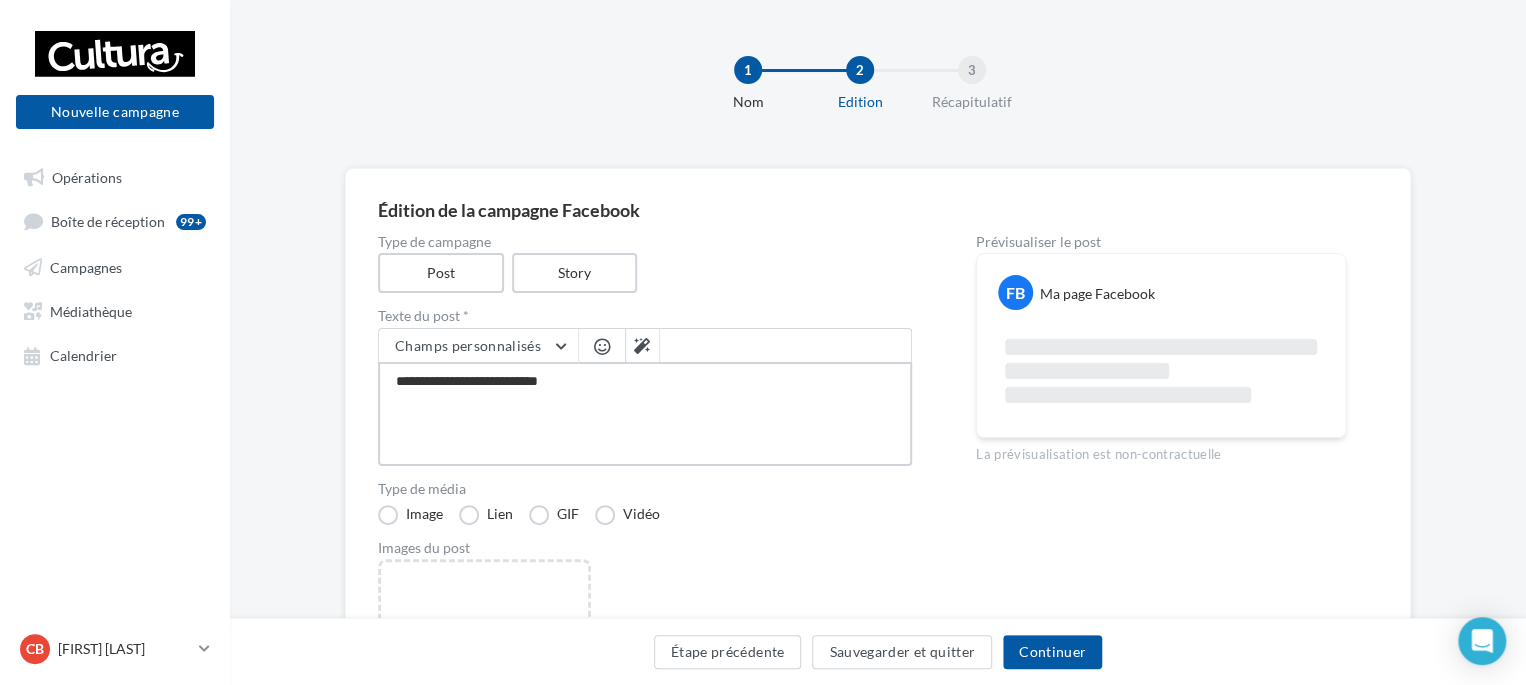 type on "**********" 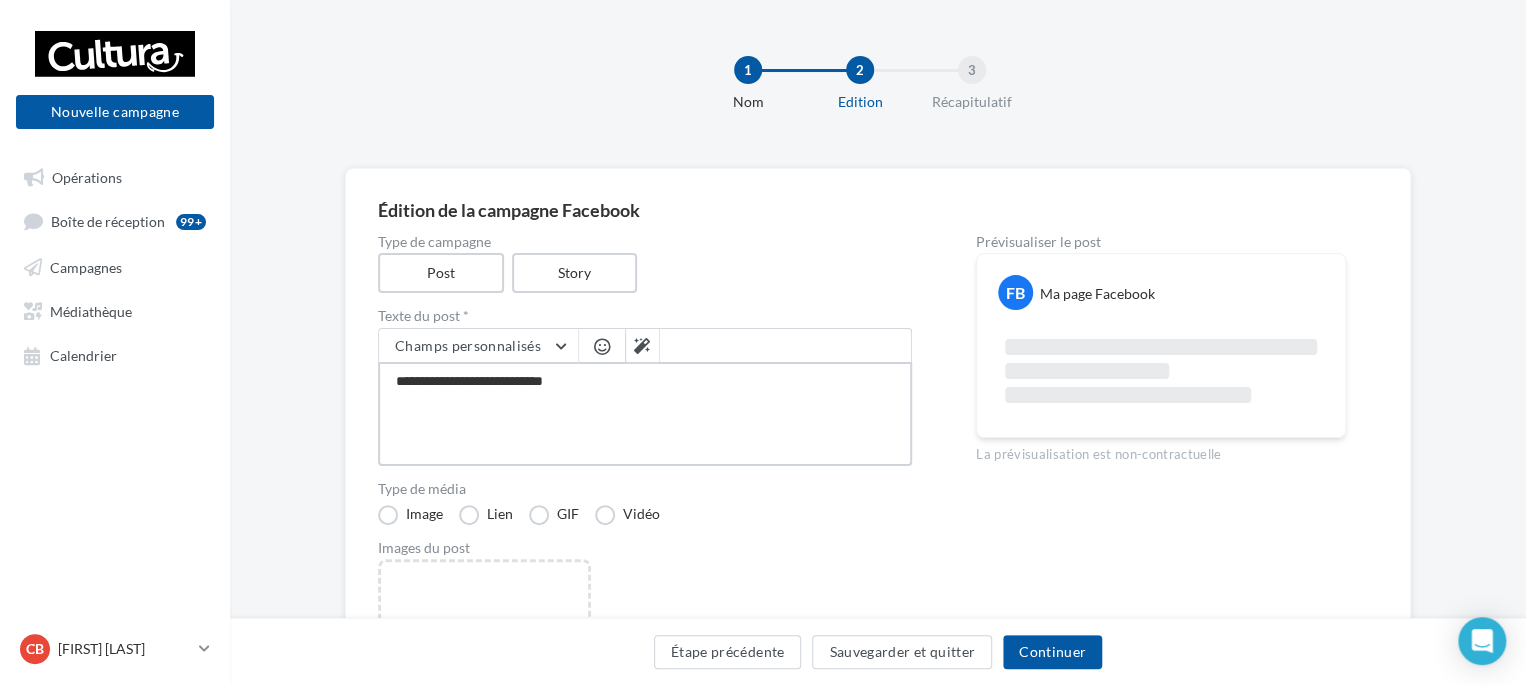 type on "**********" 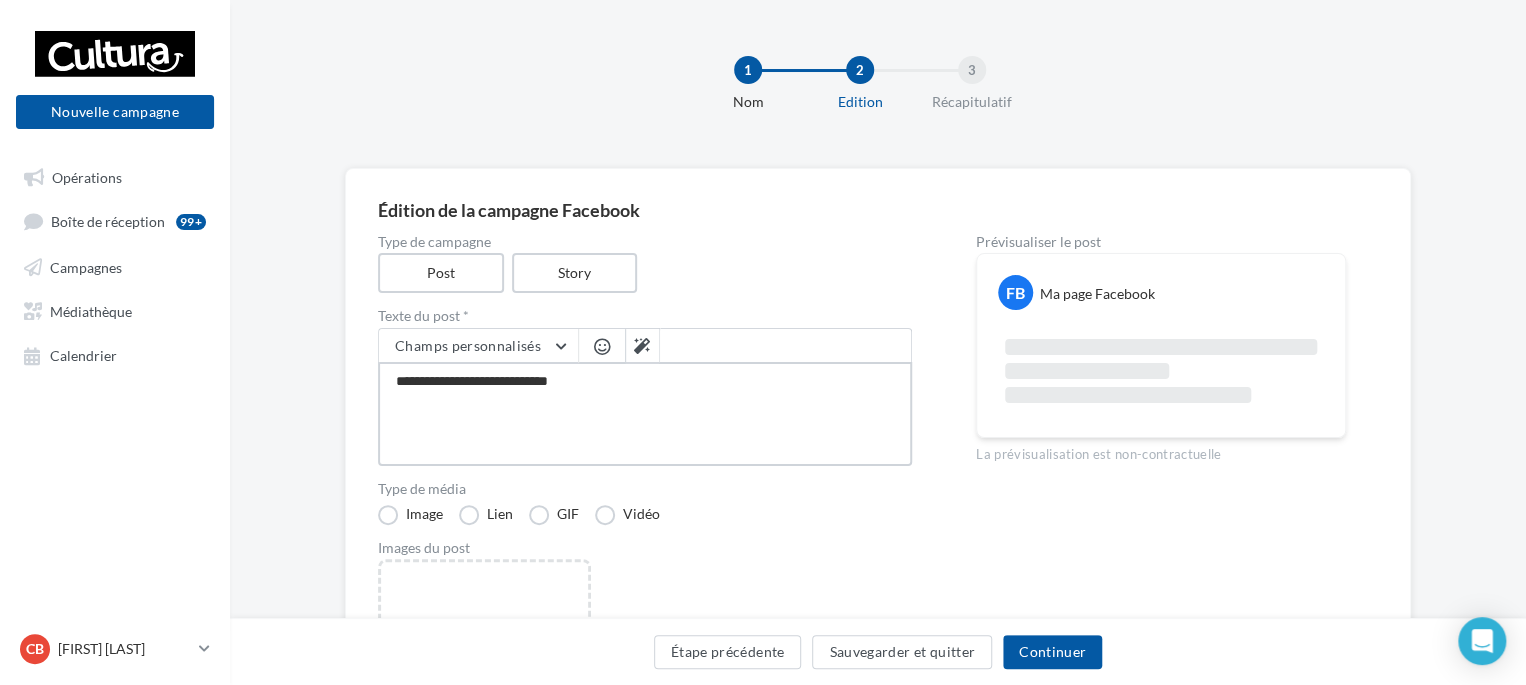 type on "**********" 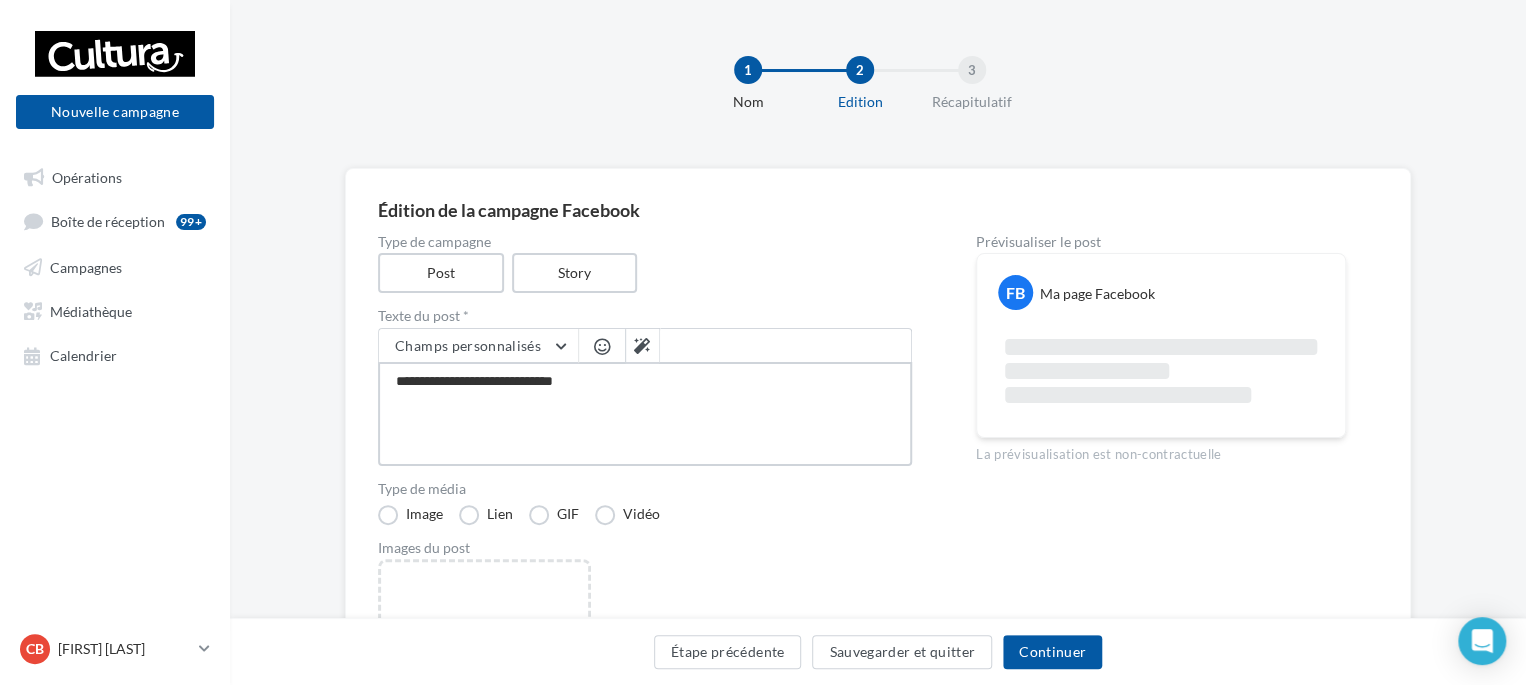 type on "**********" 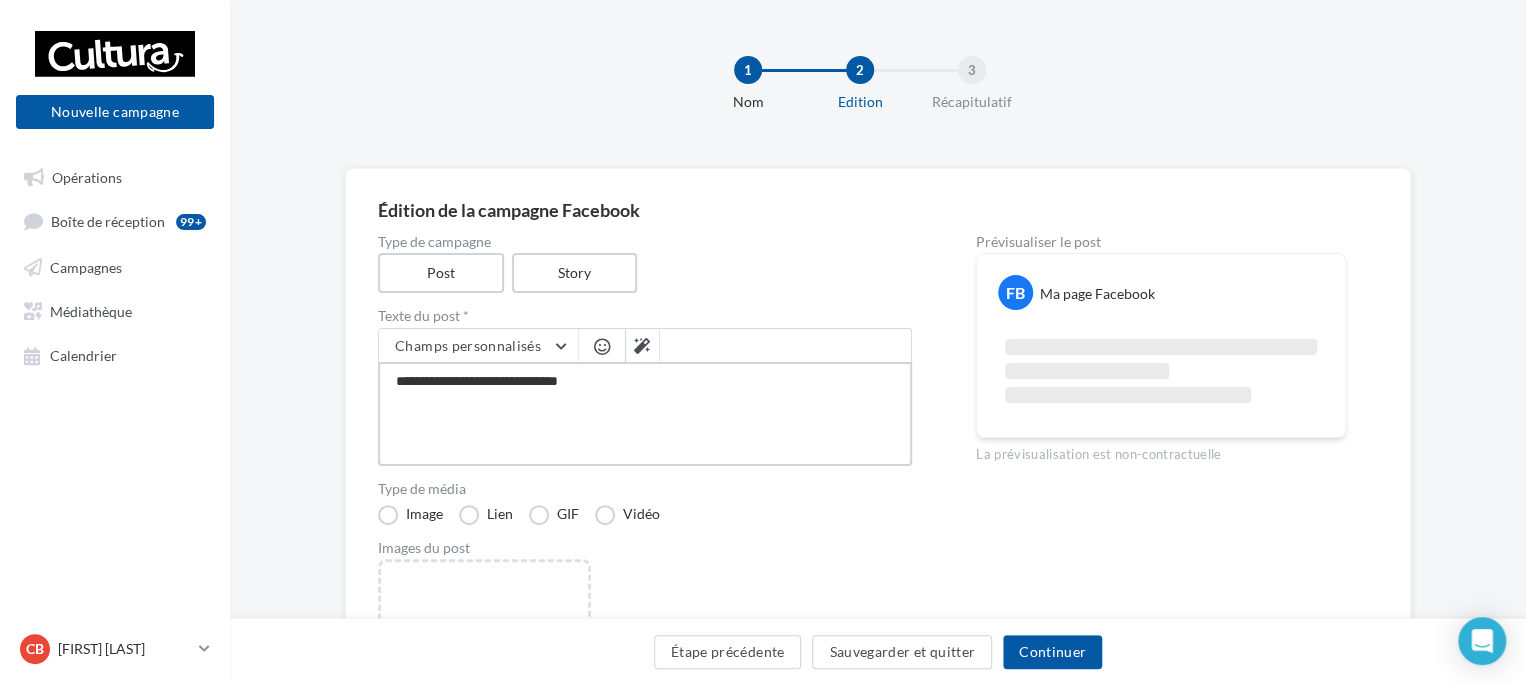 type on "**********" 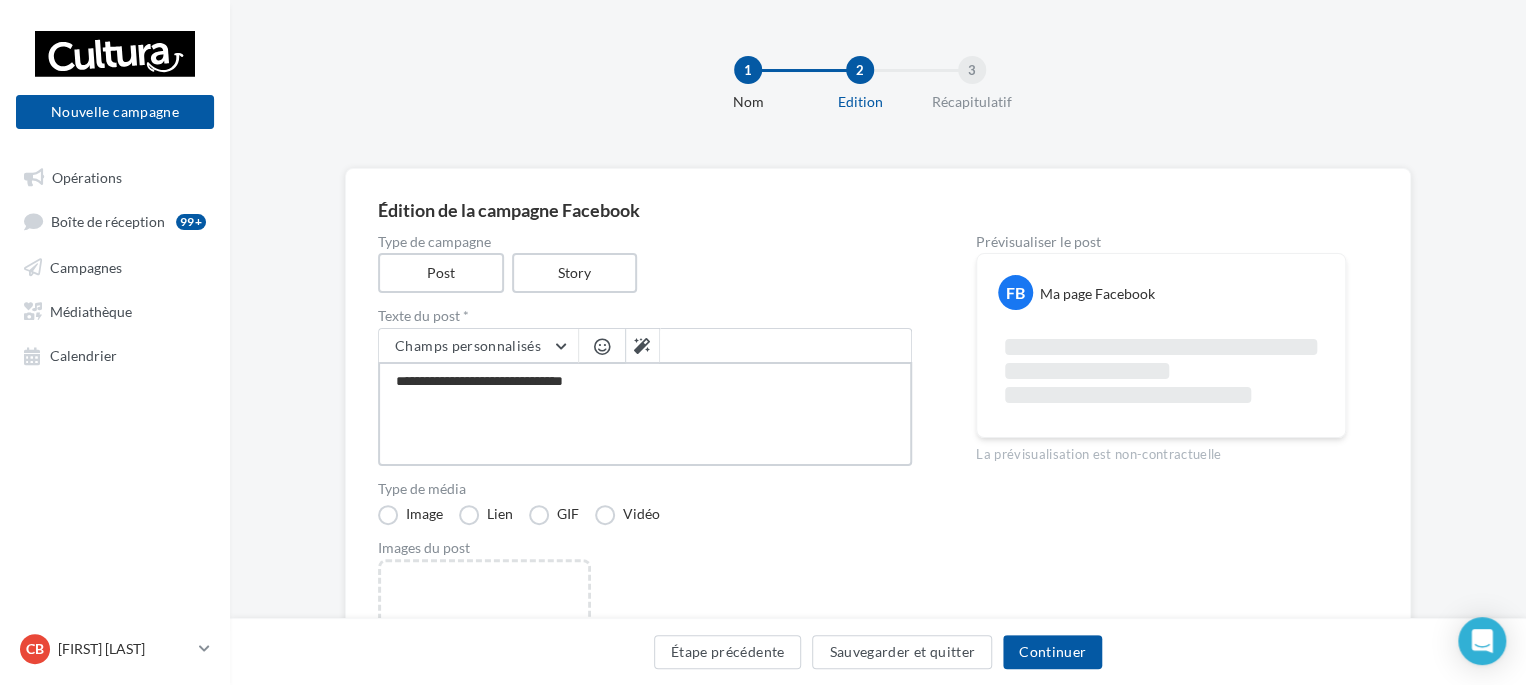 type on "**********" 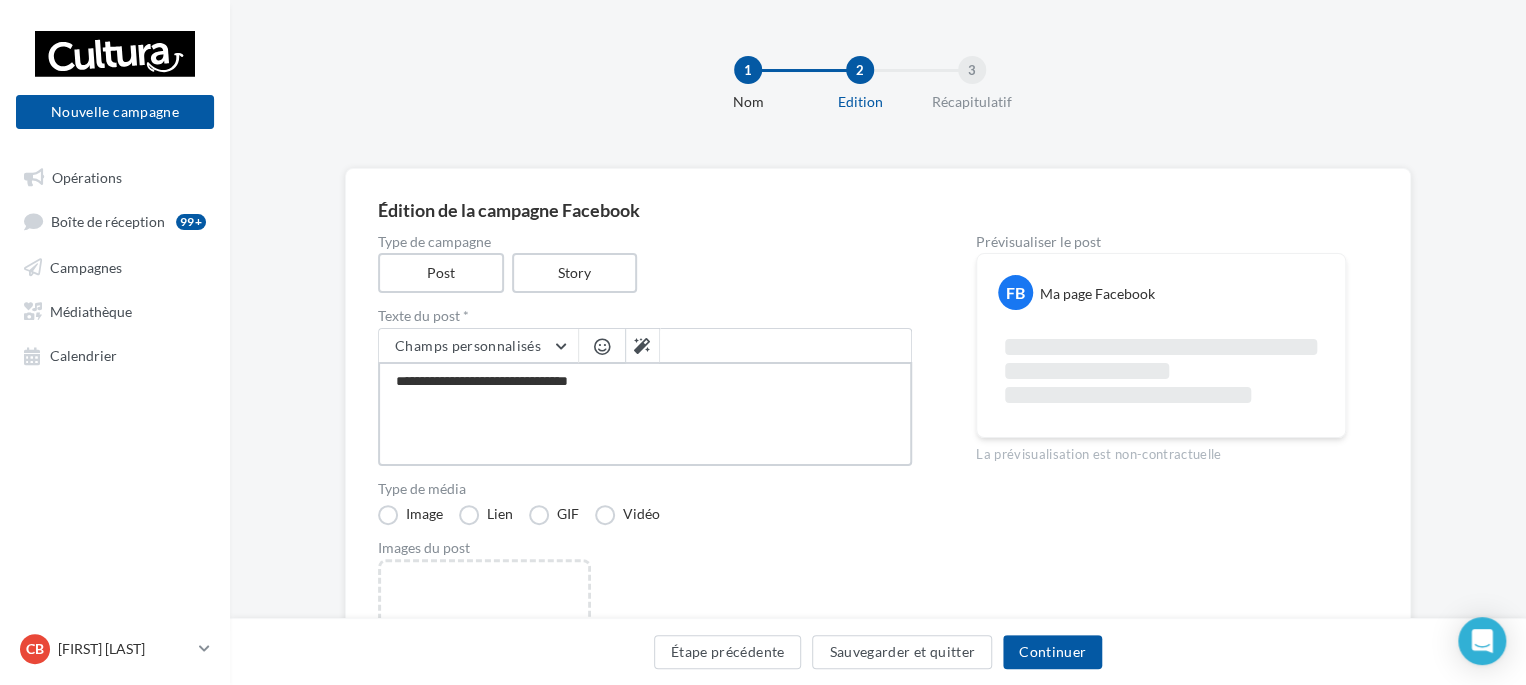 type on "**********" 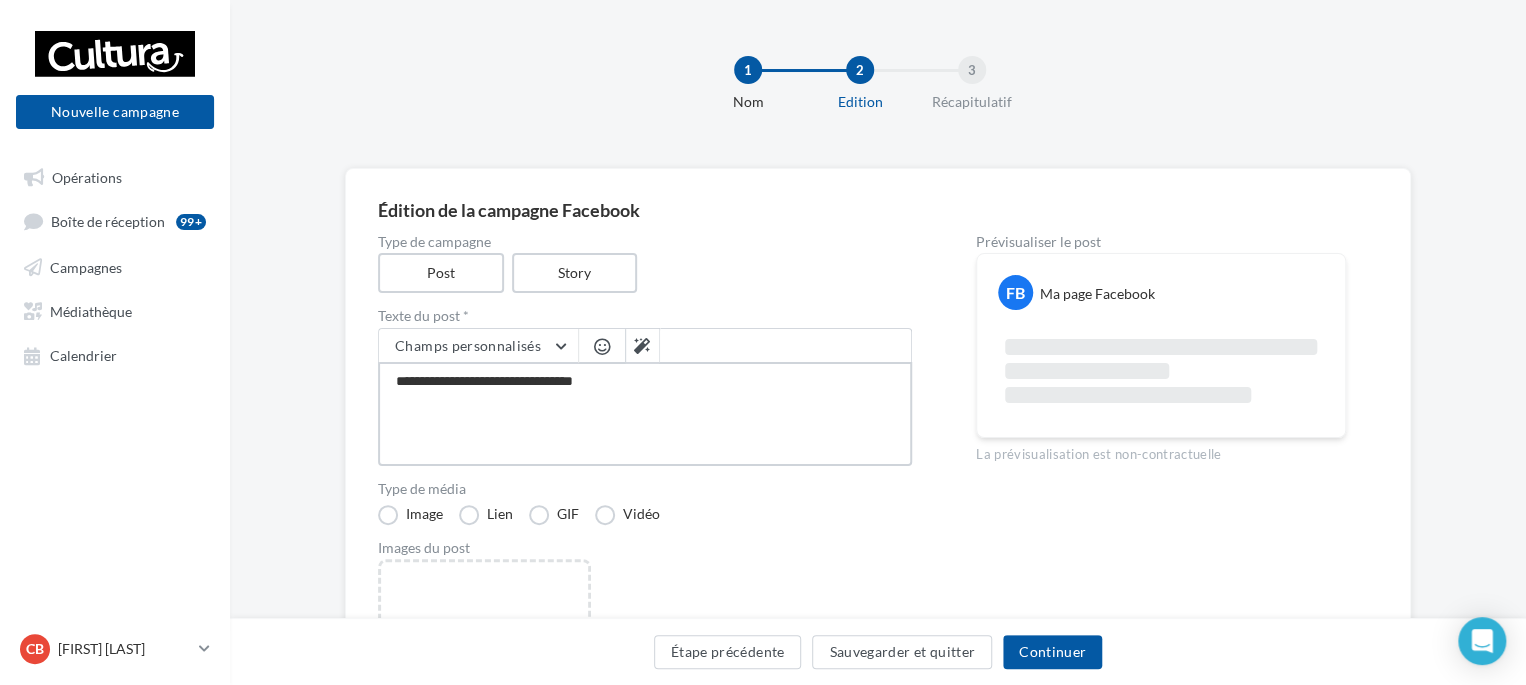 type on "**********" 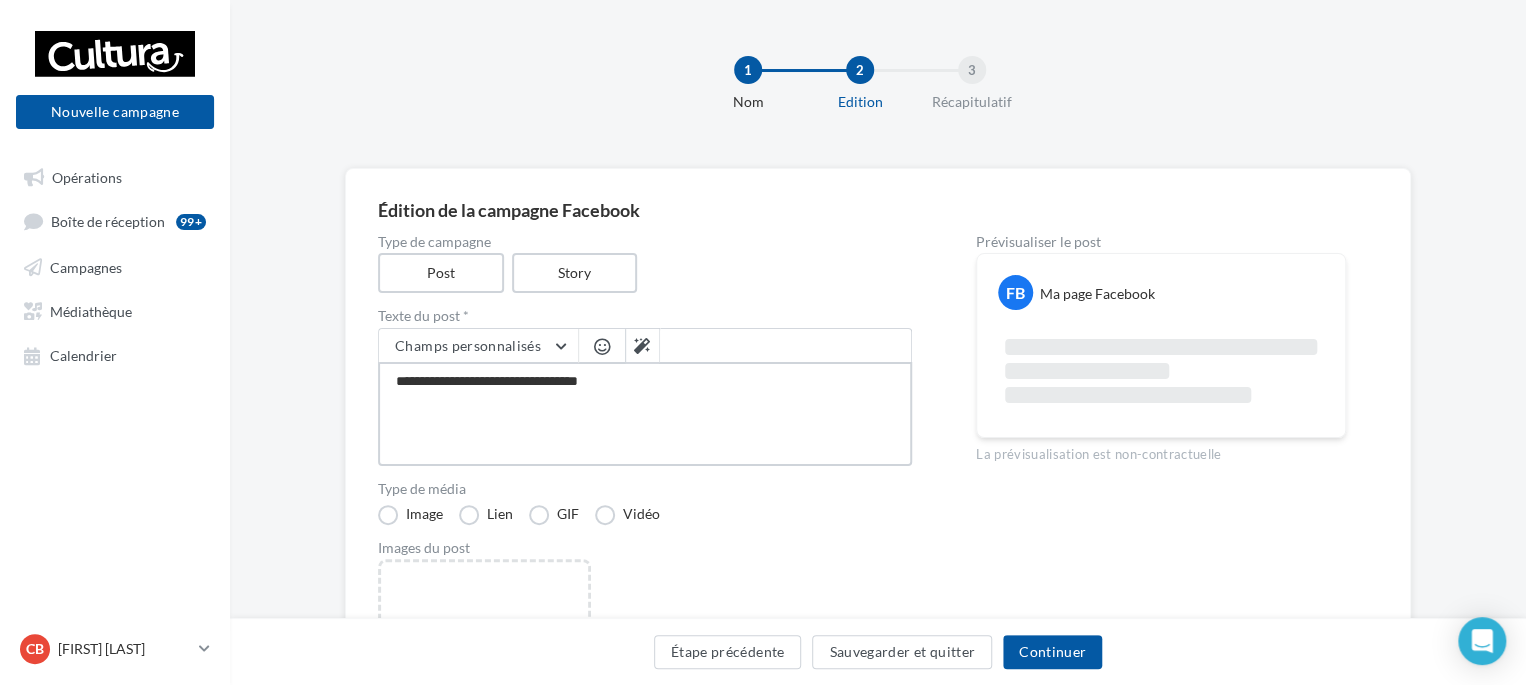 type on "**********" 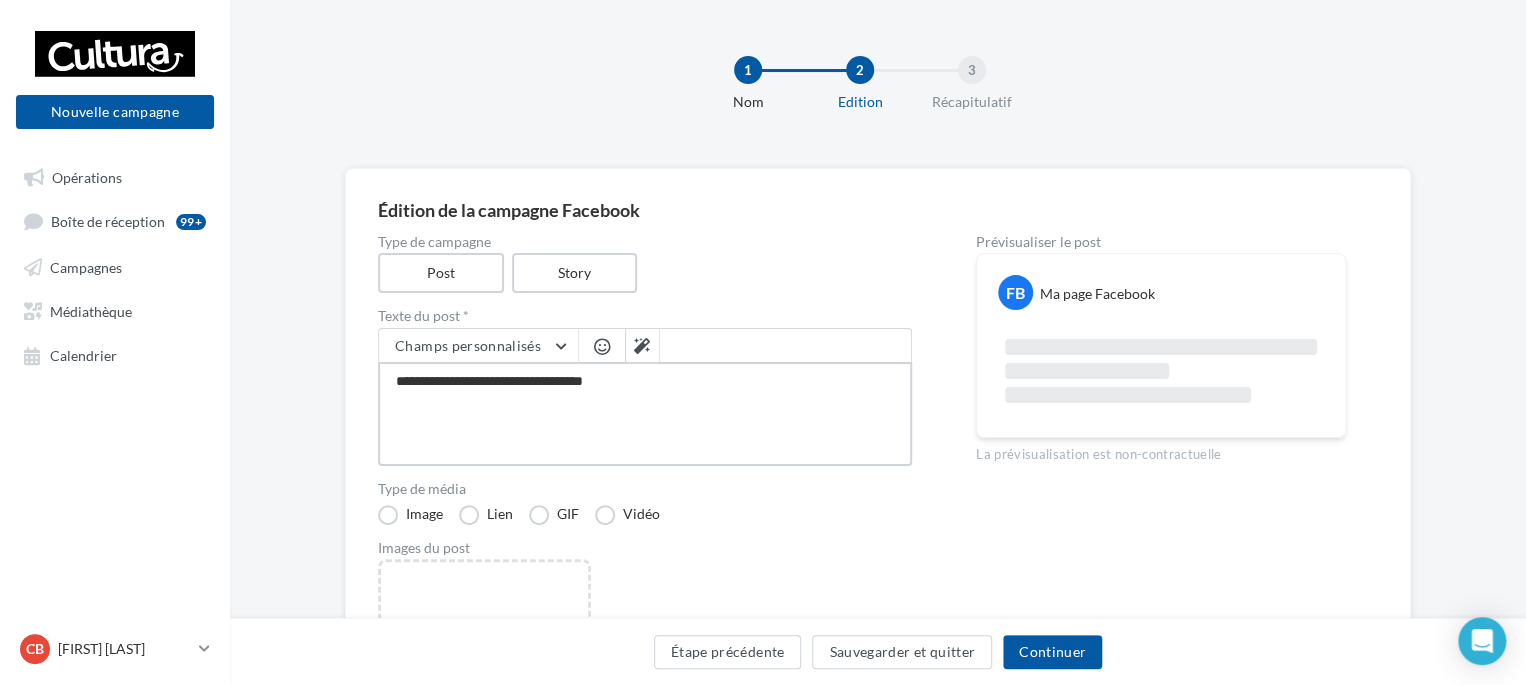 type on "**********" 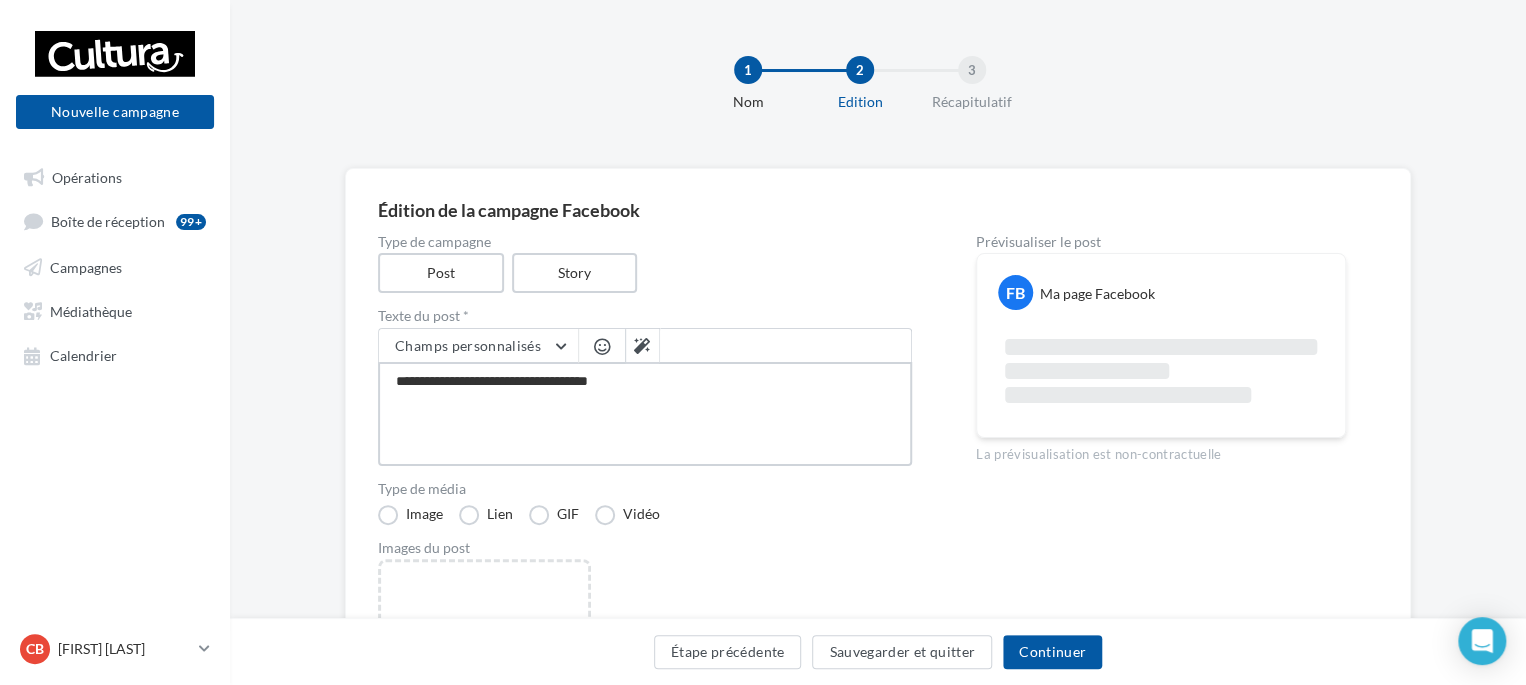 type on "**********" 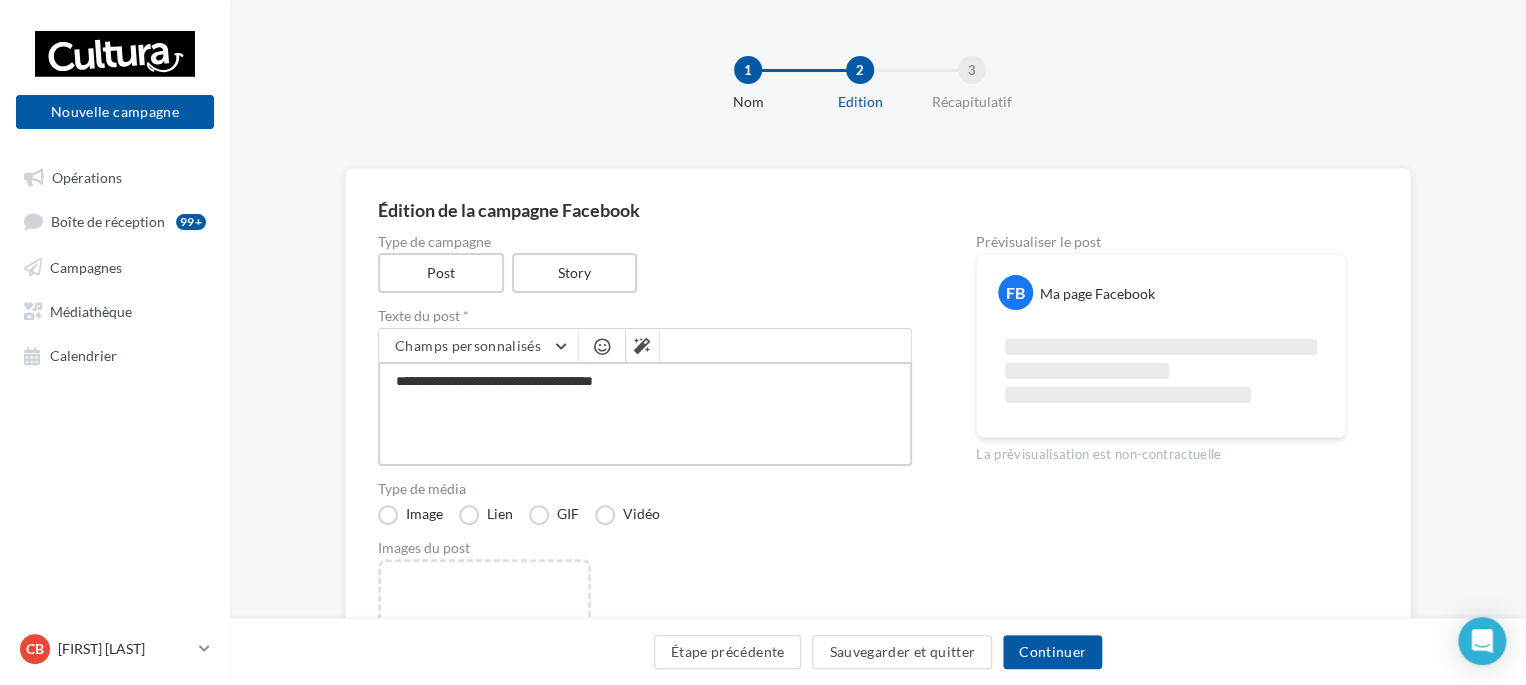 type on "**********" 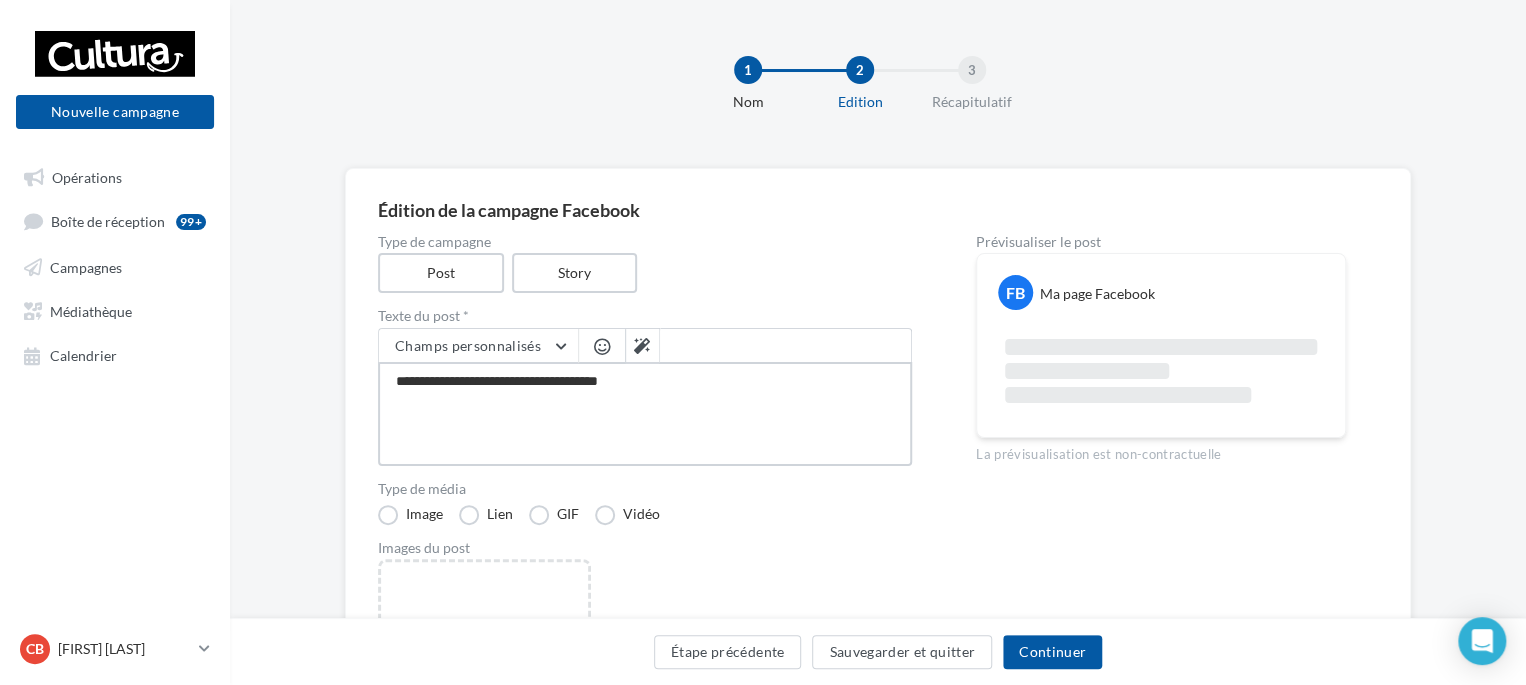 type on "**********" 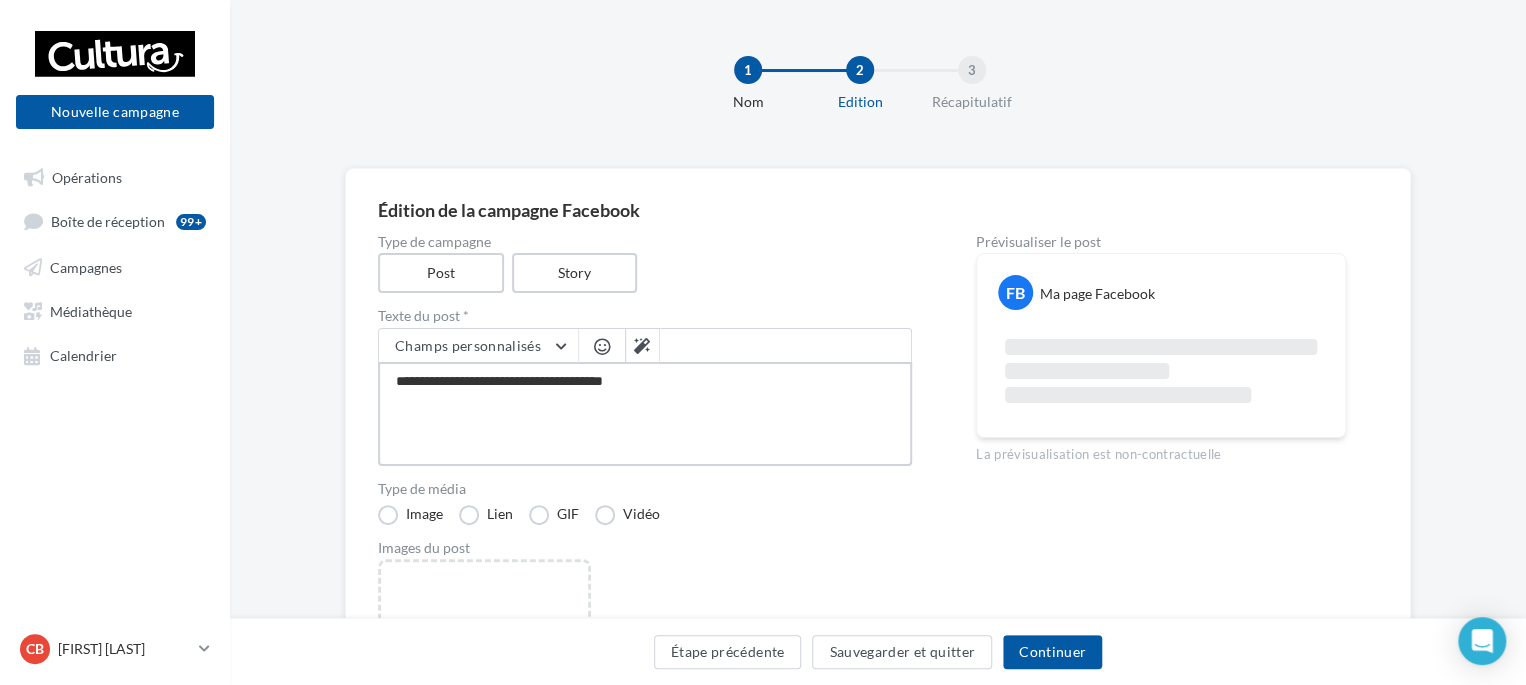 type on "**********" 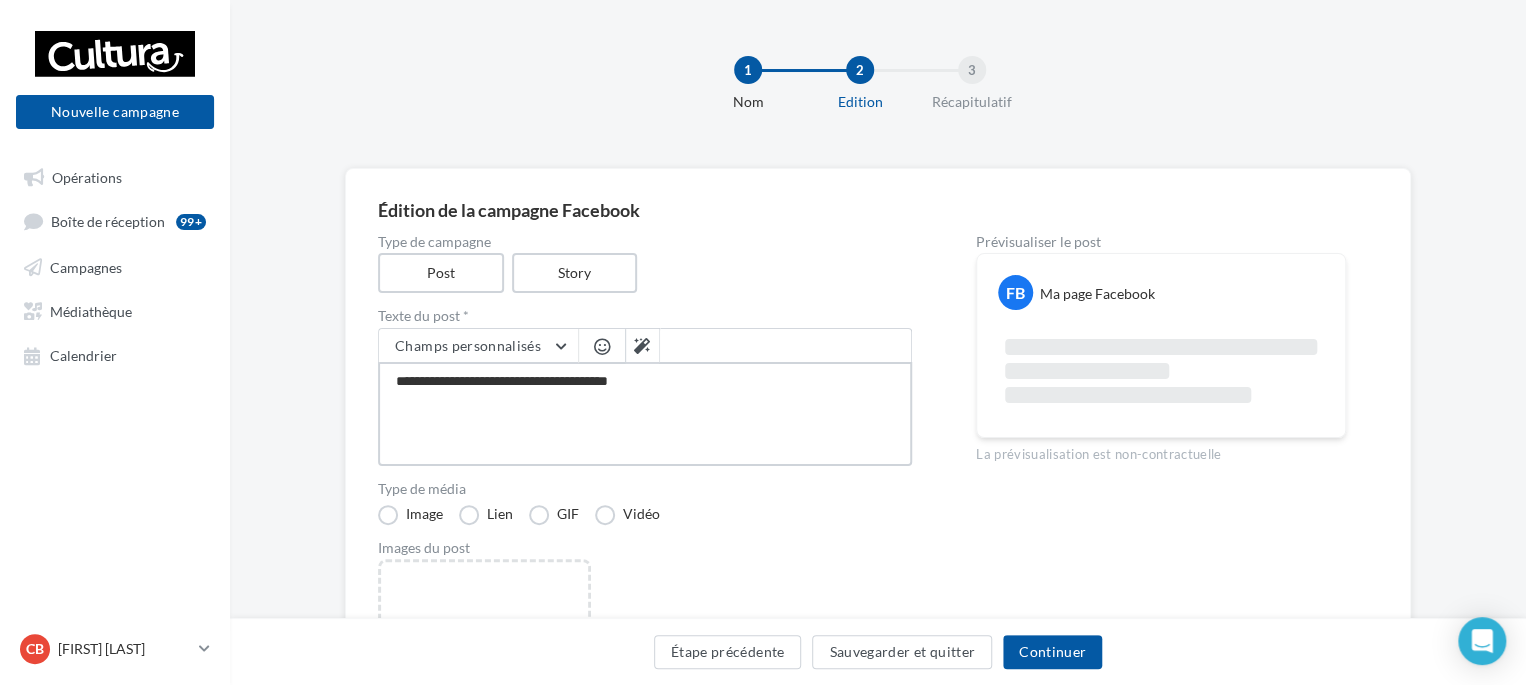 type on "**********" 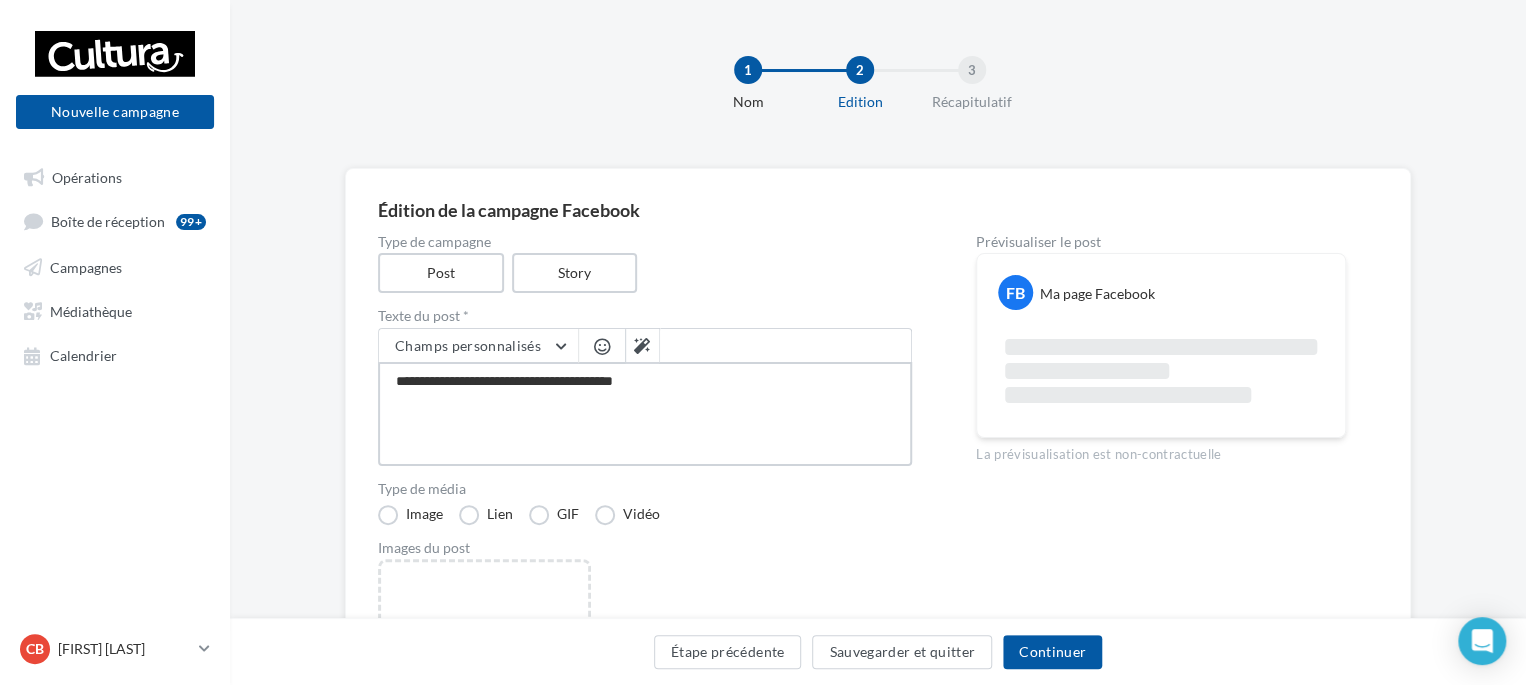 type on "**********" 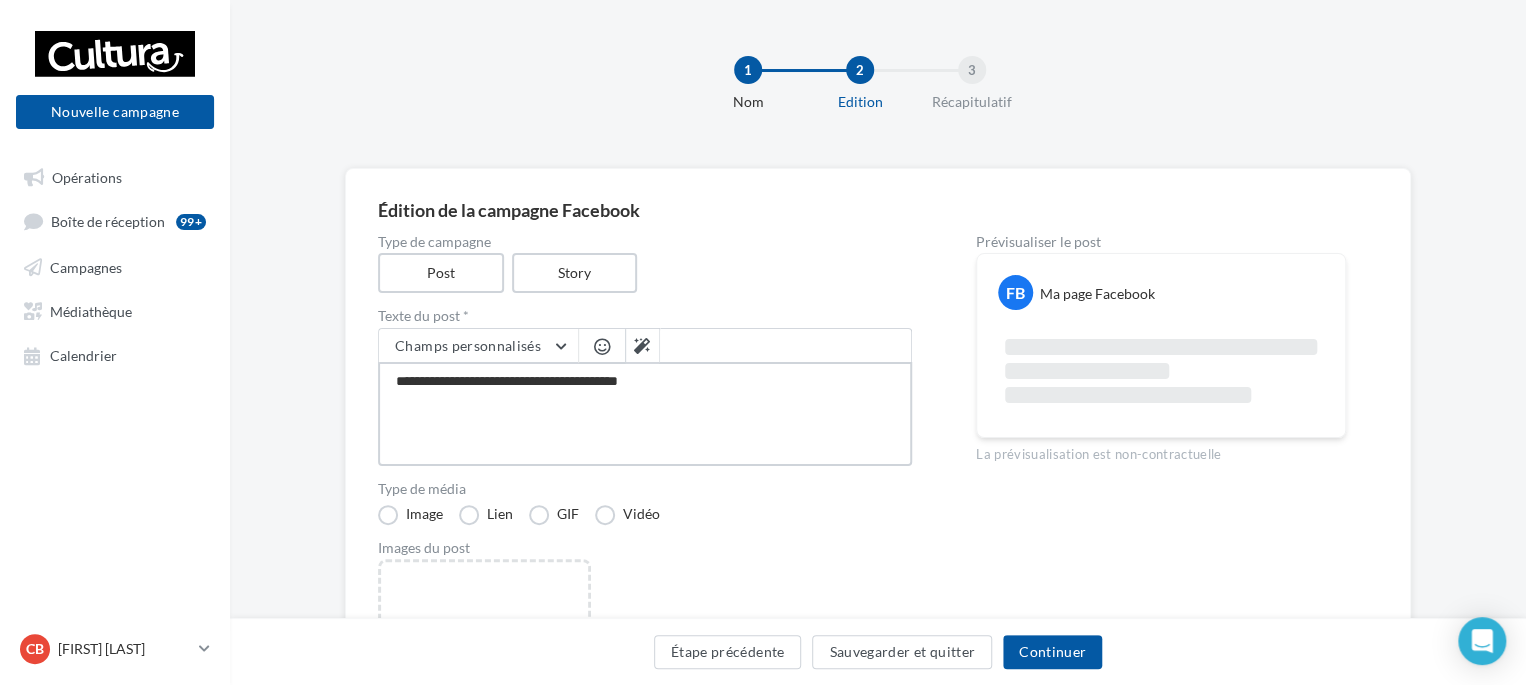type on "**********" 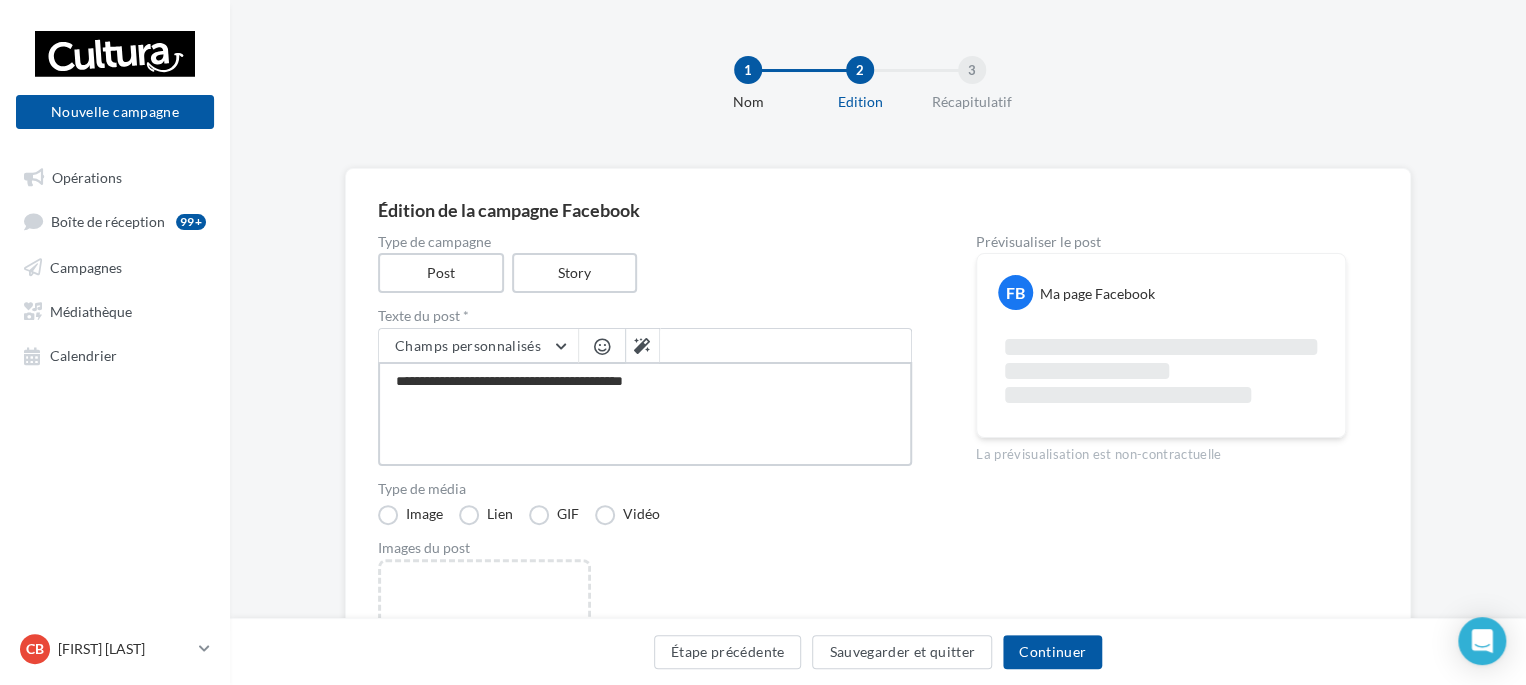 type on "**********" 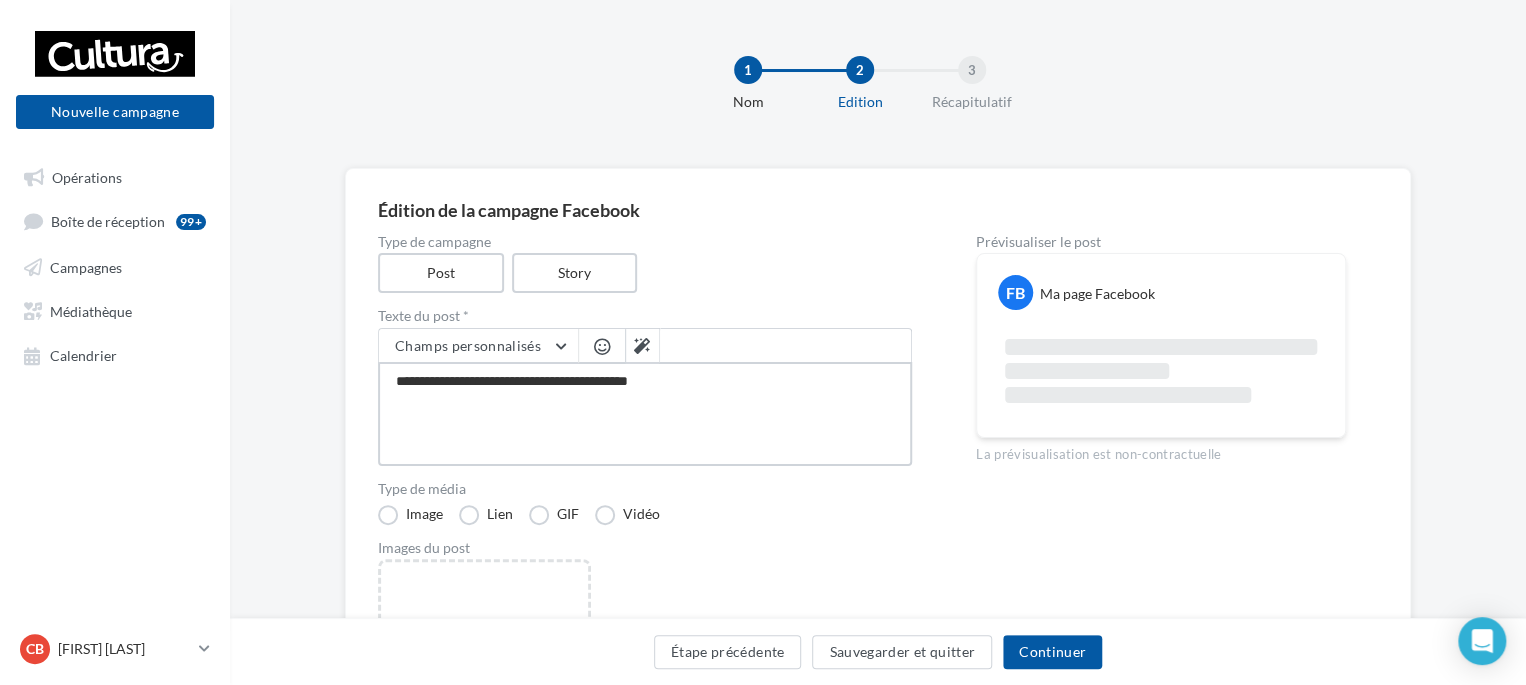type on "**********" 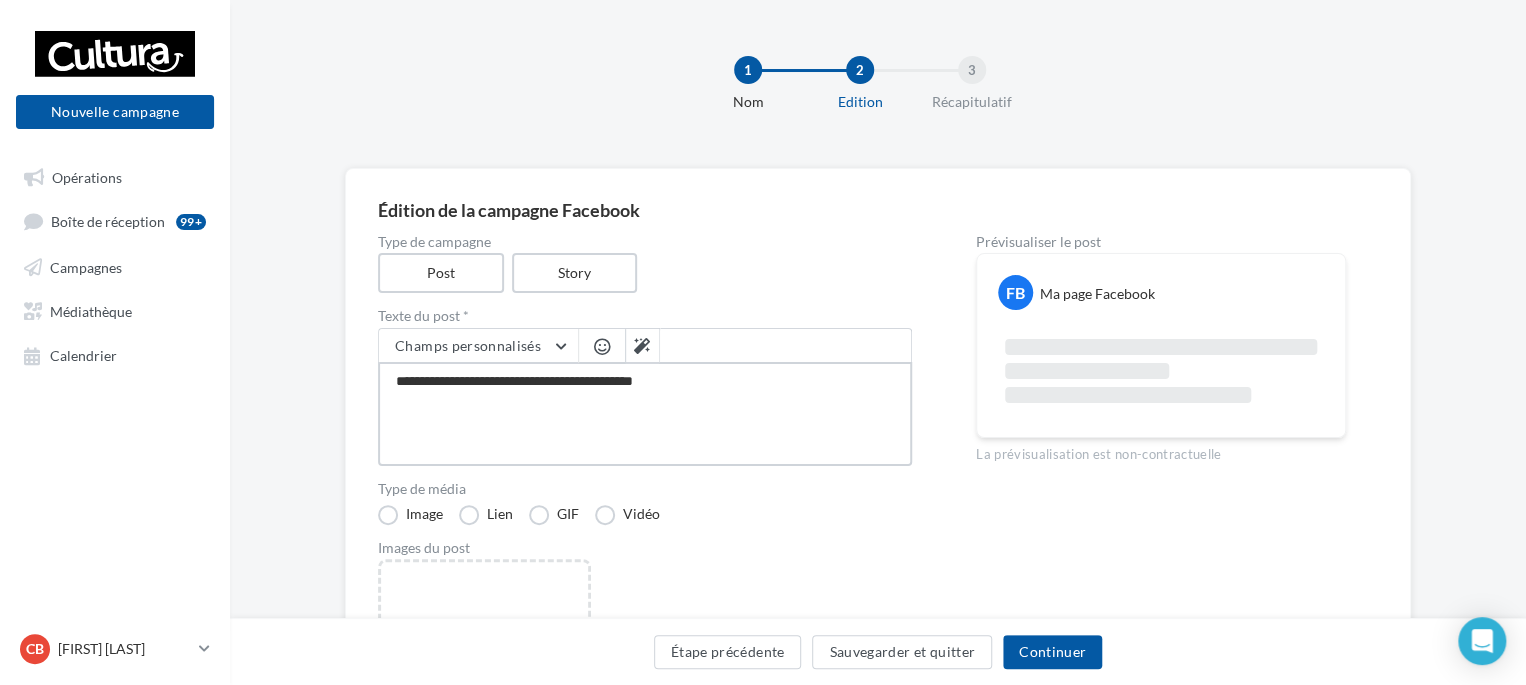 type on "**********" 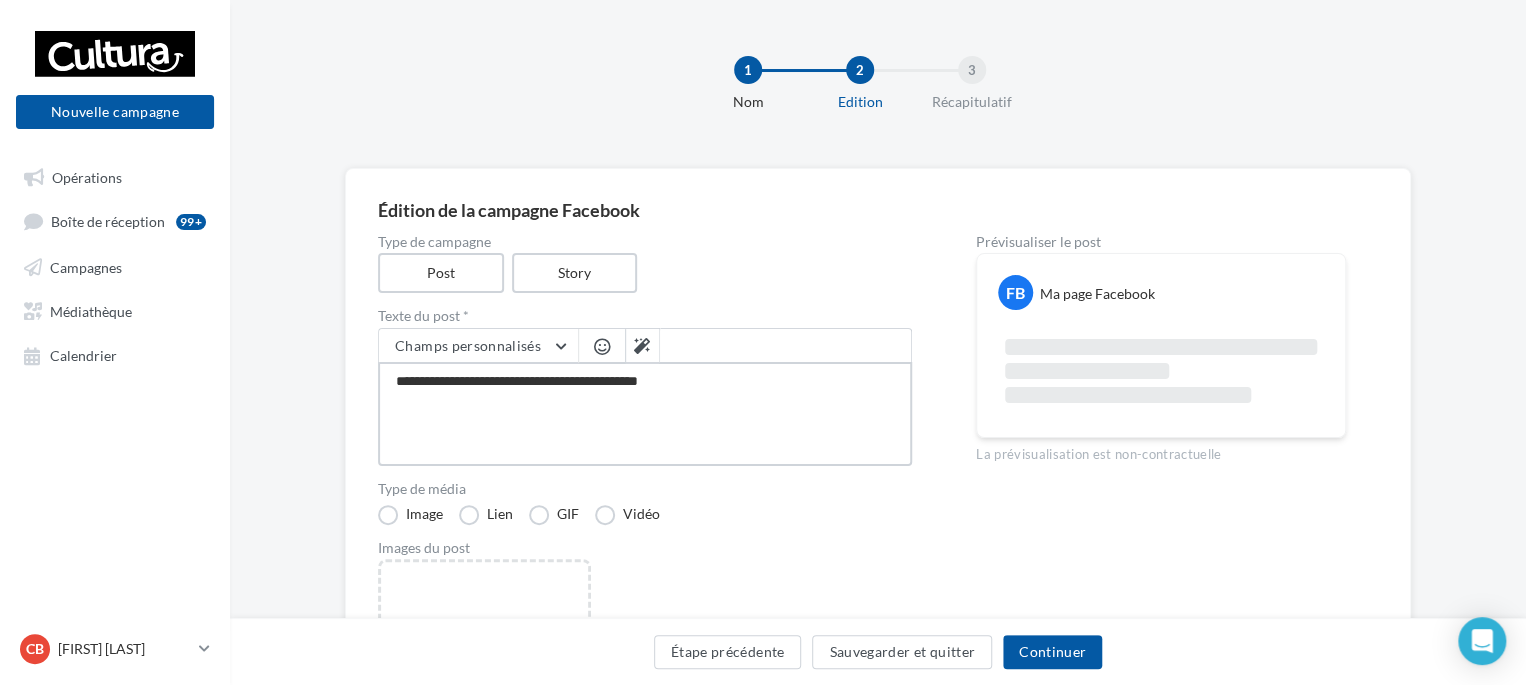 type on "**********" 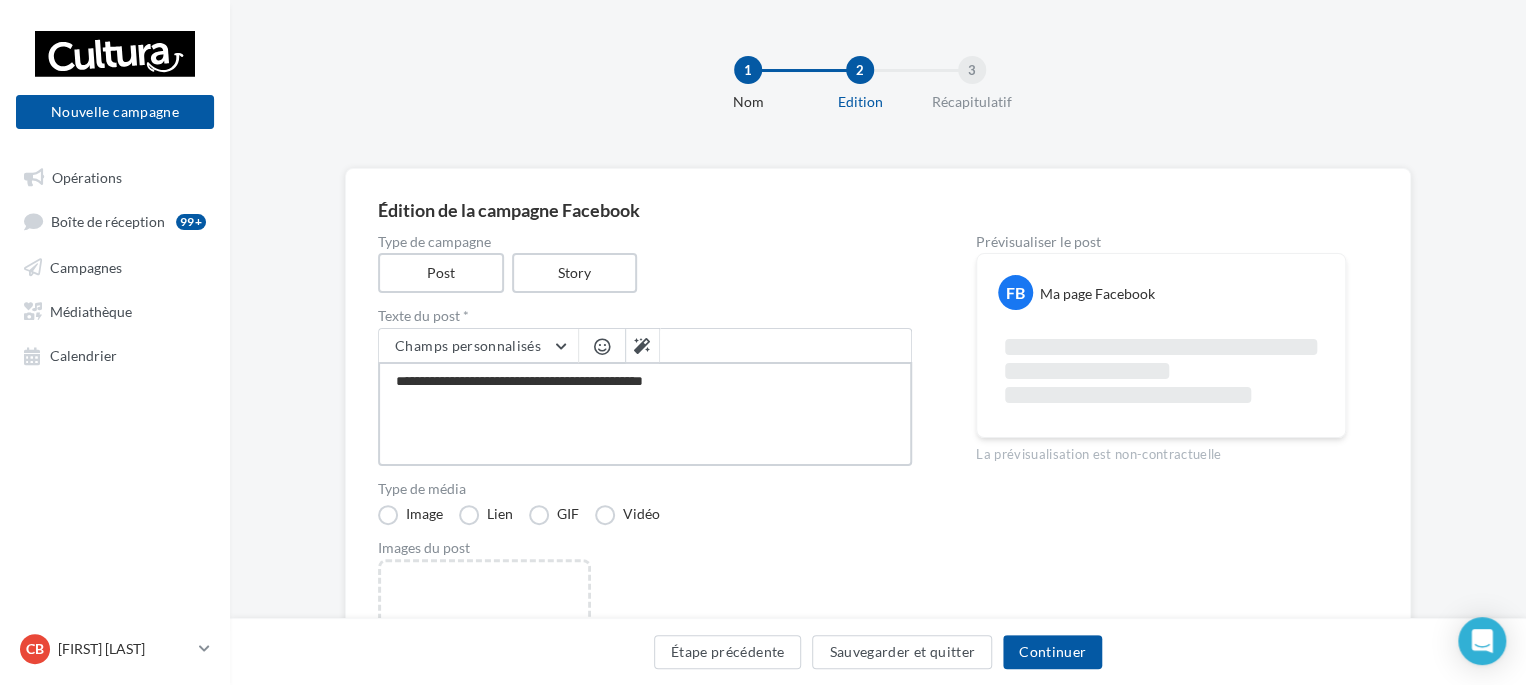 type on "**********" 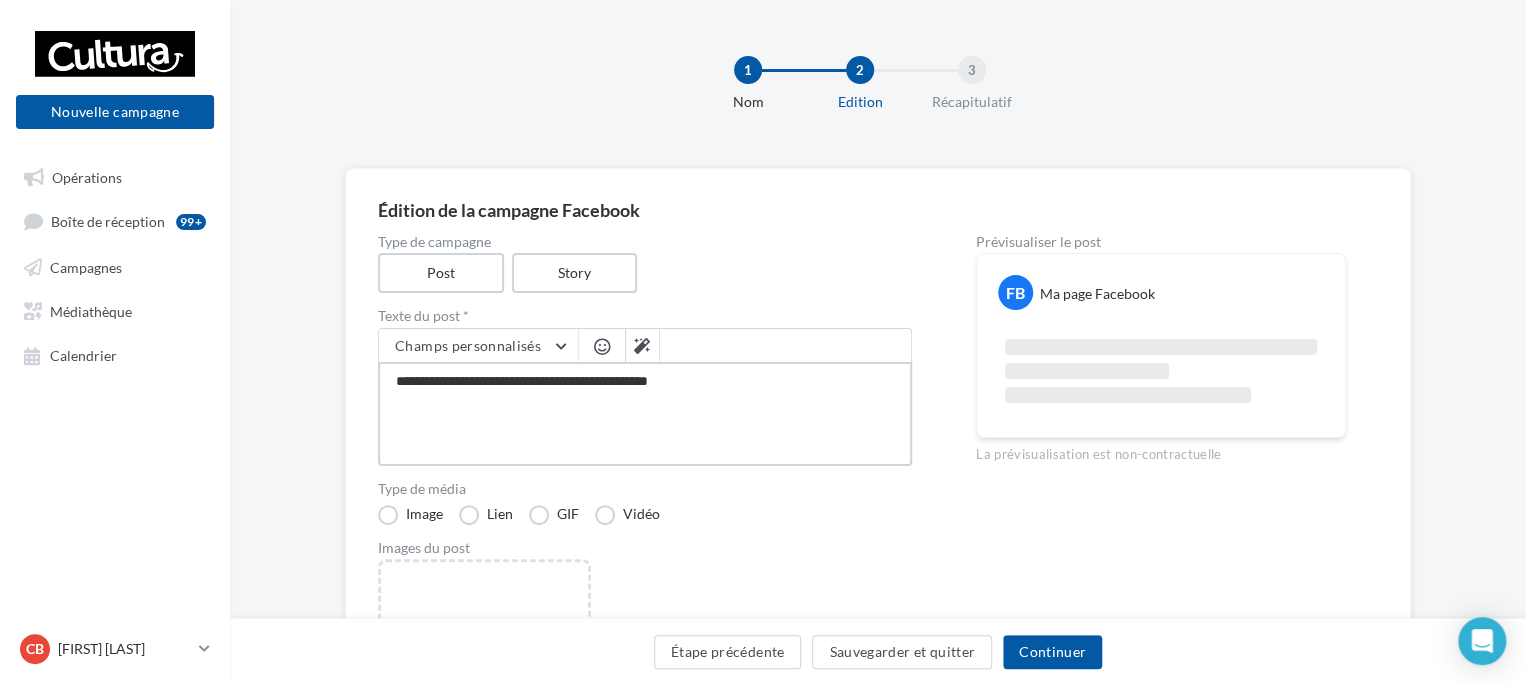 type on "**********" 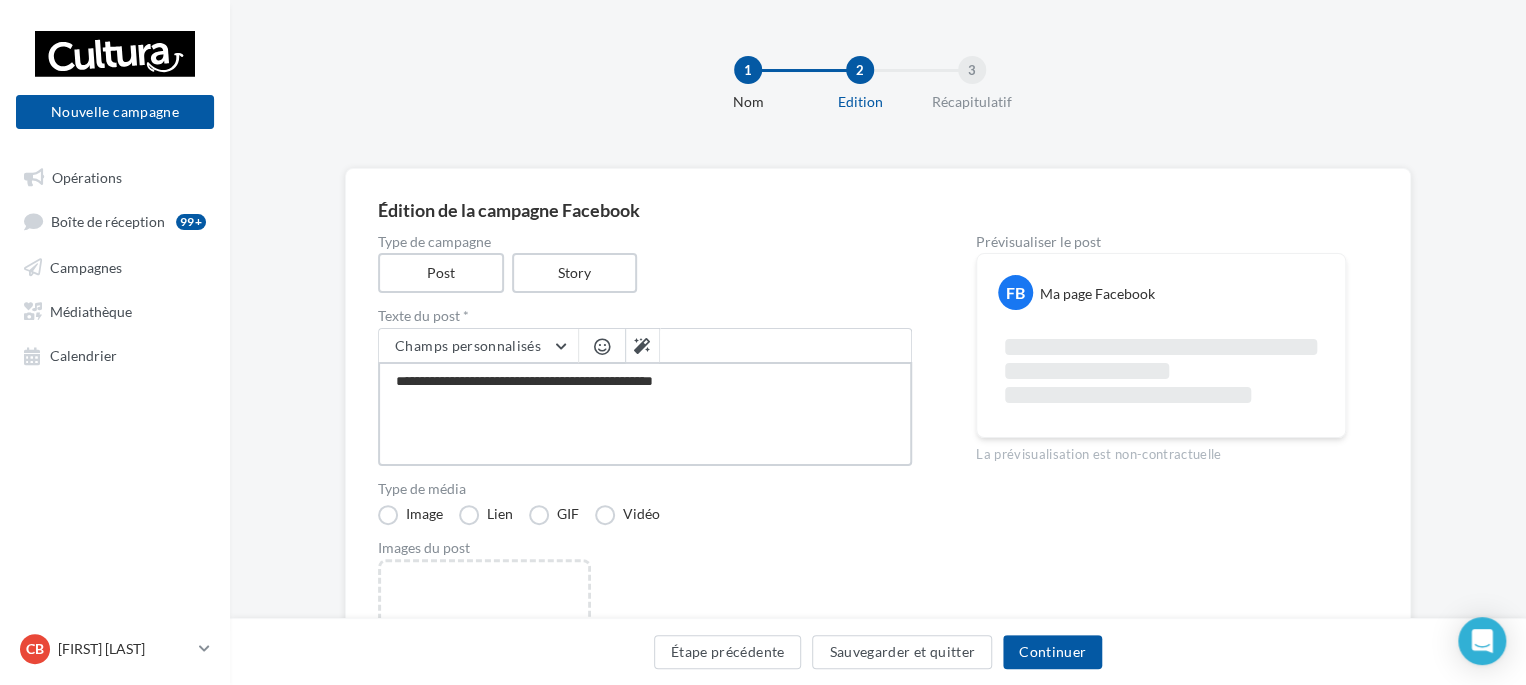 type on "**********" 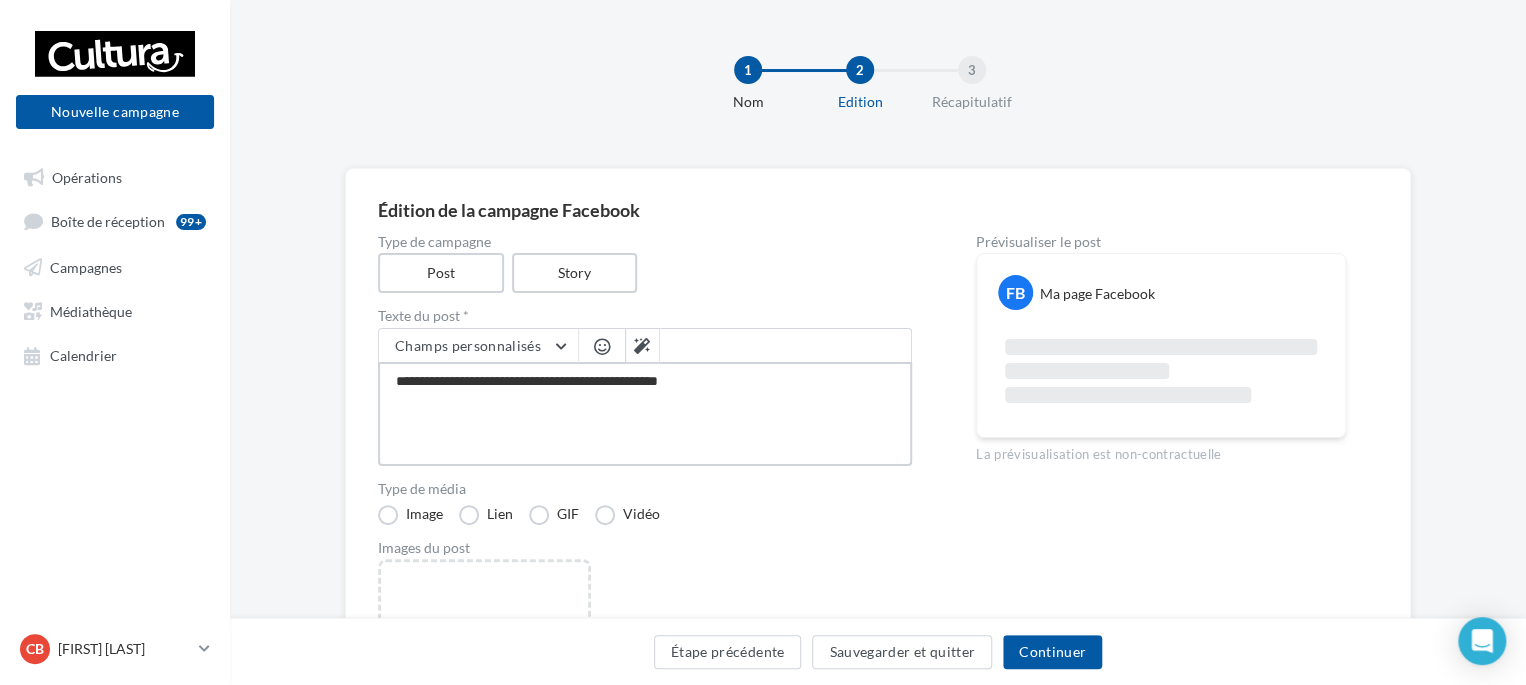 type on "**********" 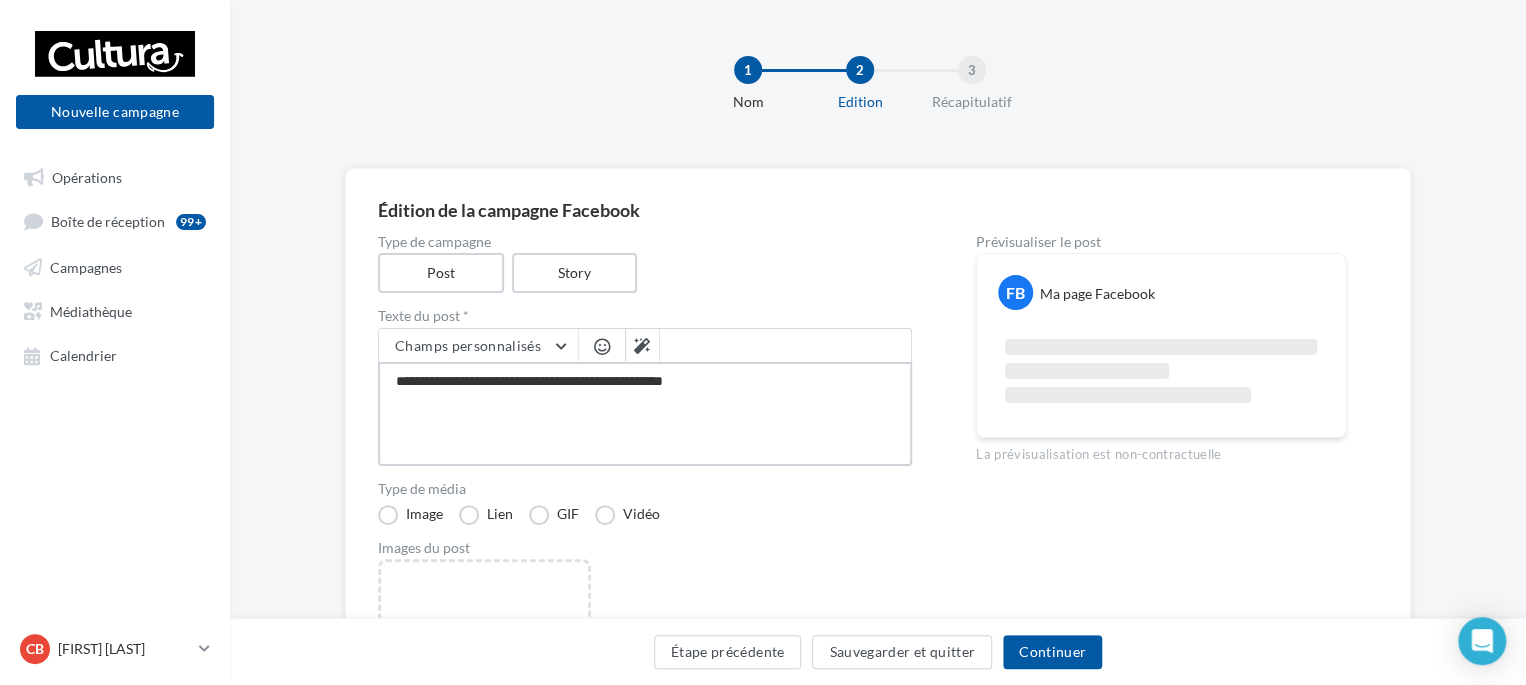 type on "**********" 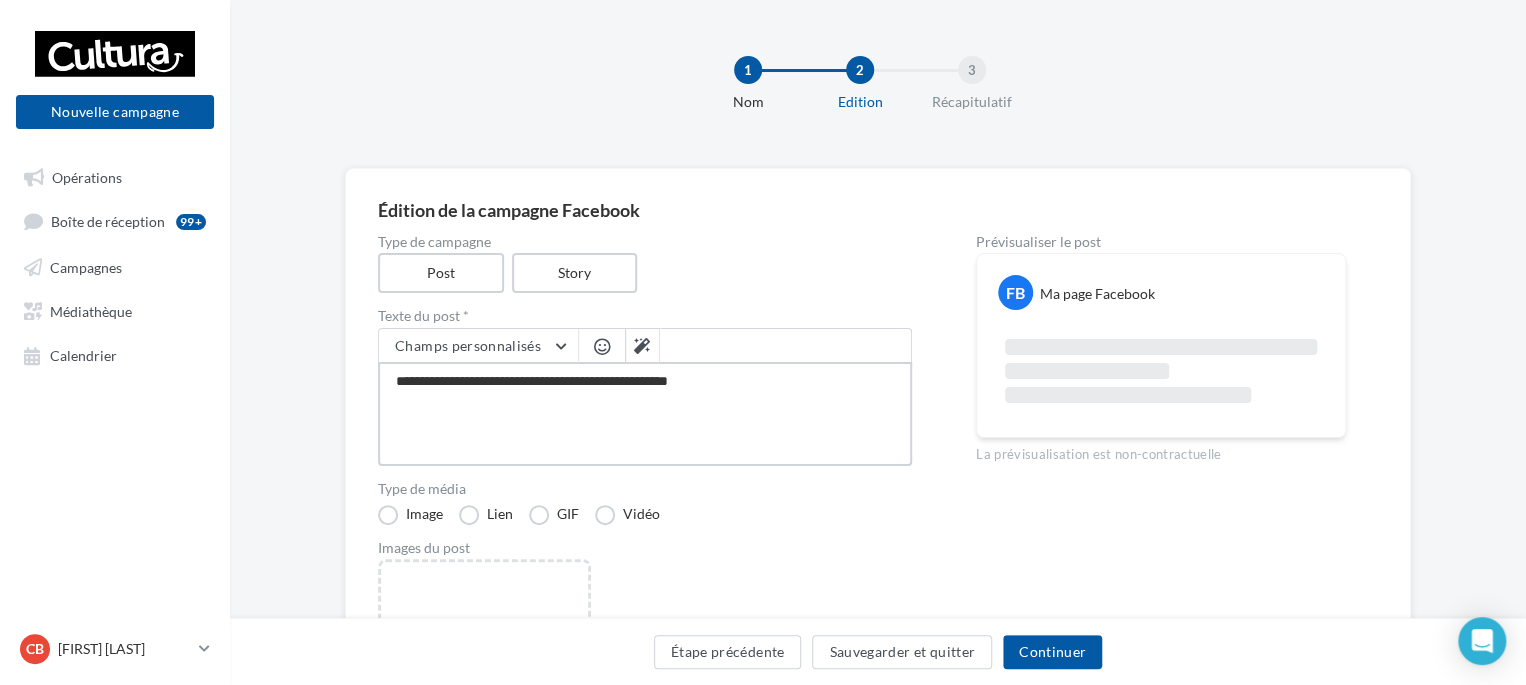 type on "**********" 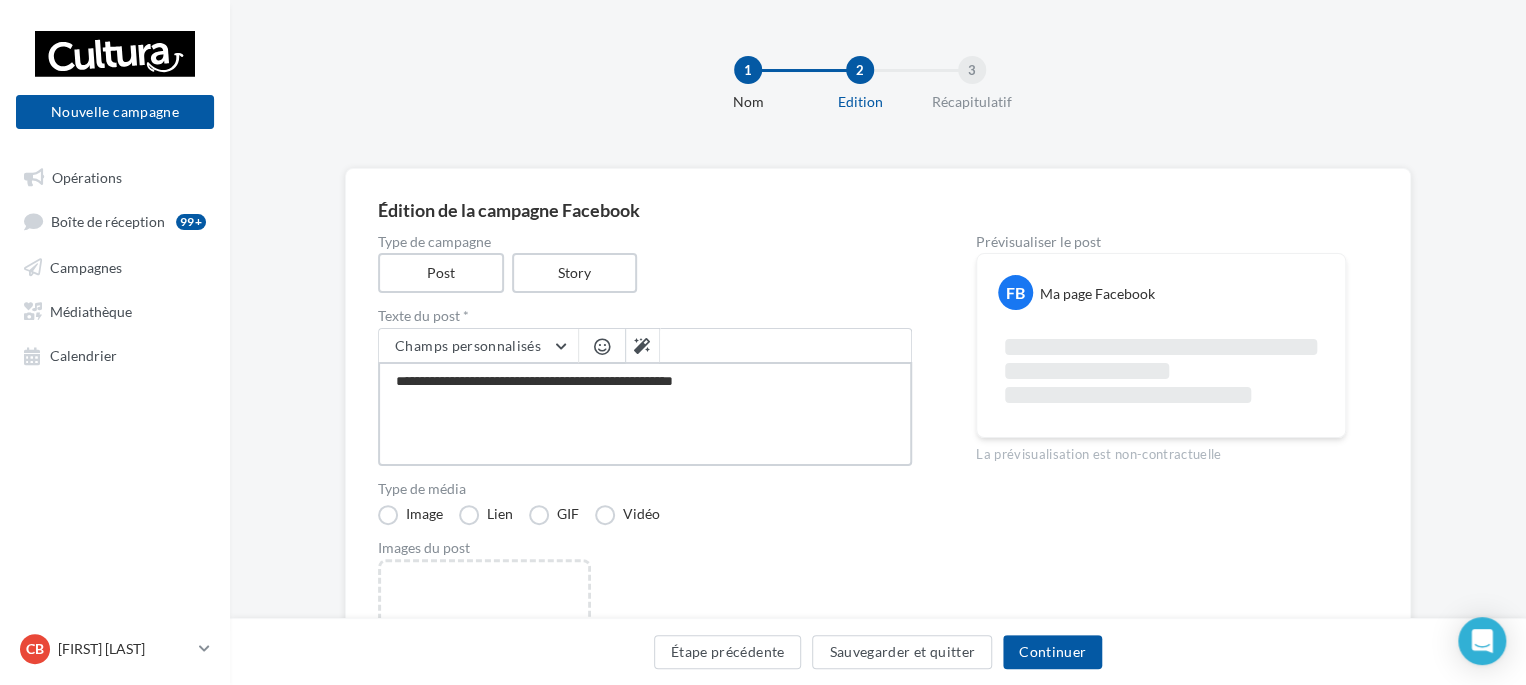type on "**********" 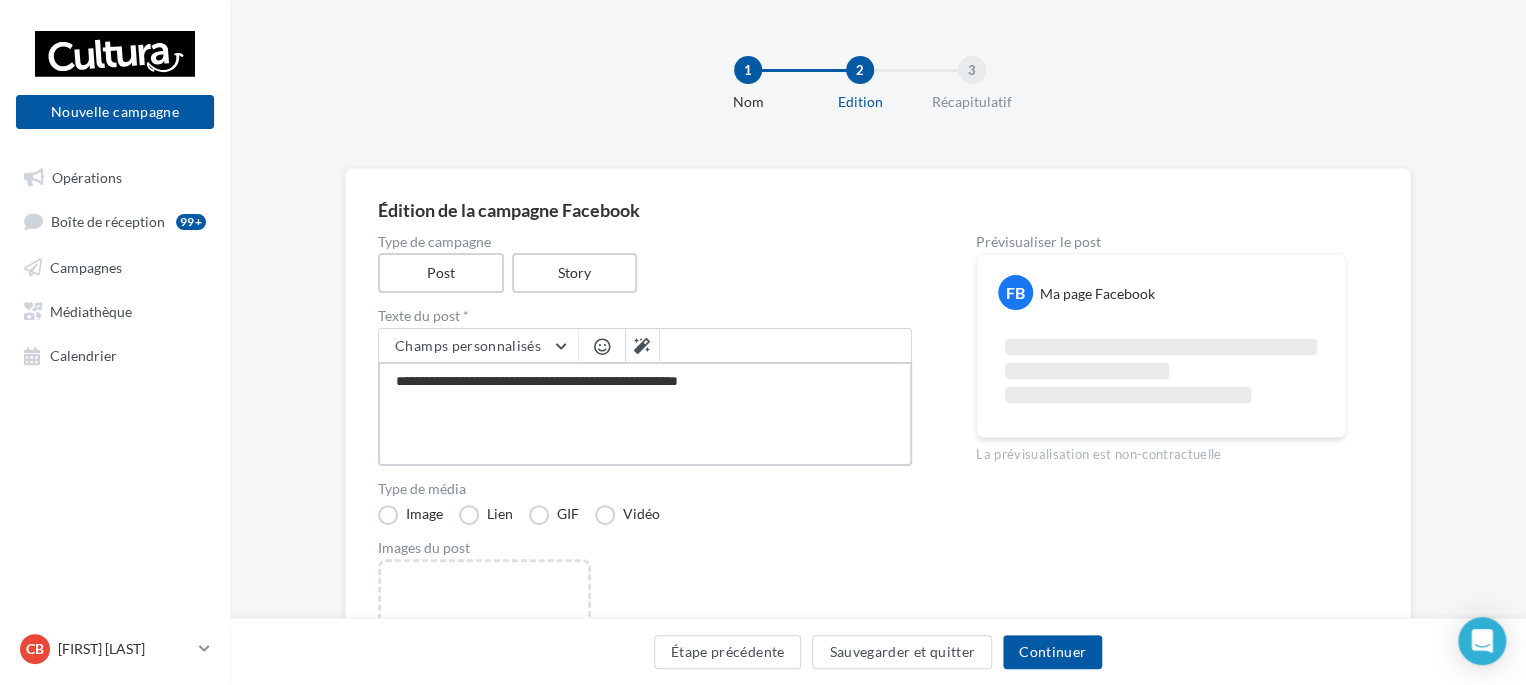 type on "**********" 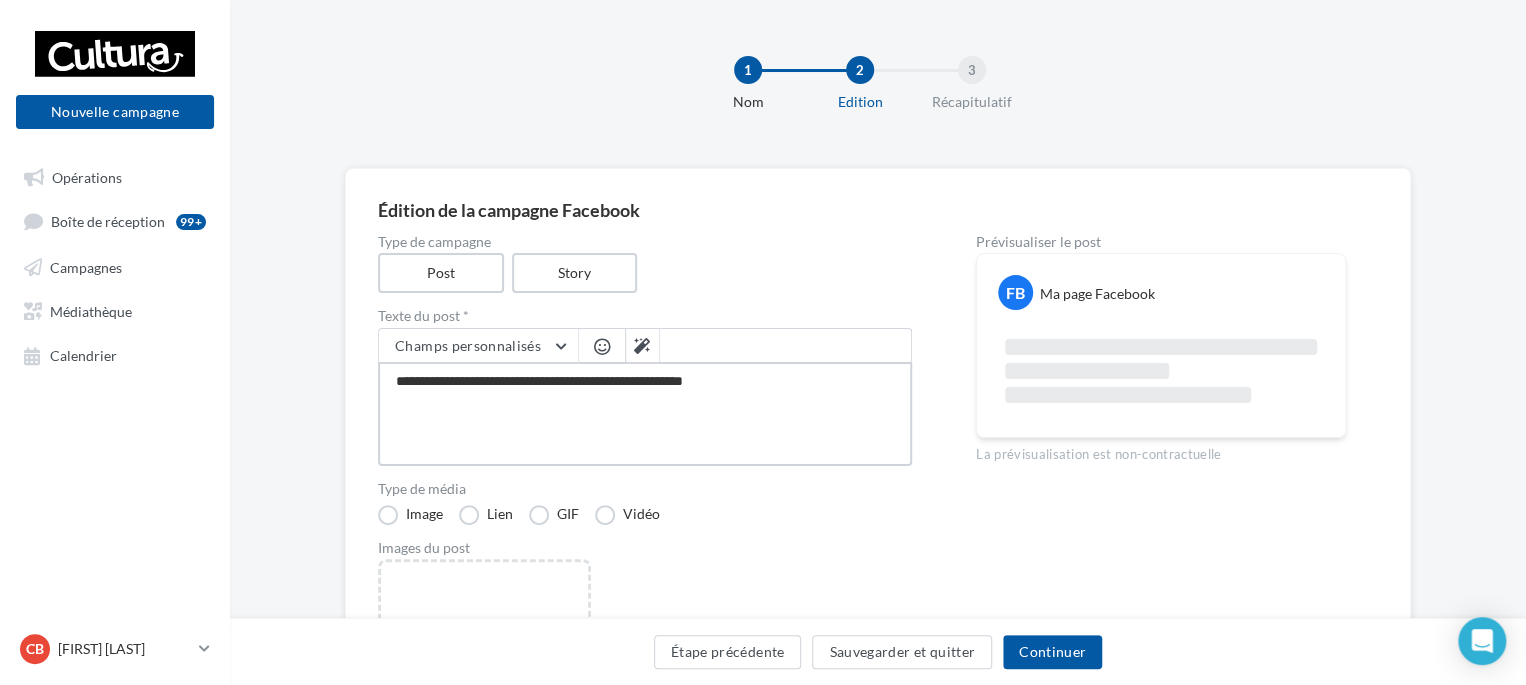 type on "**********" 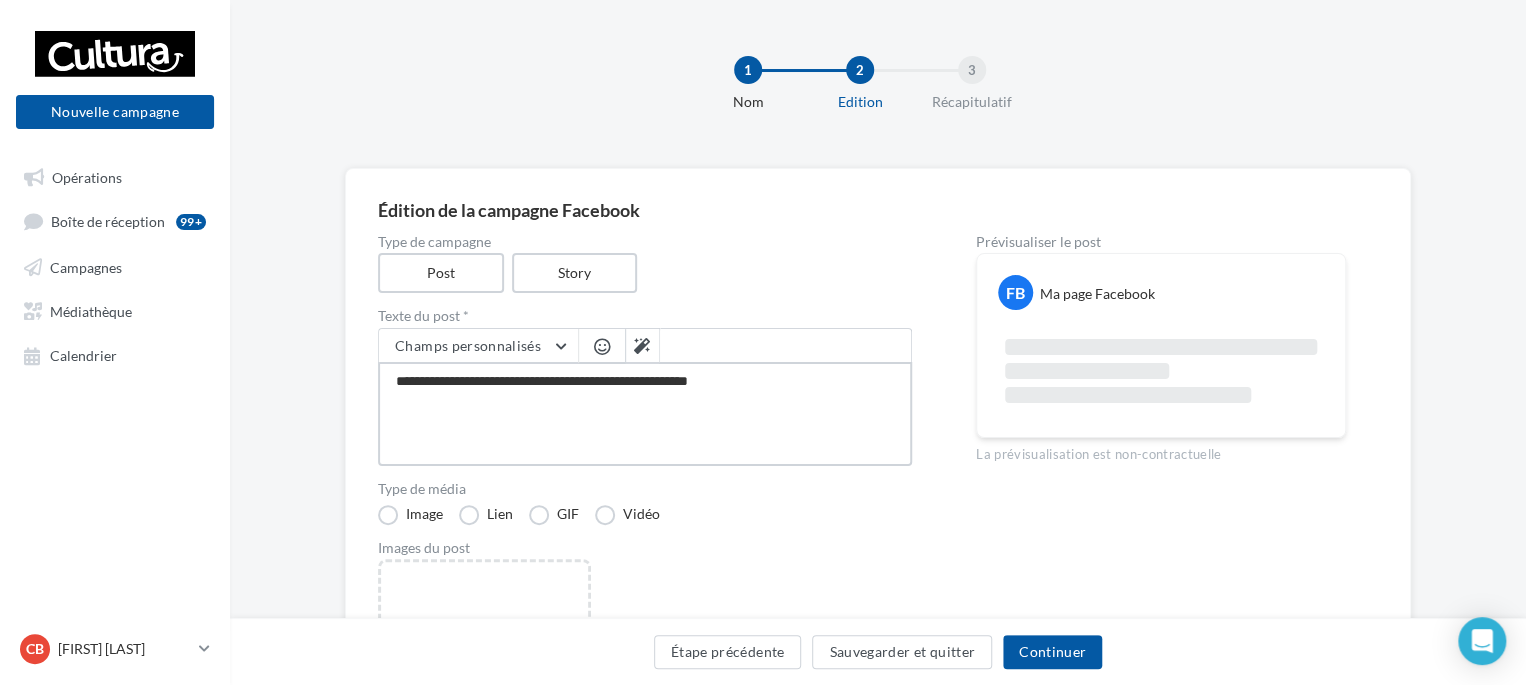 type on "**********" 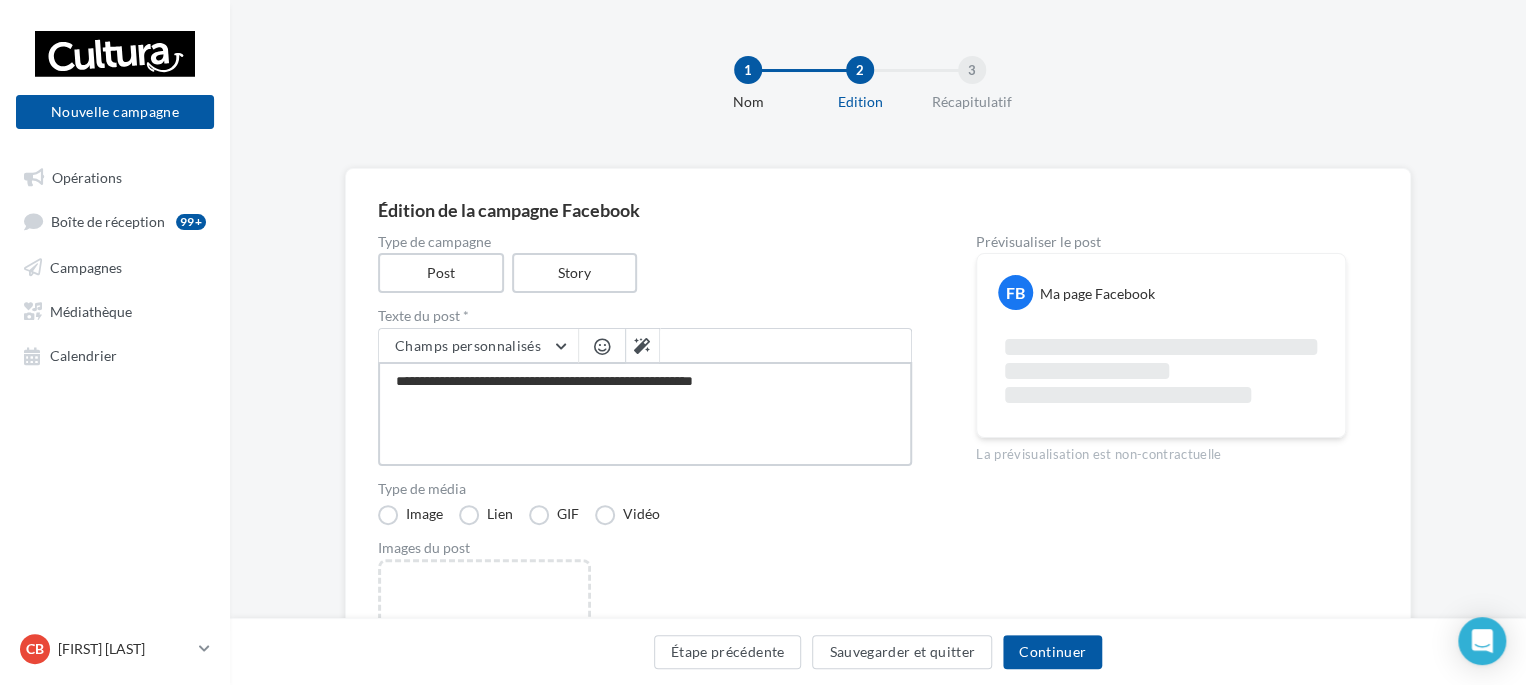 type on "**********" 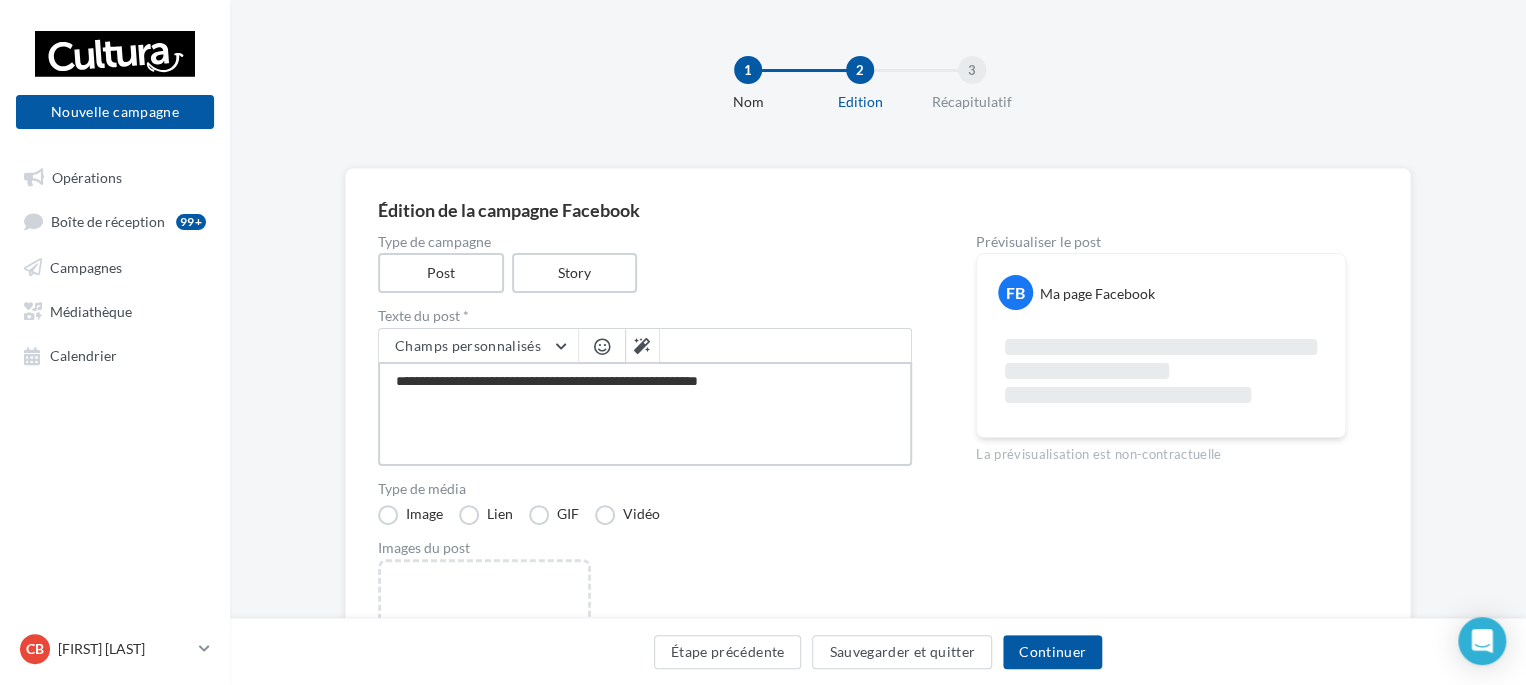 type on "**********" 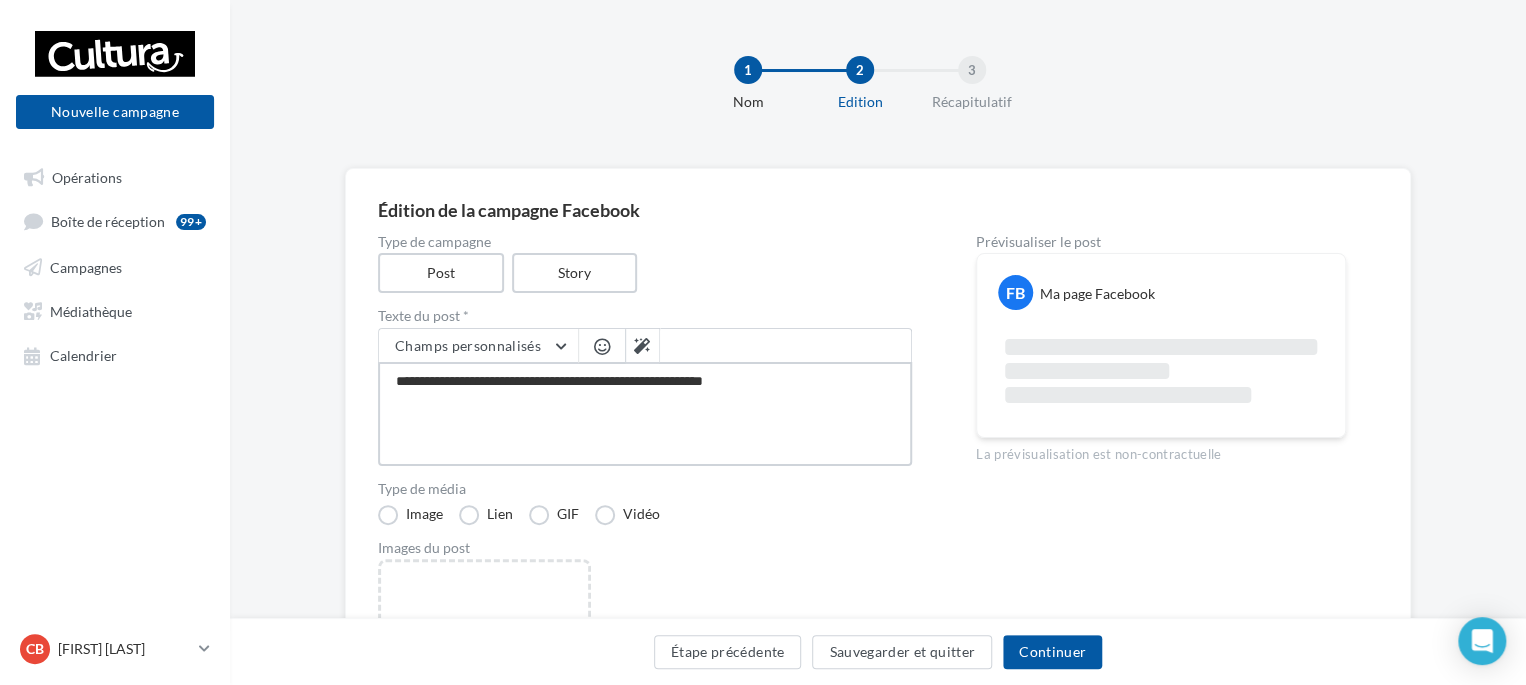 type on "**********" 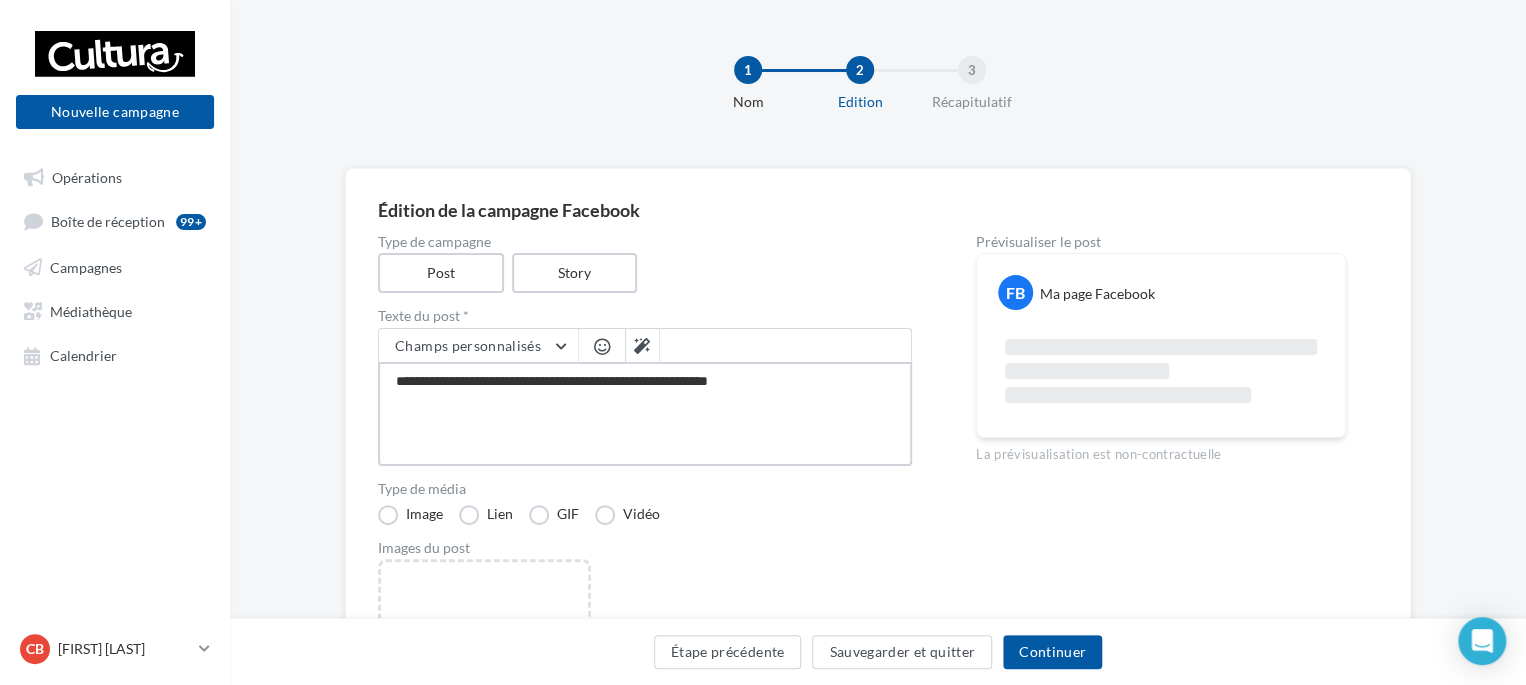 type on "**********" 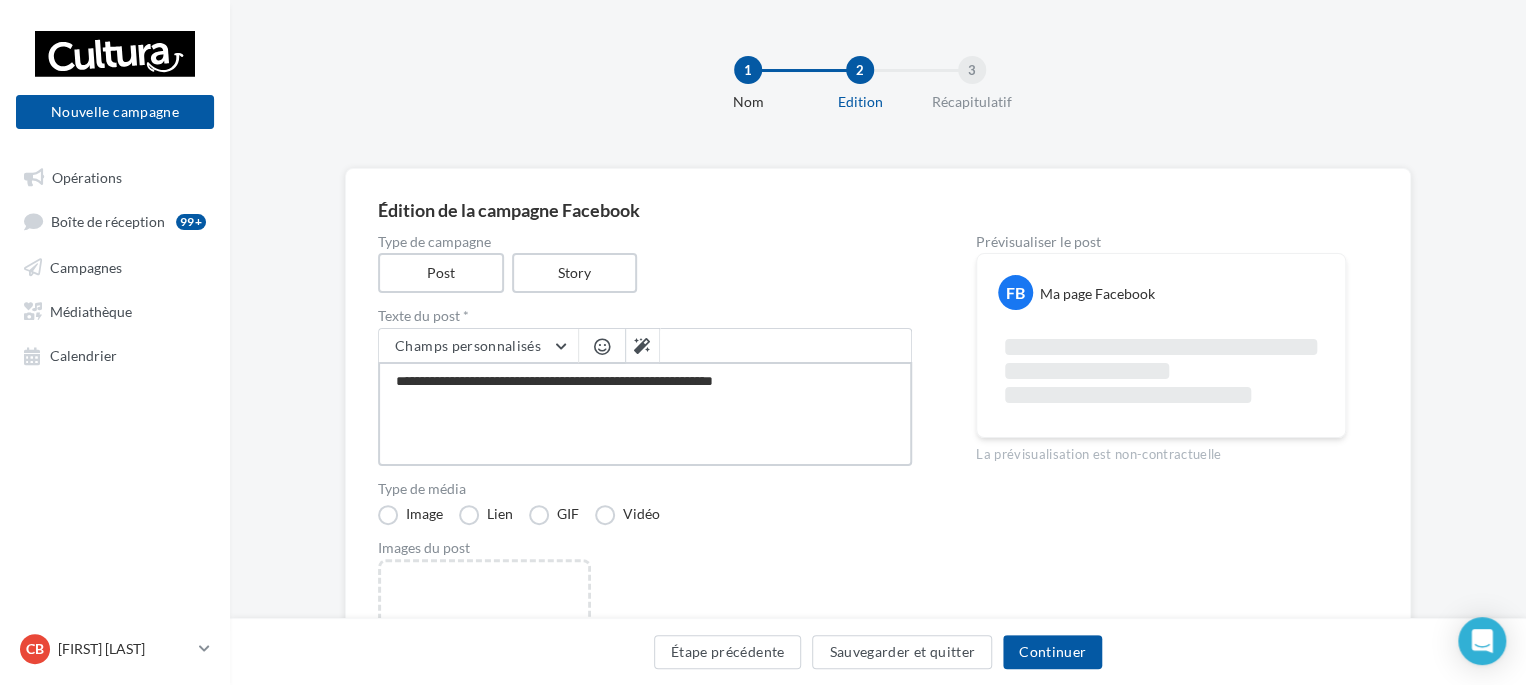 type on "**********" 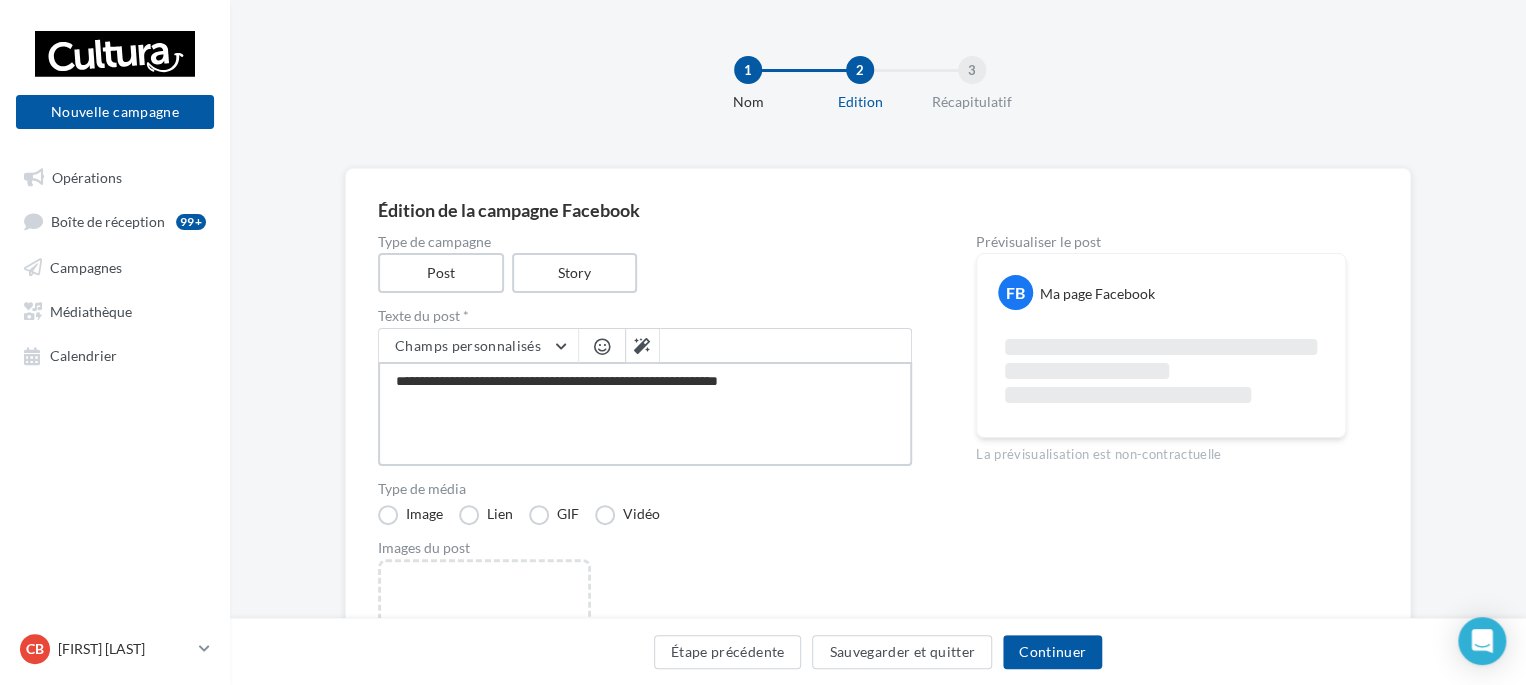 type on "**********" 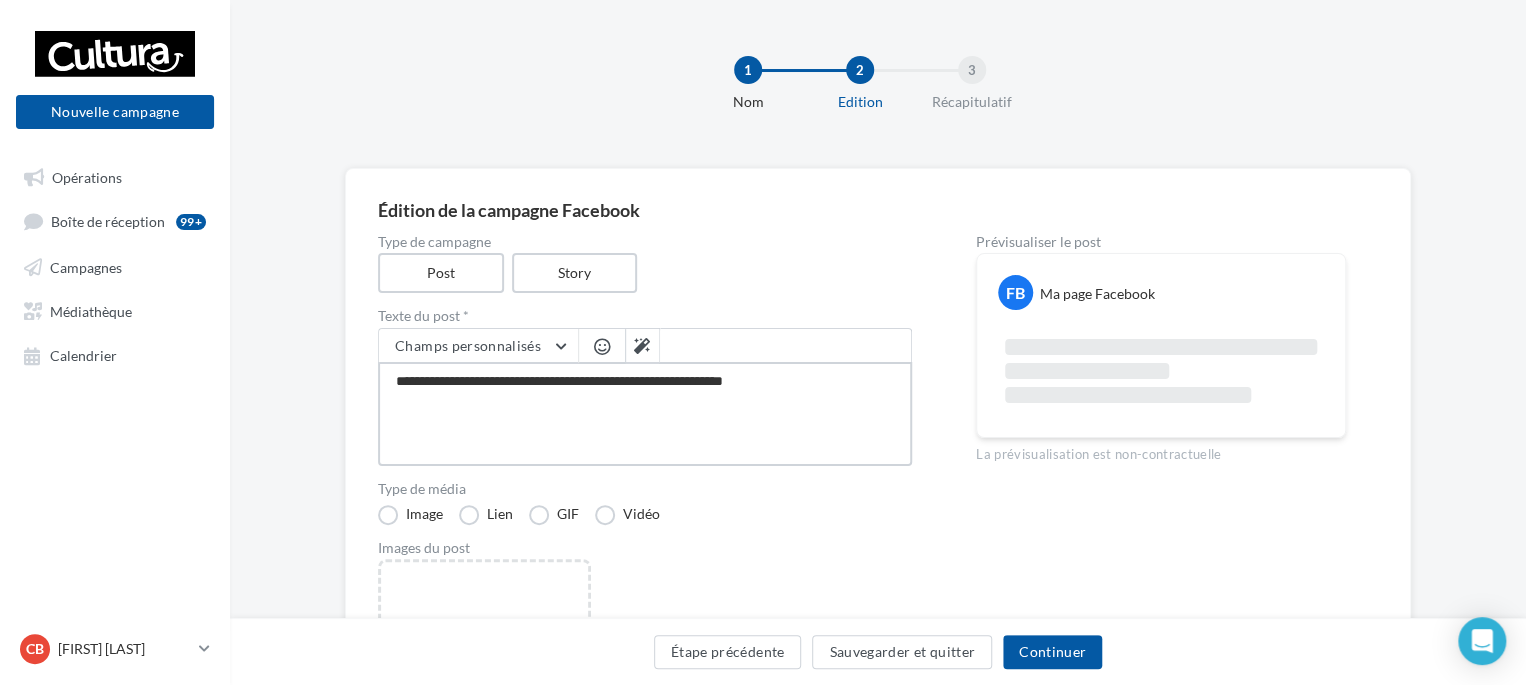 type on "**********" 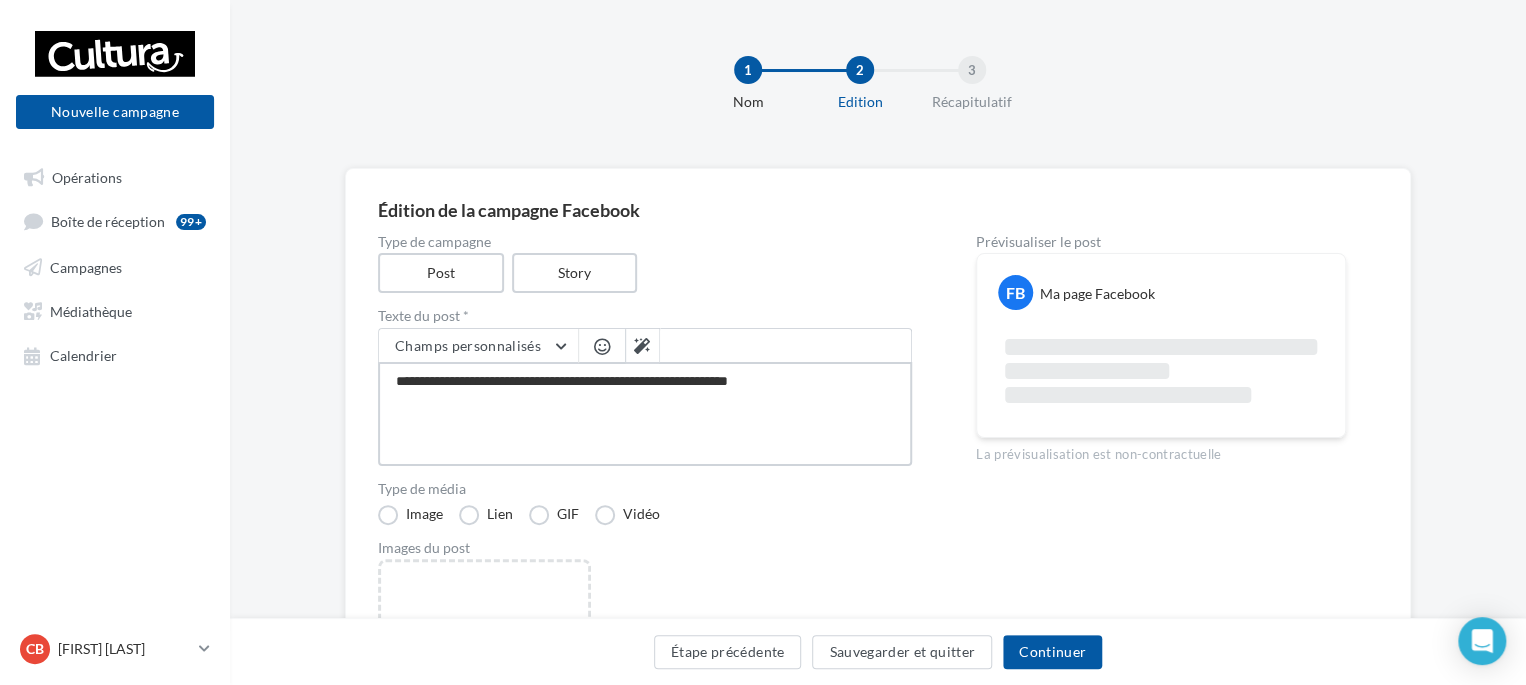 type on "**********" 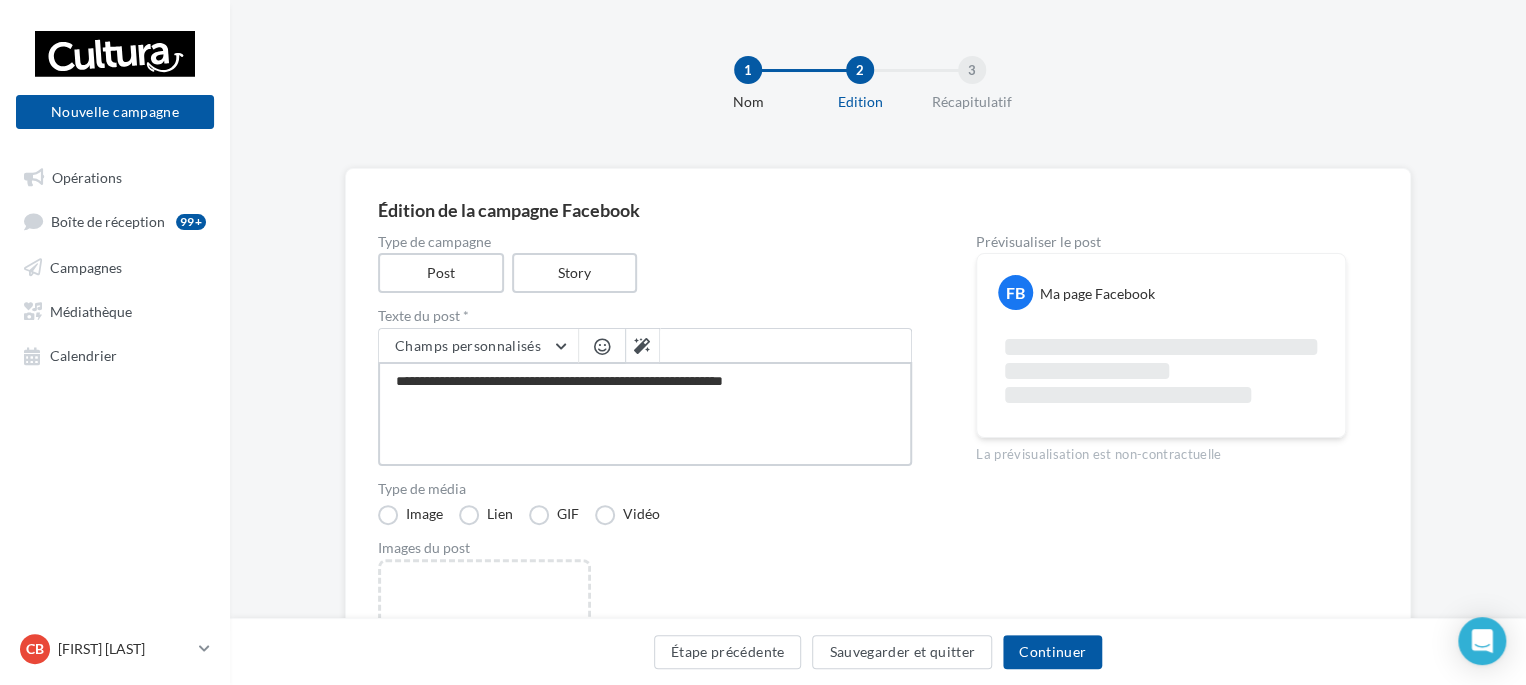 type on "**********" 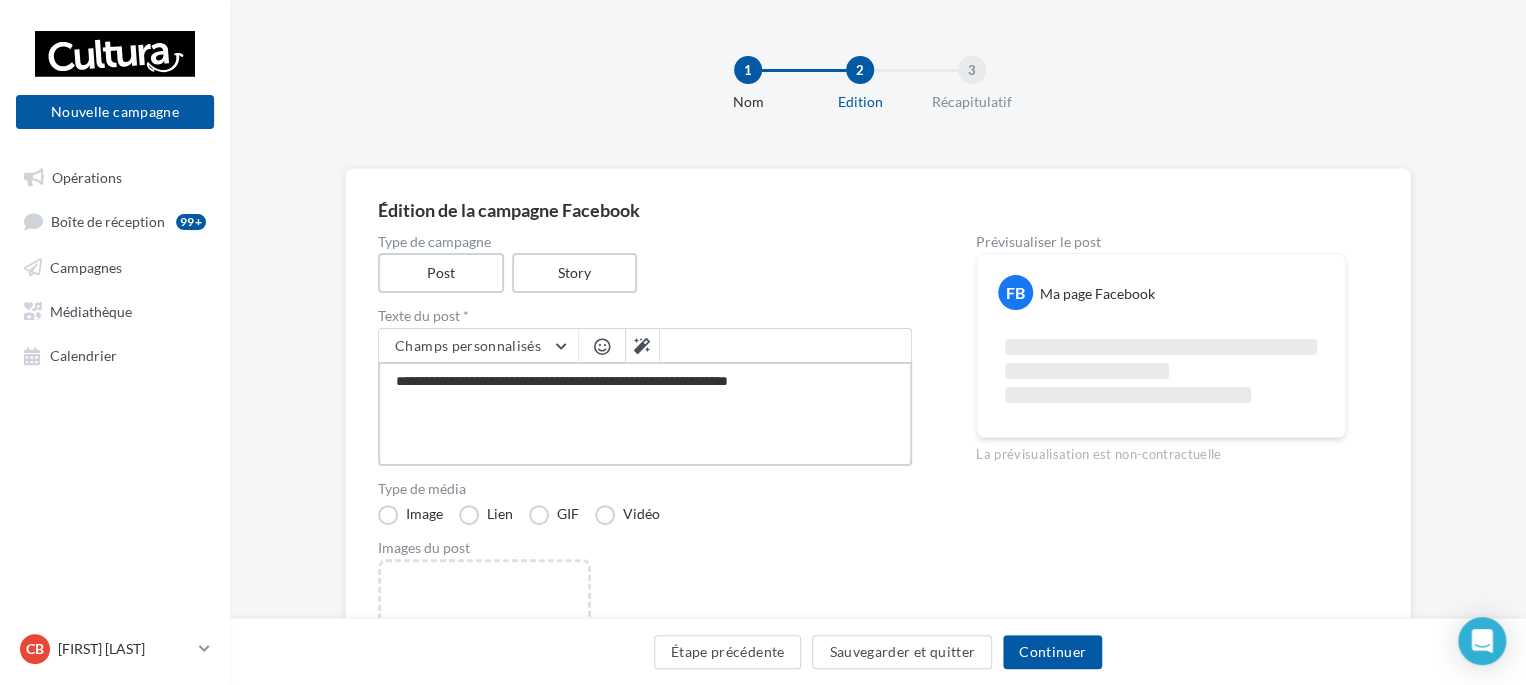 type on "**********" 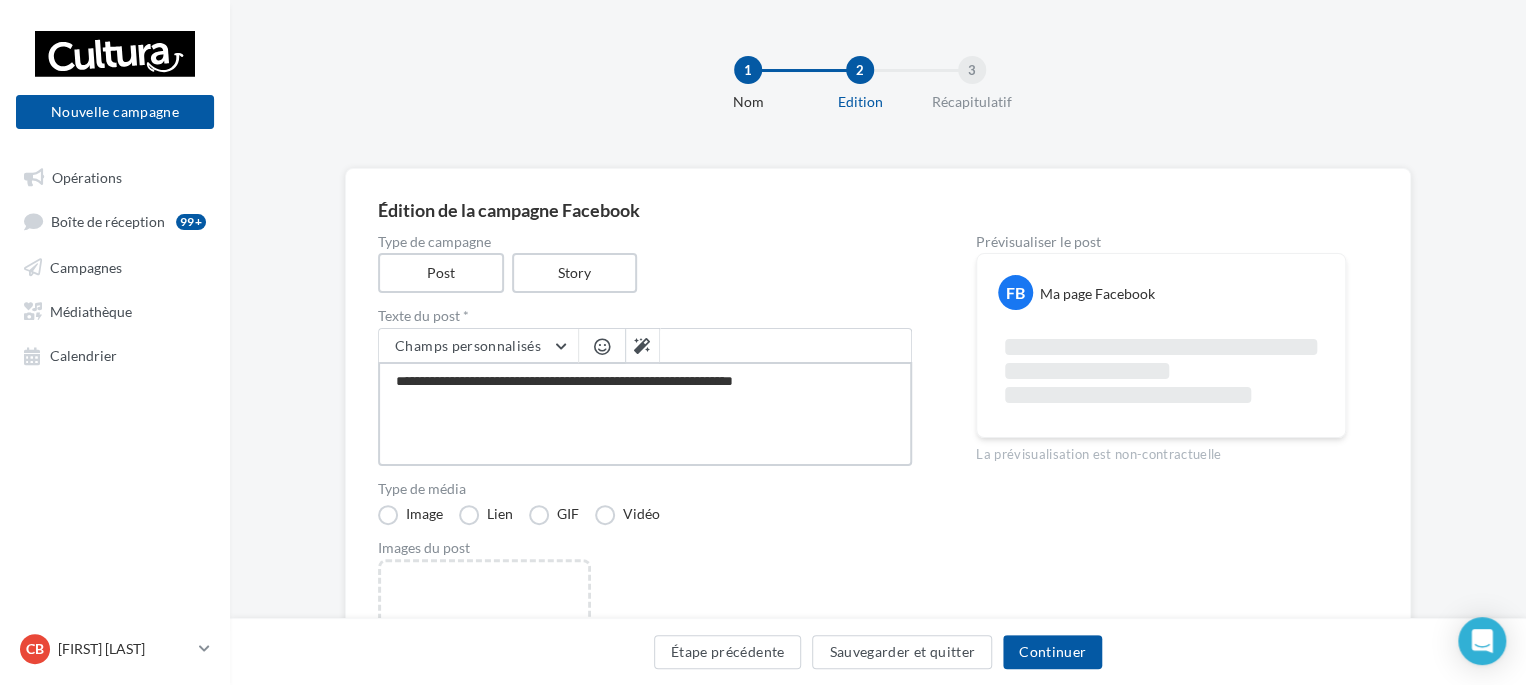 type on "**********" 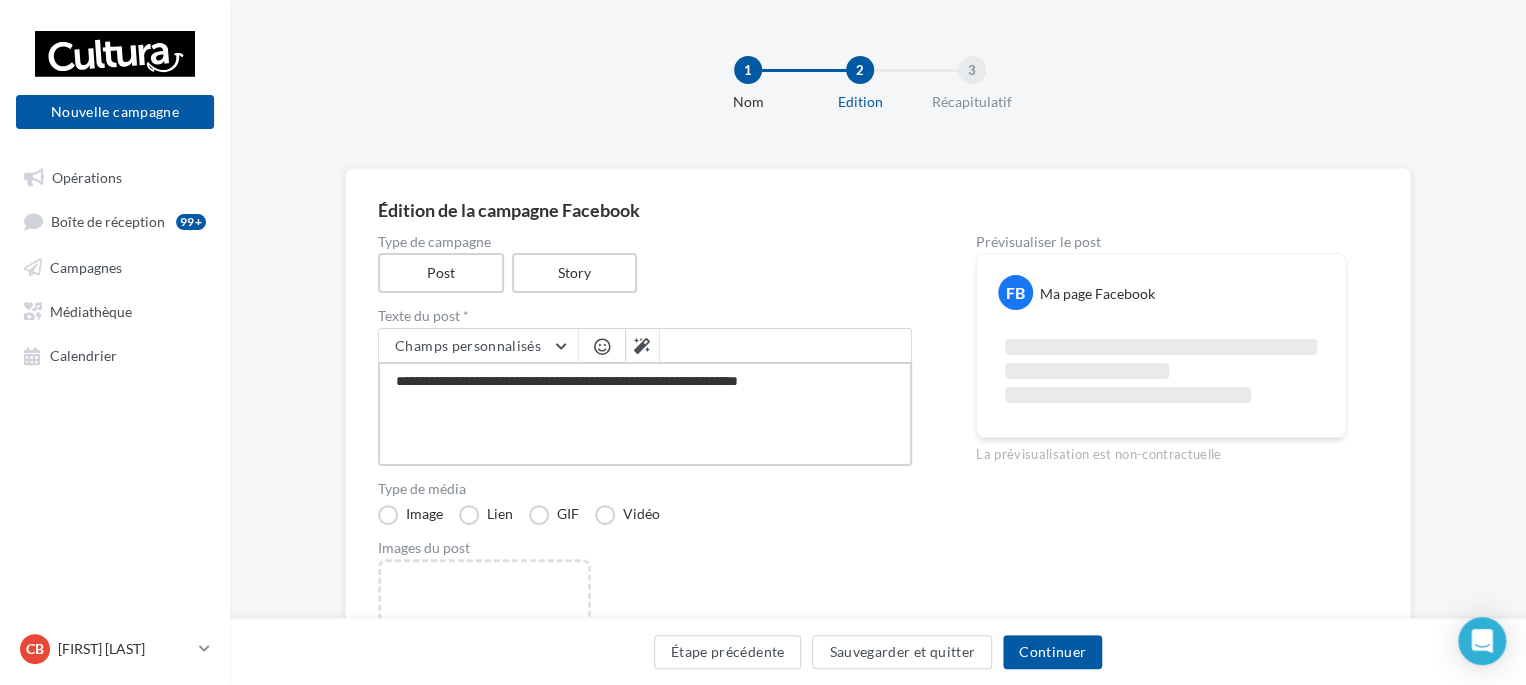 type on "**********" 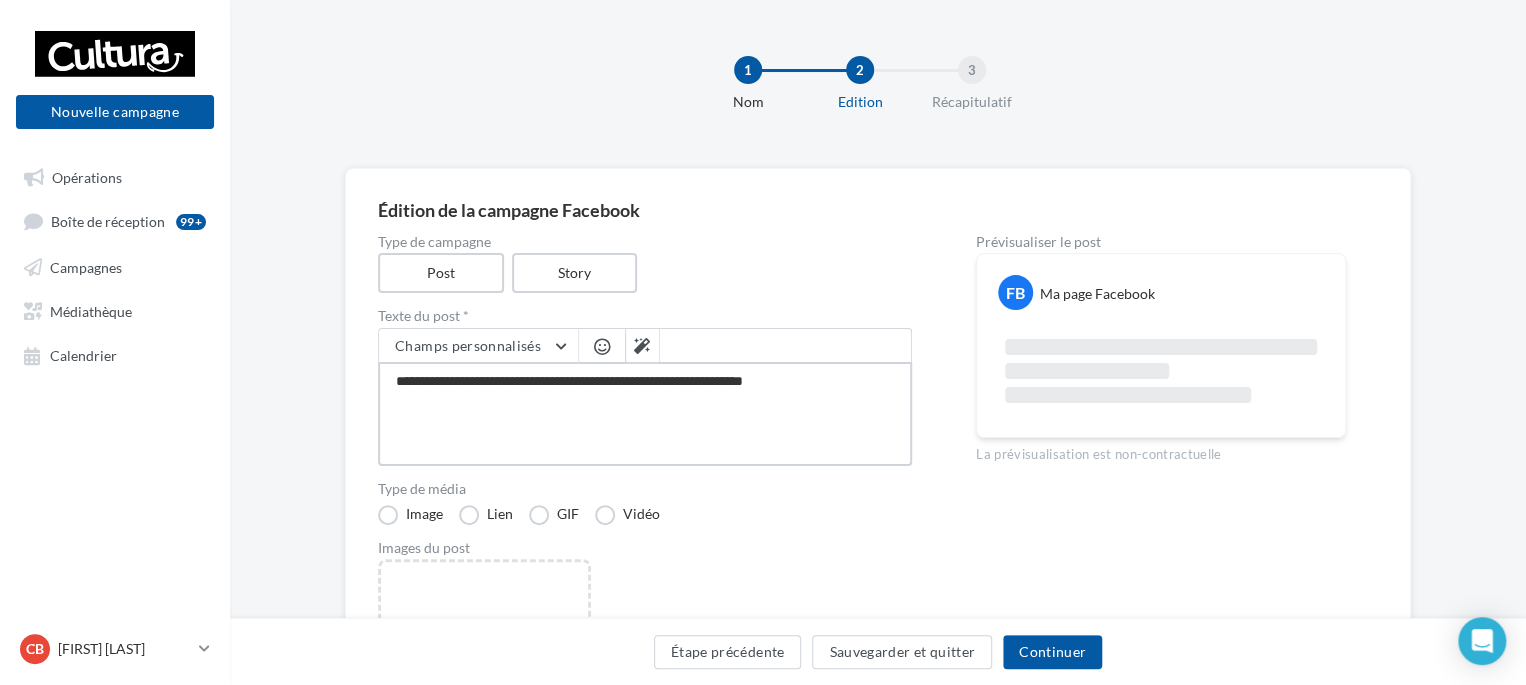type on "**********" 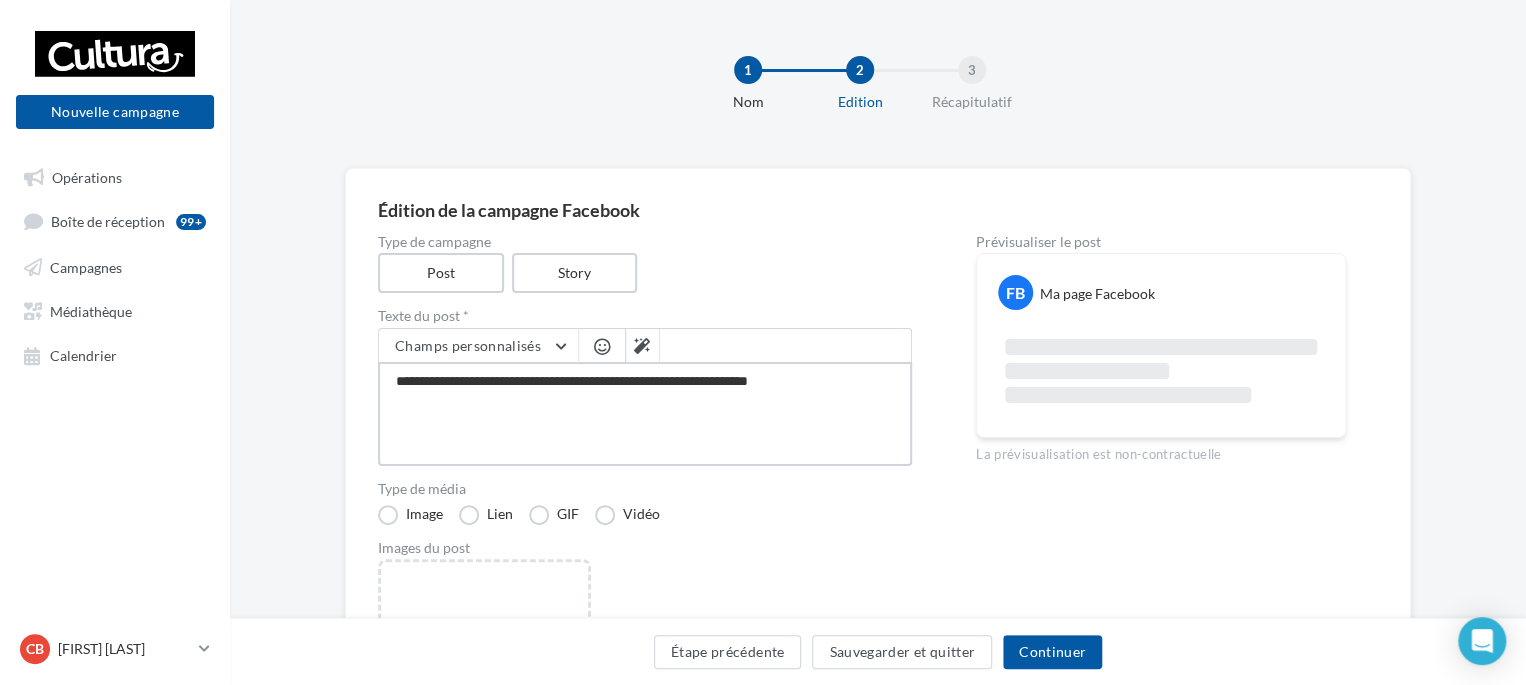 type on "**********" 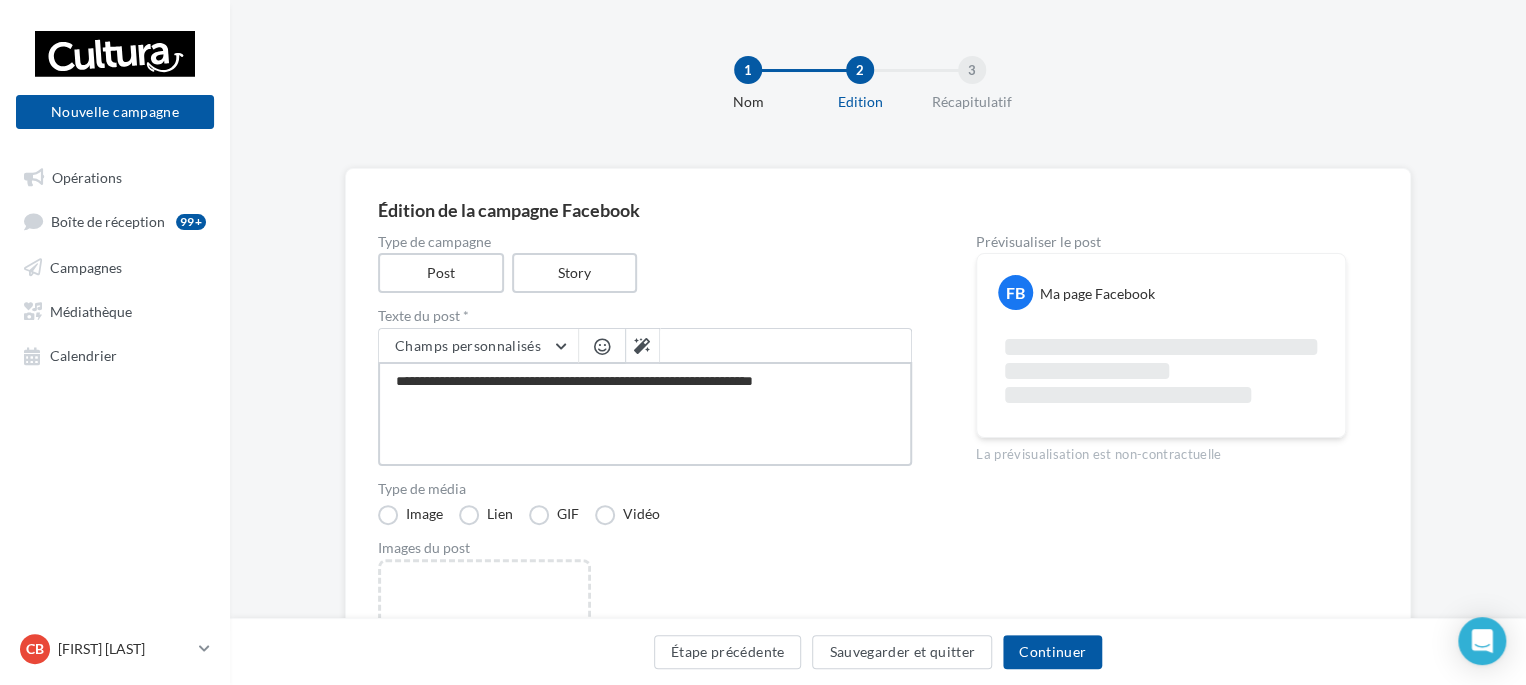 type on "**********" 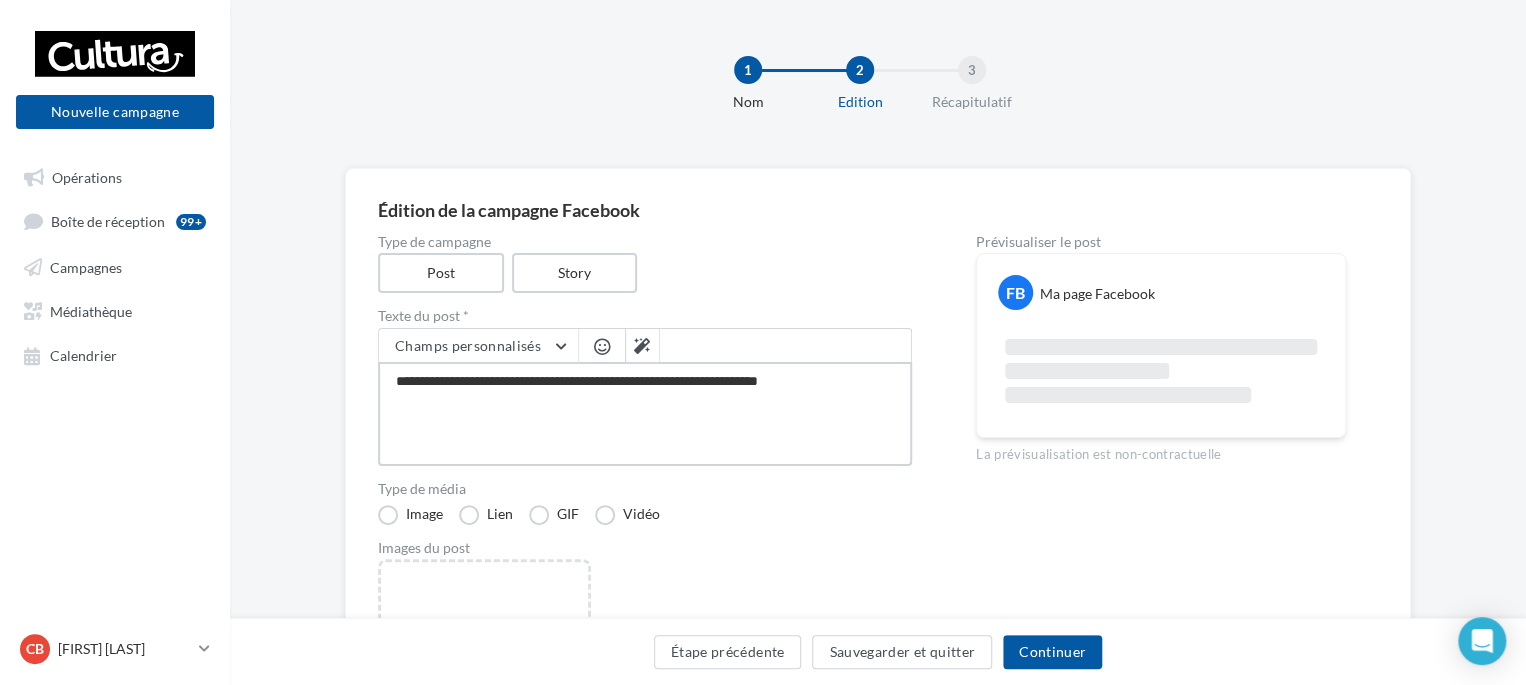 type on "**********" 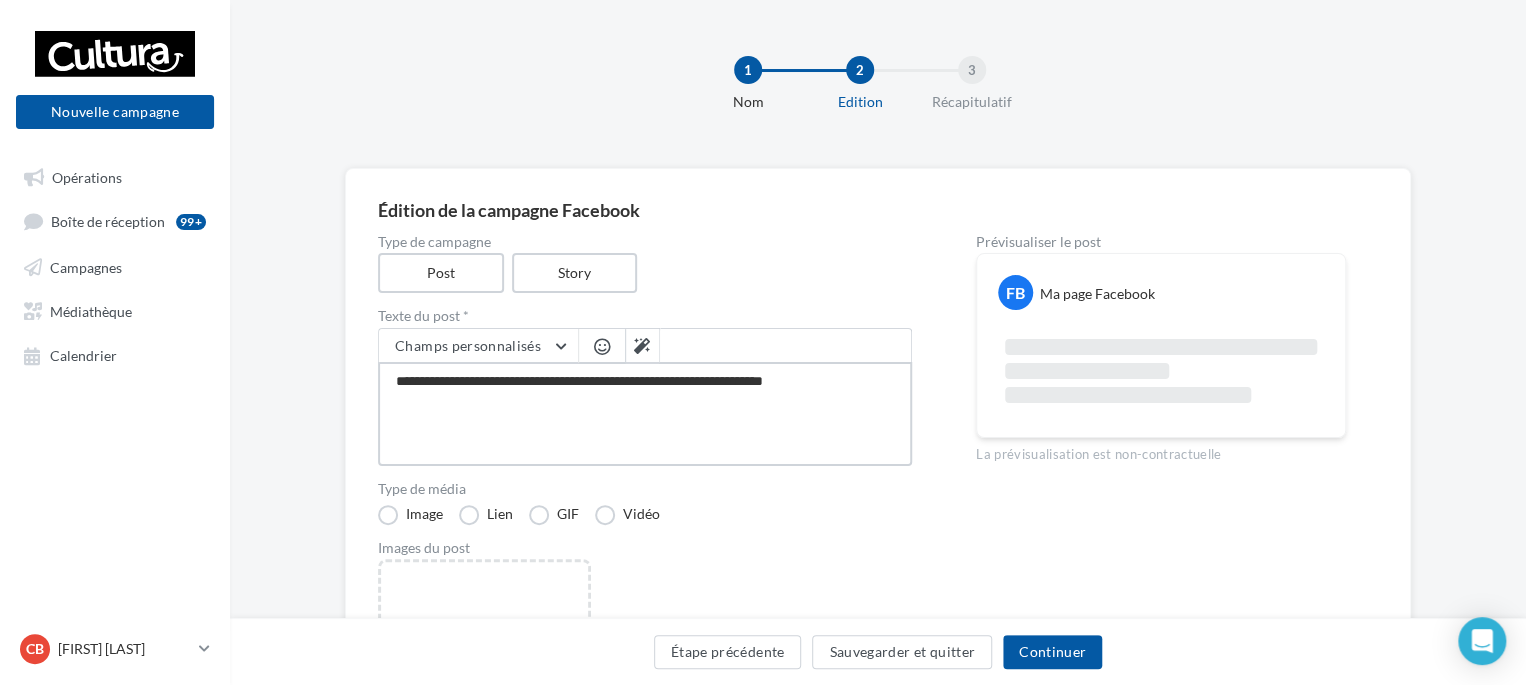 type on "**********" 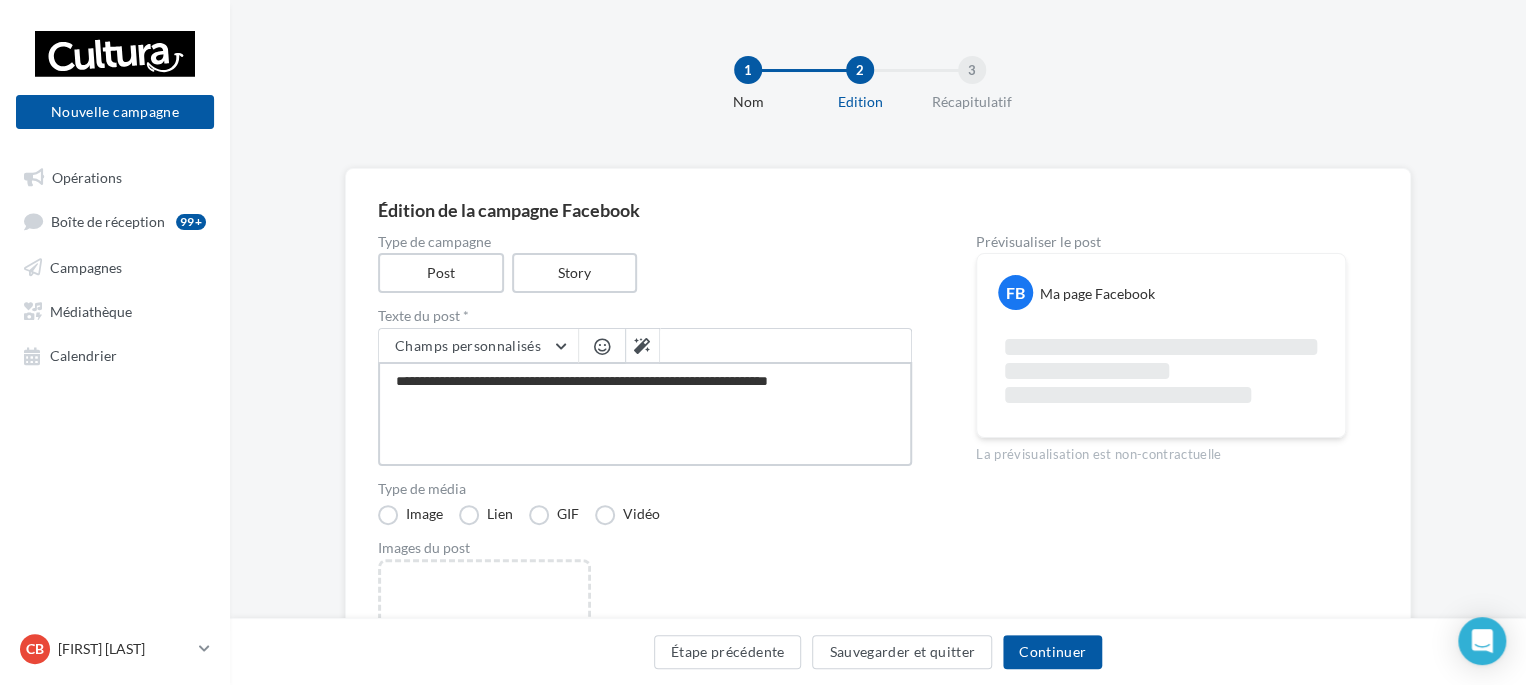 type on "**********" 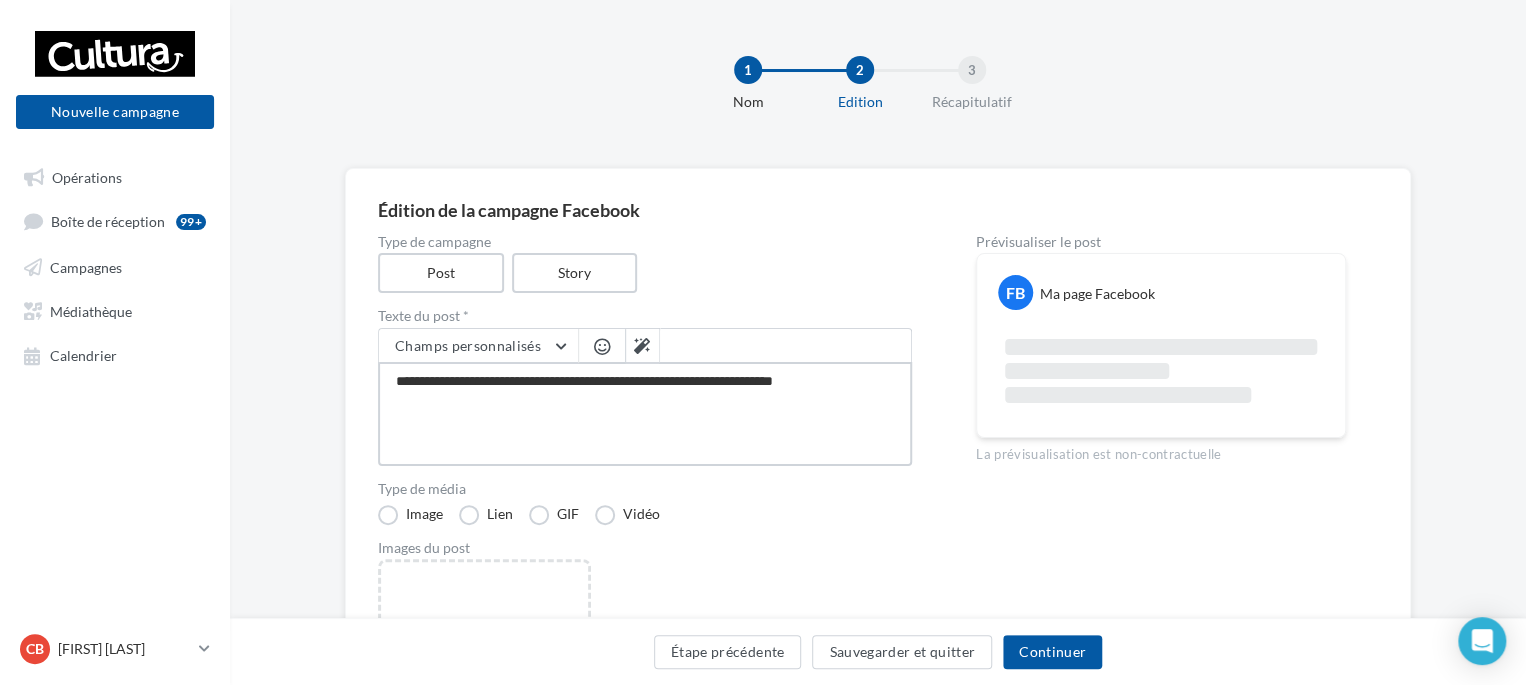 type on "**********" 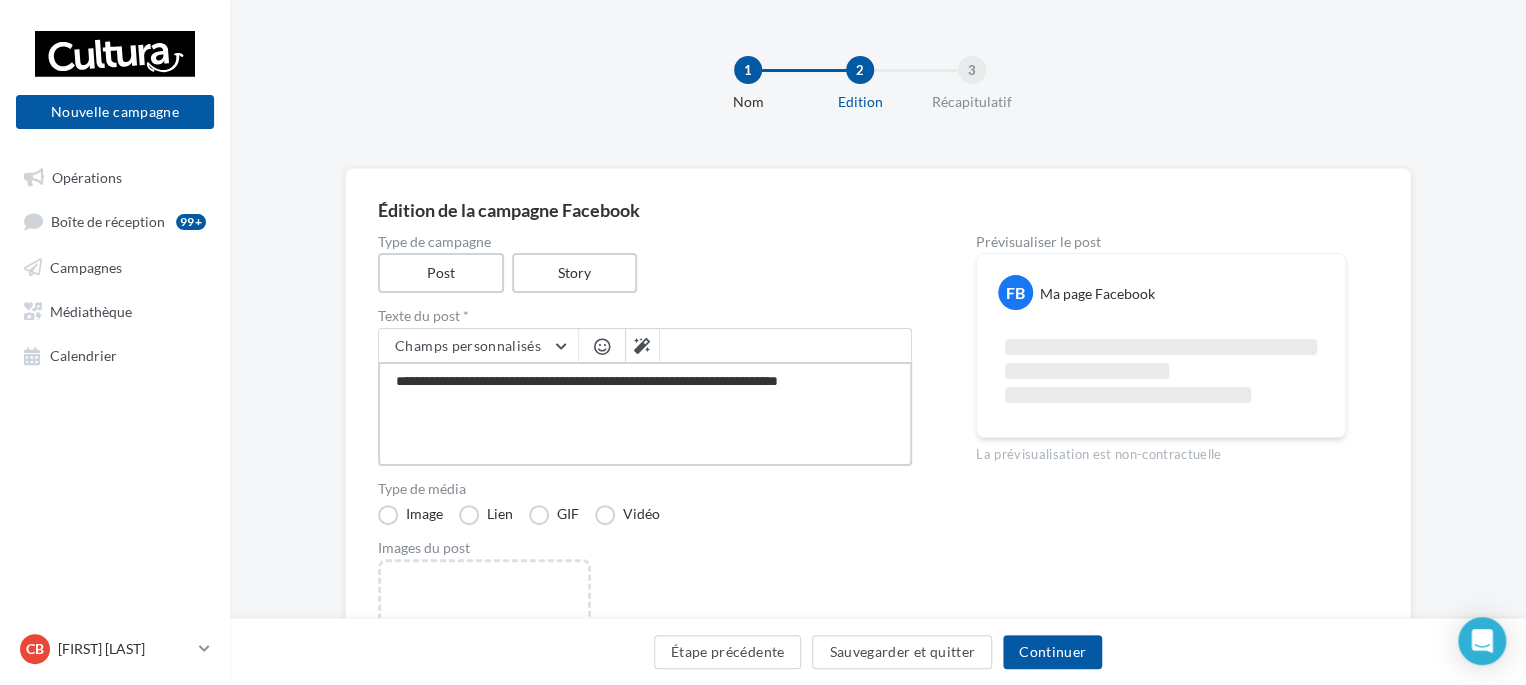 type on "**********" 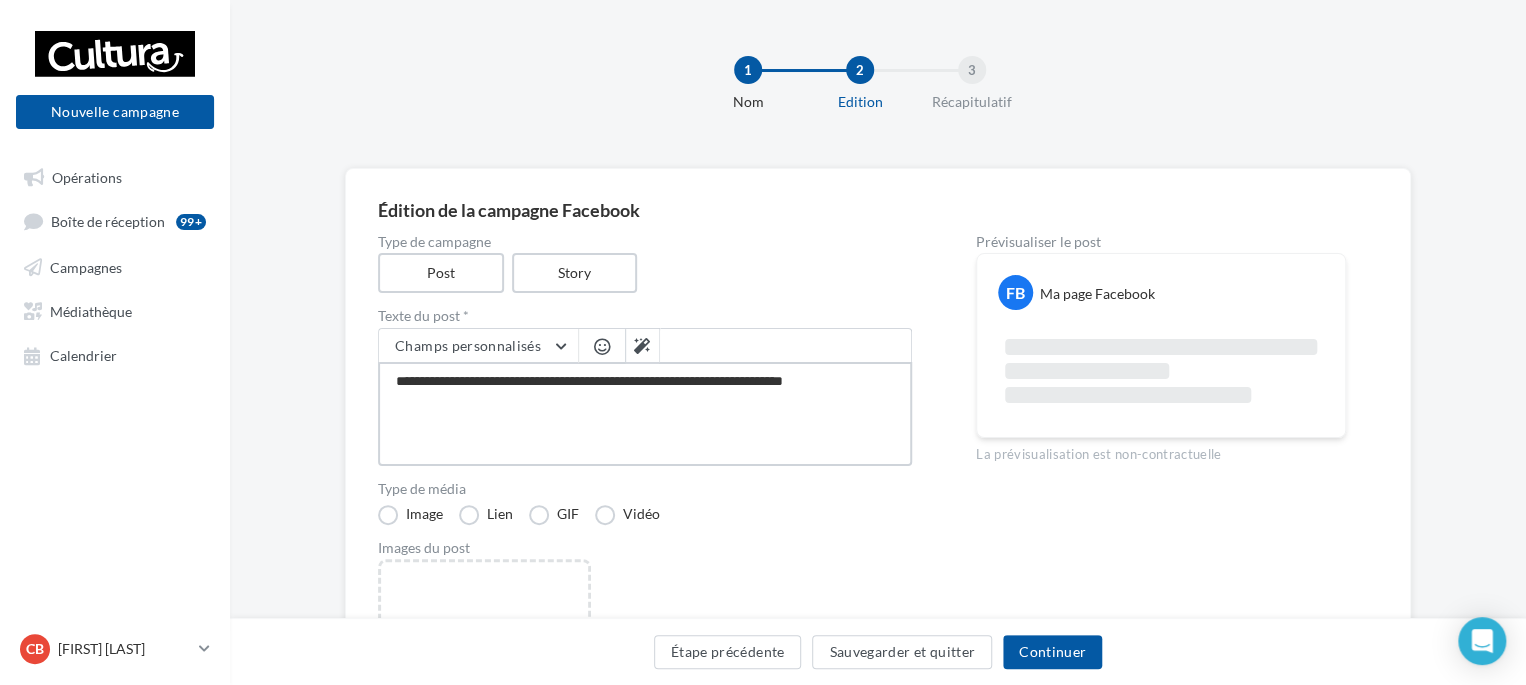 type on "**********" 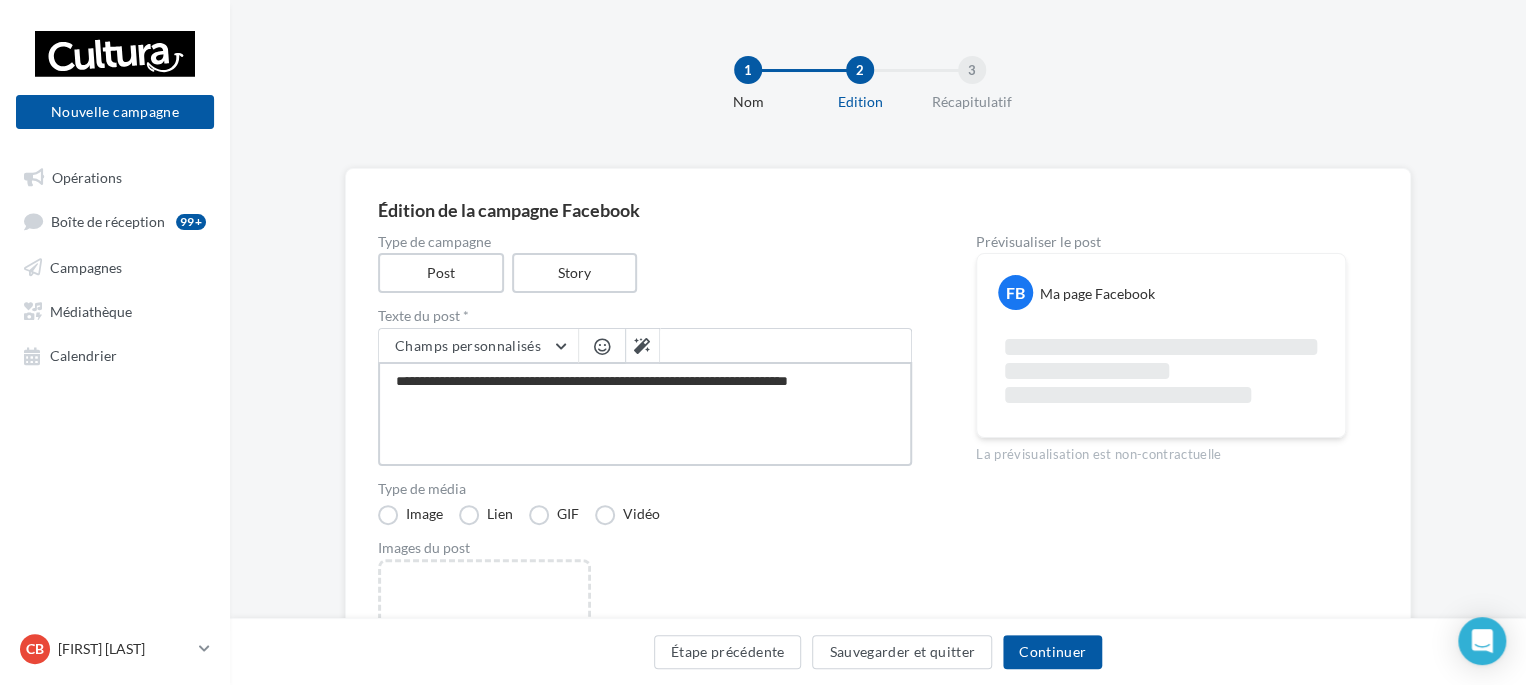 type on "**********" 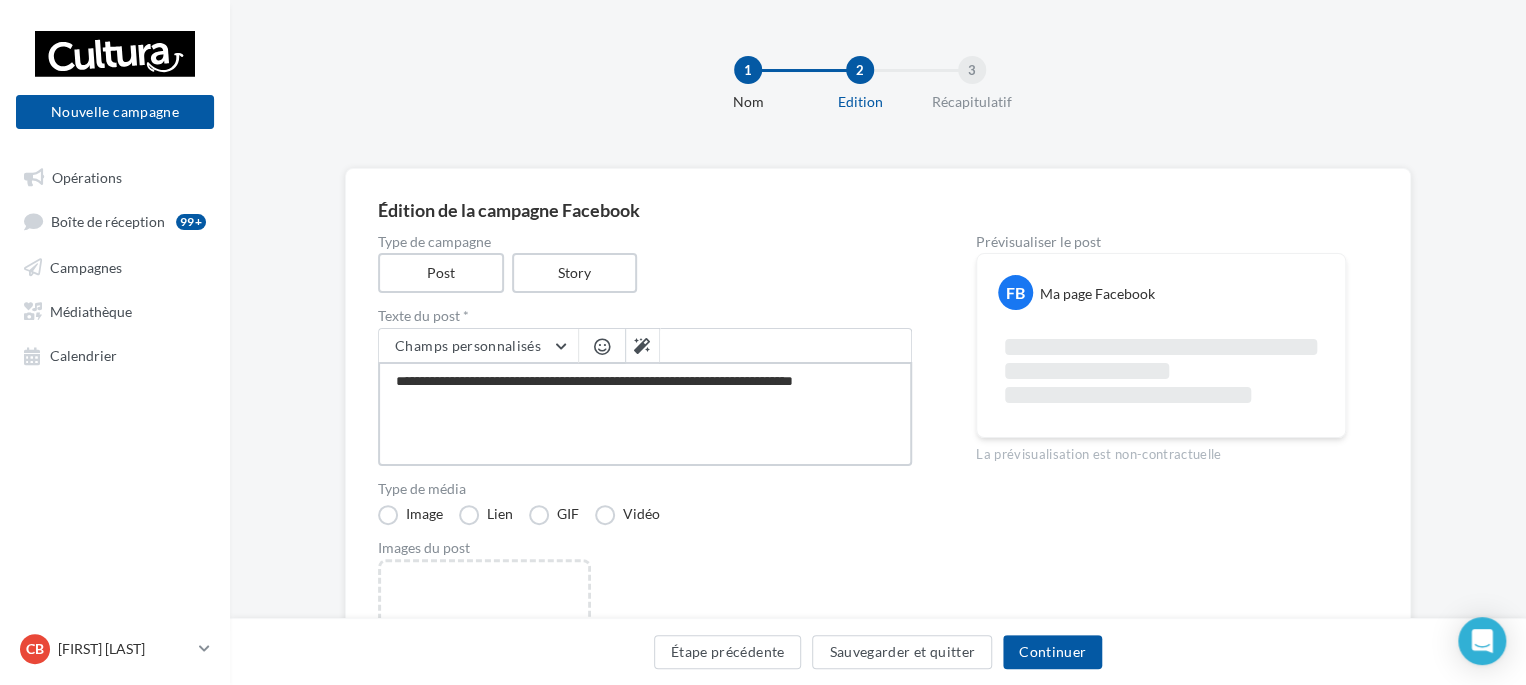 type on "**********" 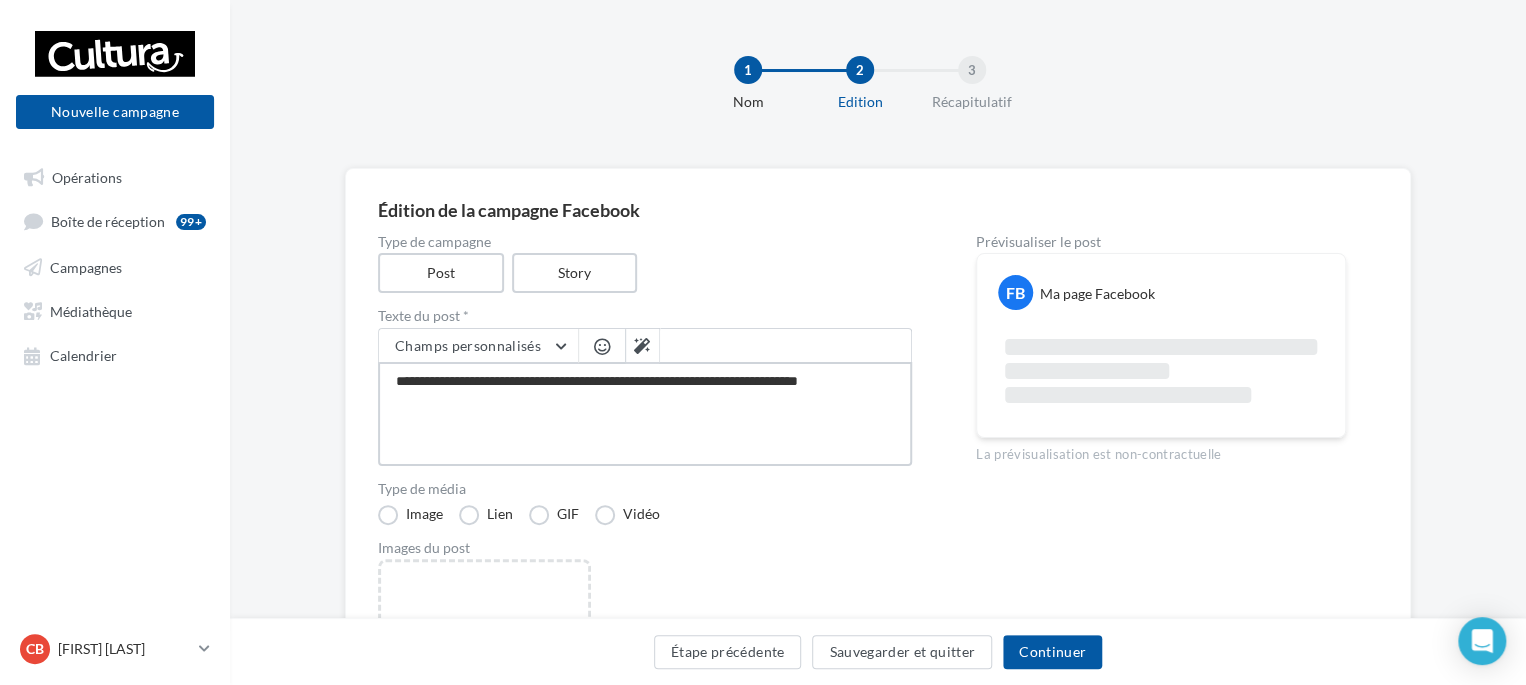 type on "**********" 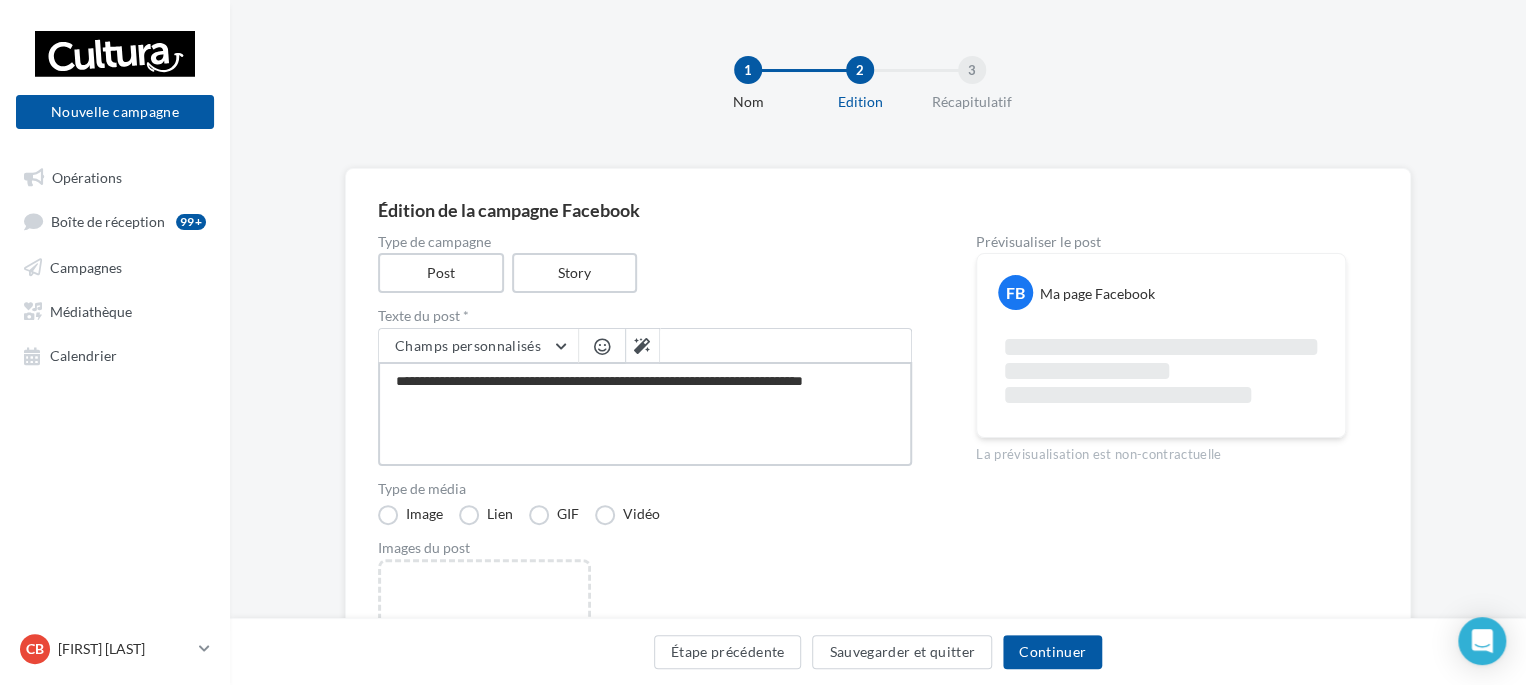 type on "**********" 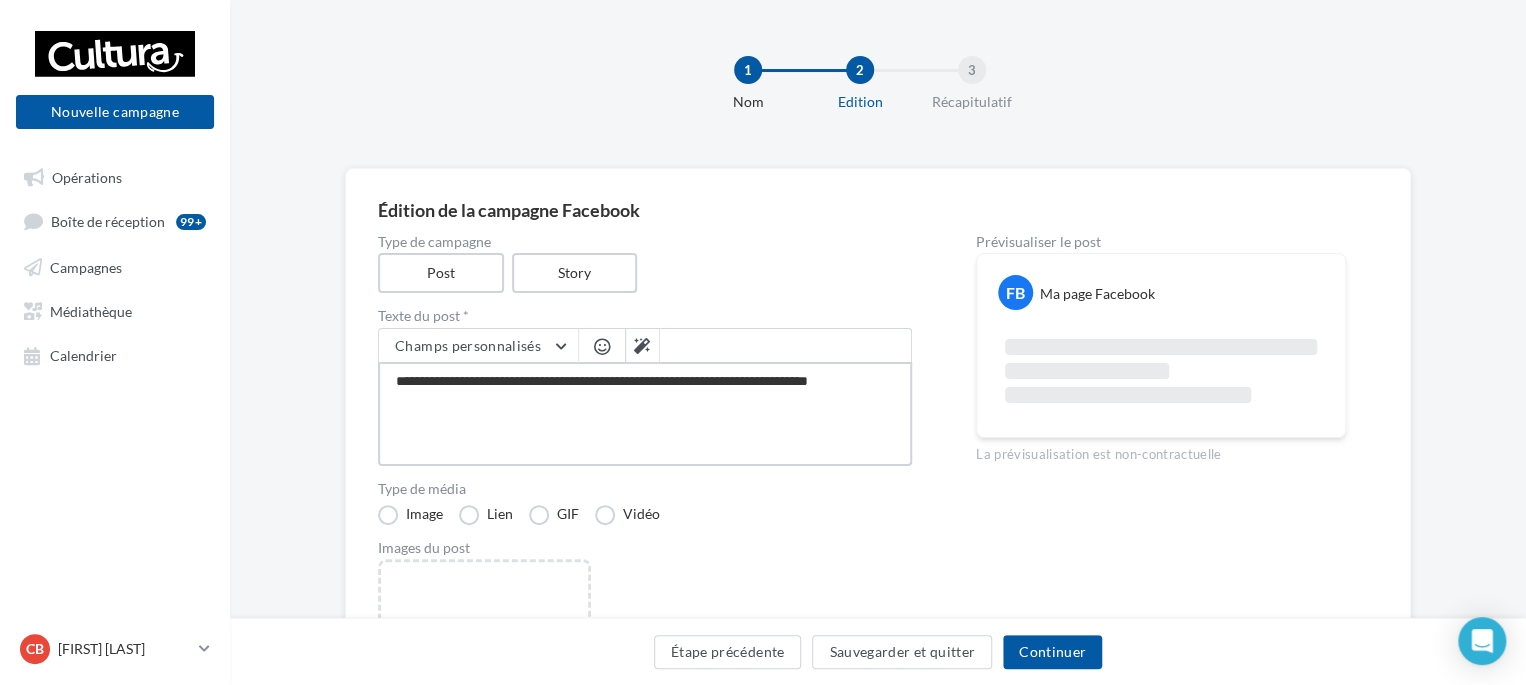 type on "**********" 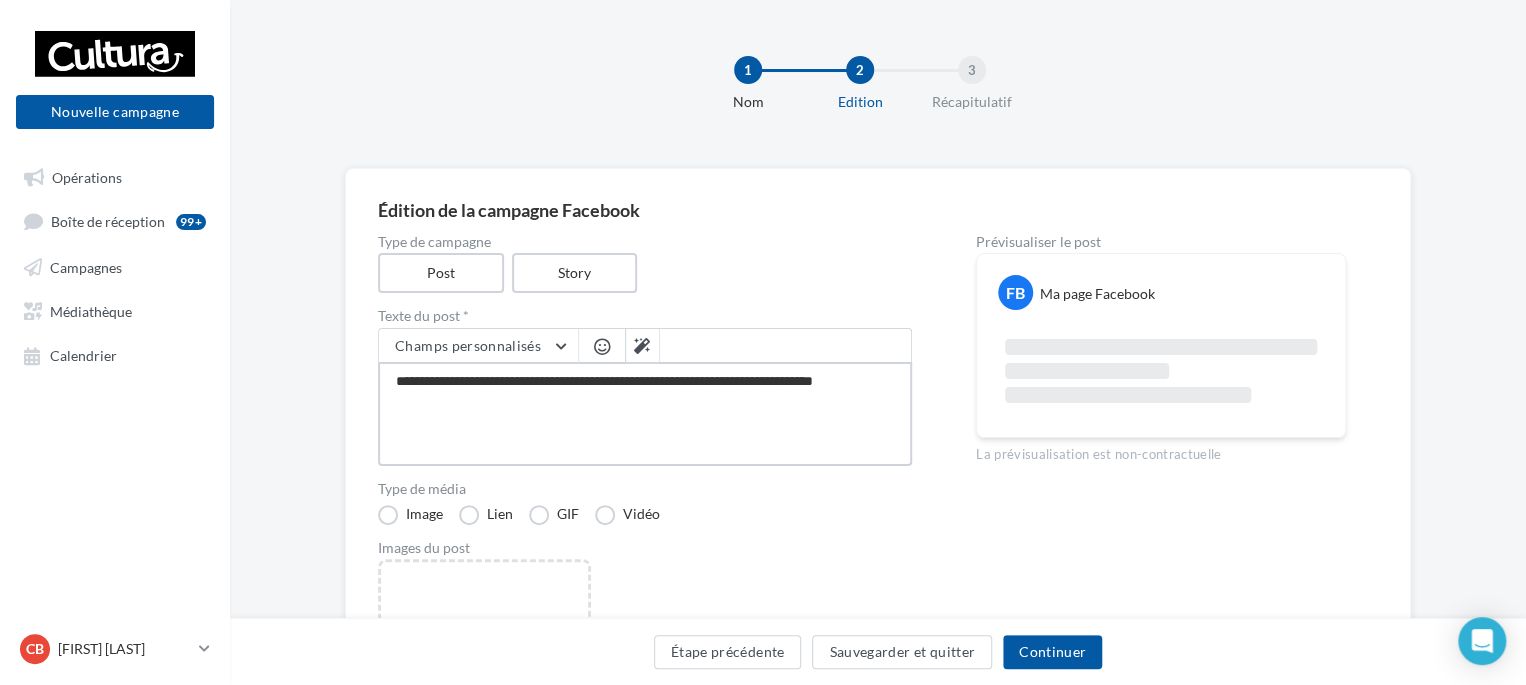 type on "**********" 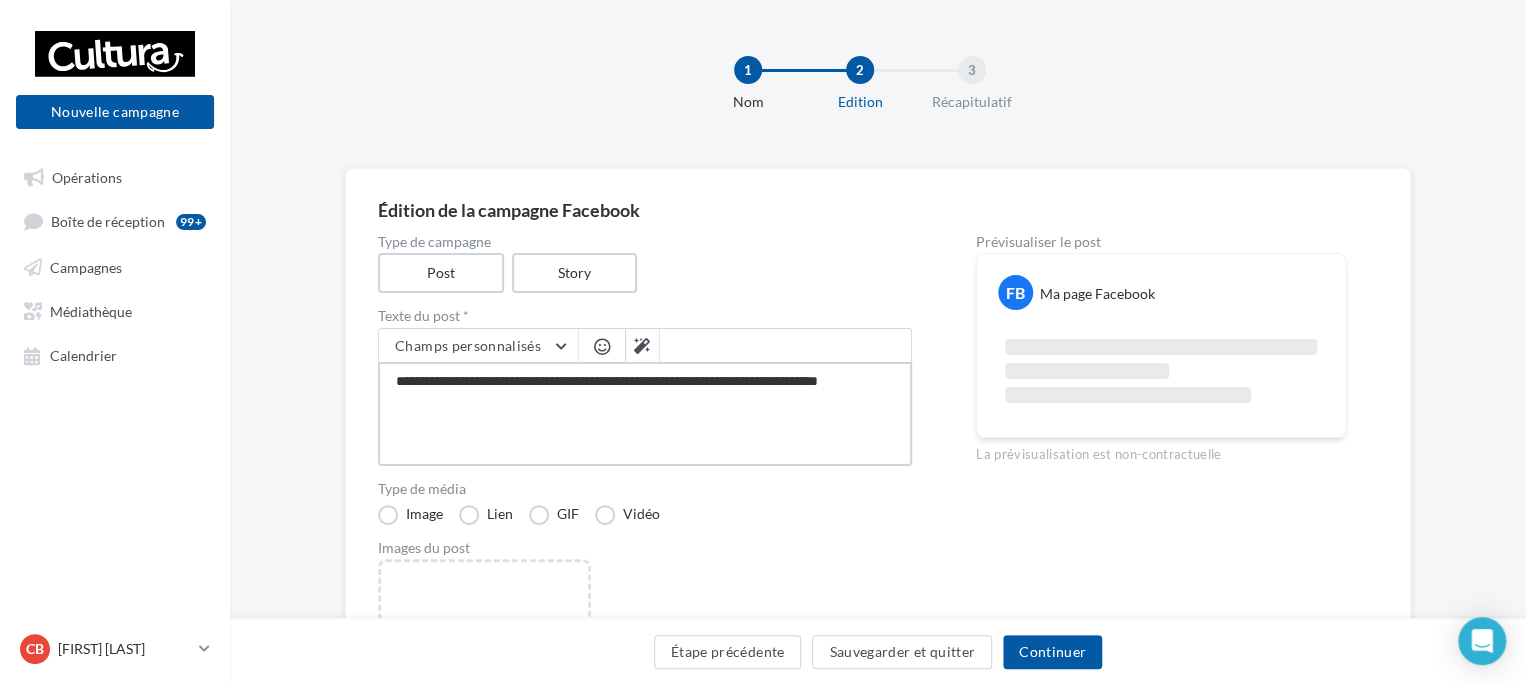 type on "**********" 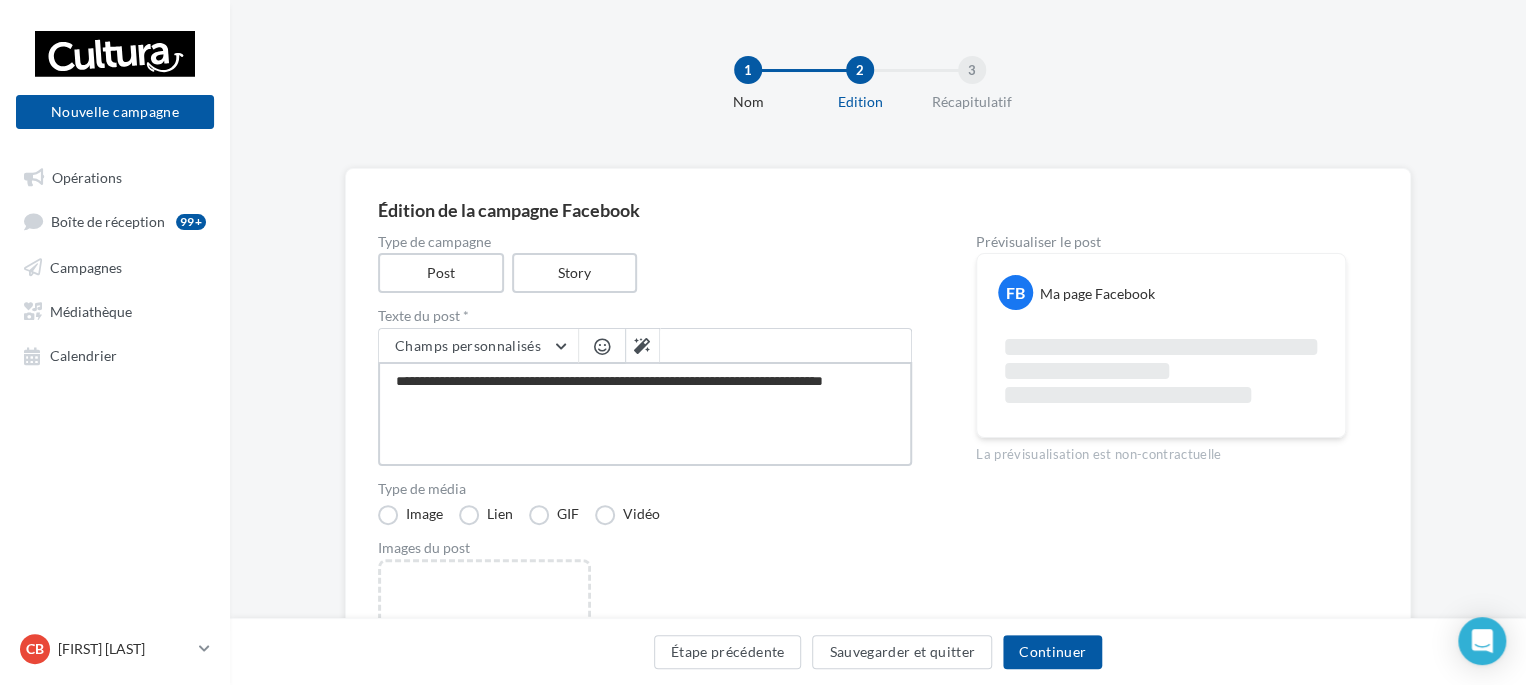 type on "**********" 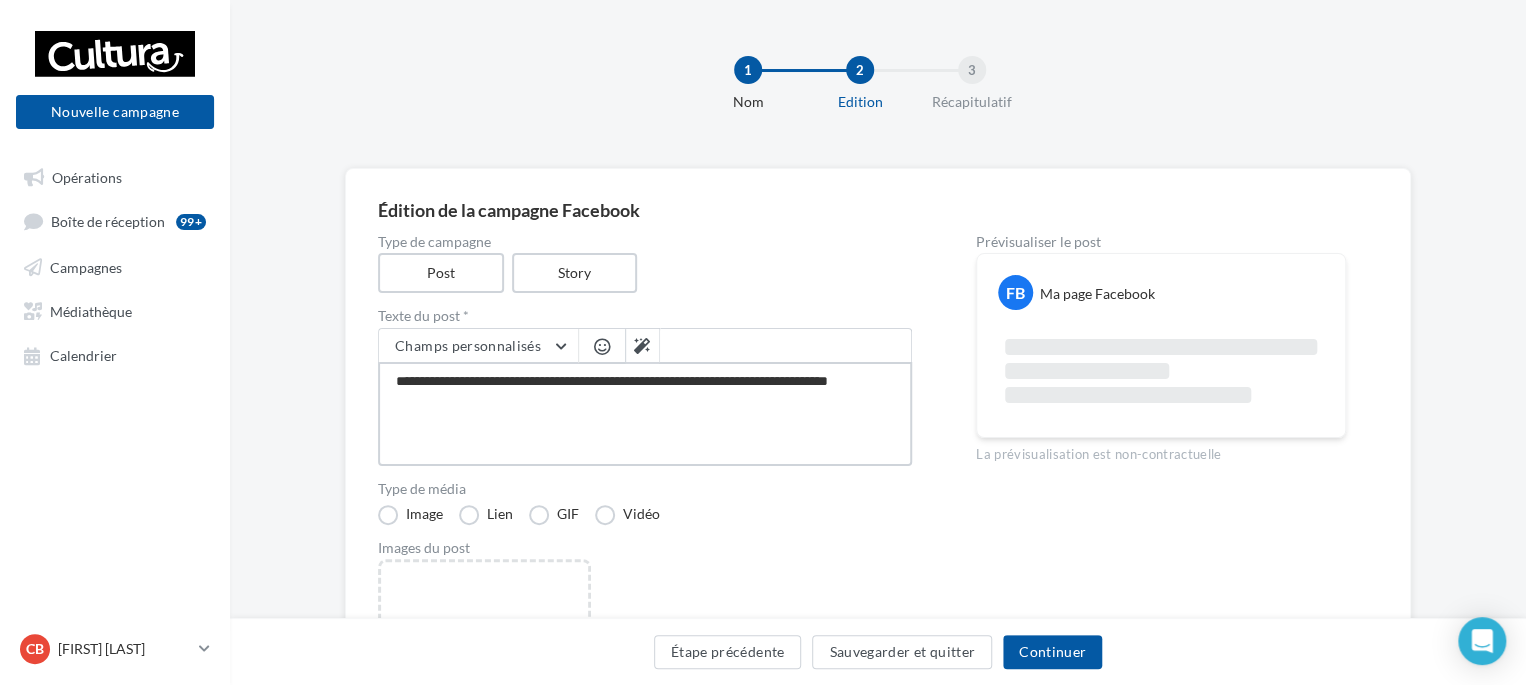 type on "**********" 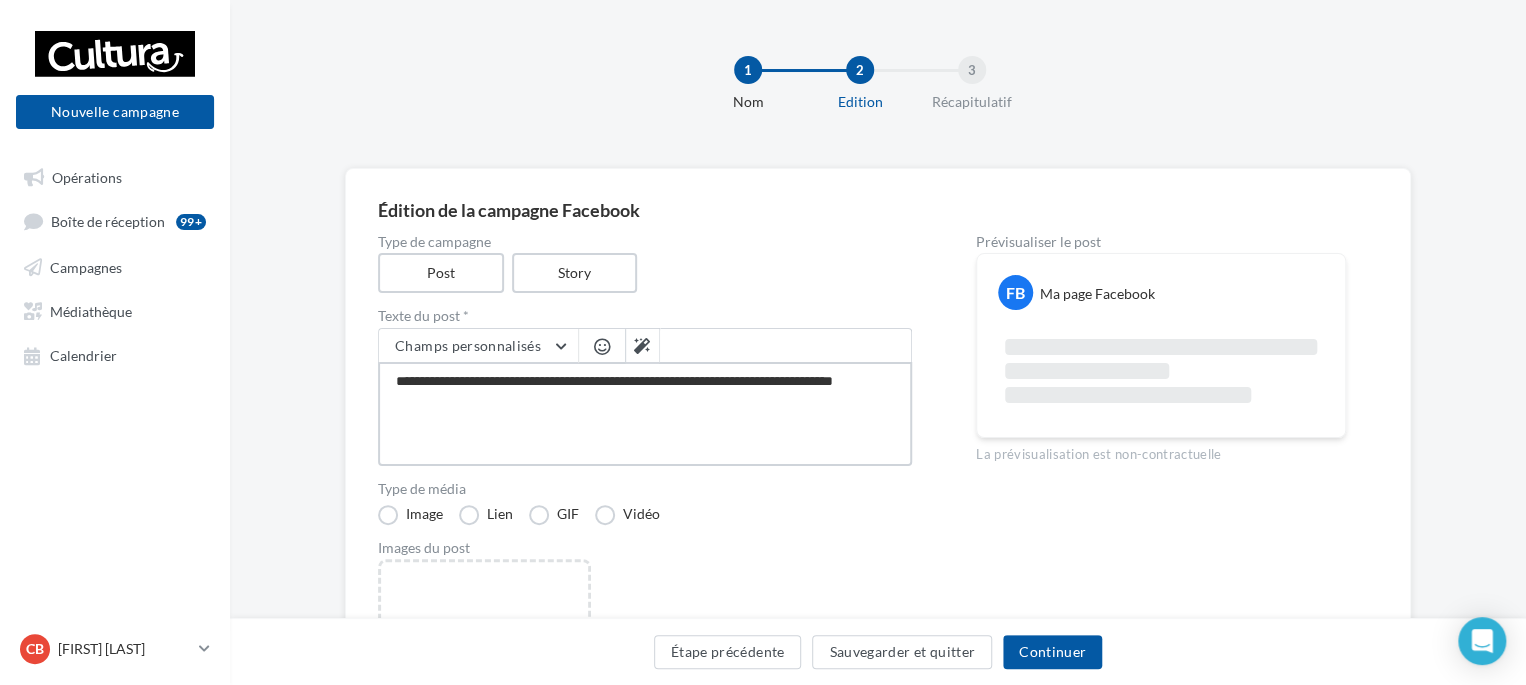 type on "**********" 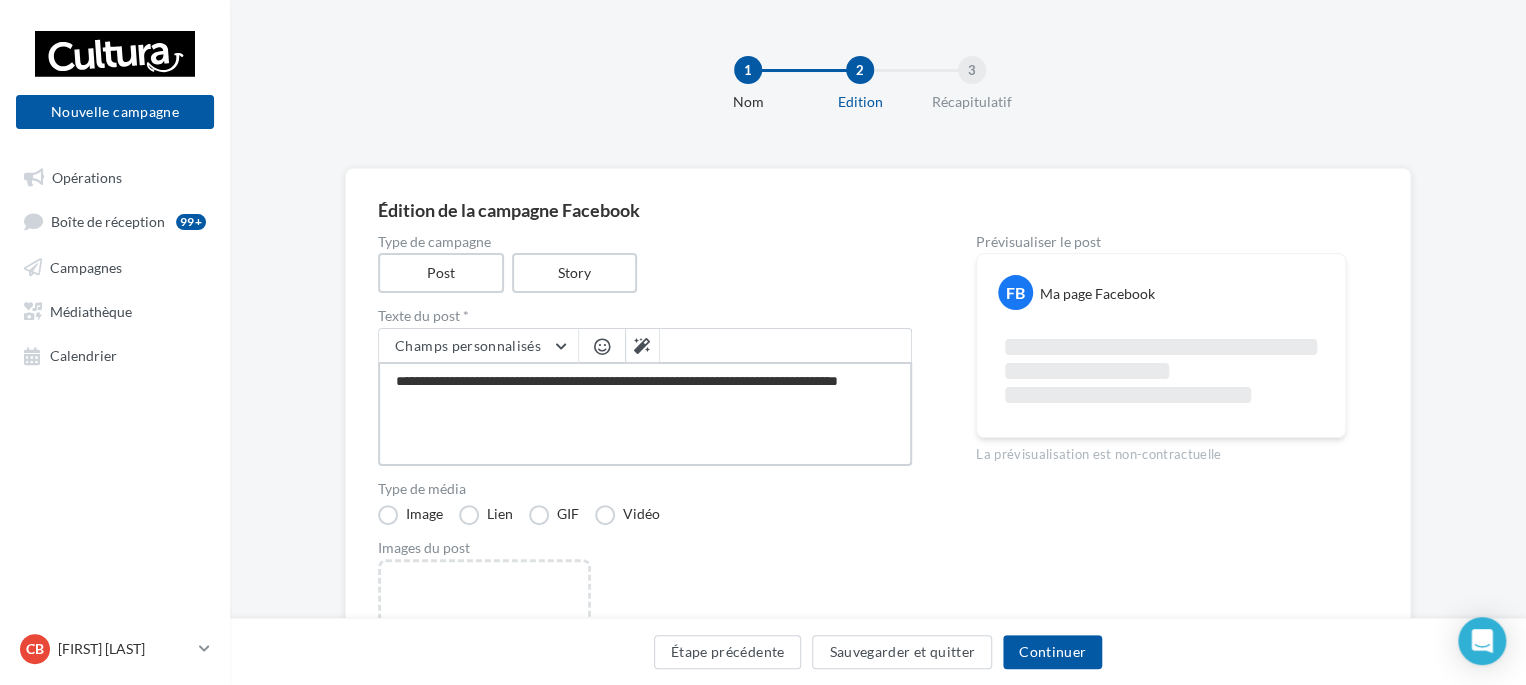 type on "**********" 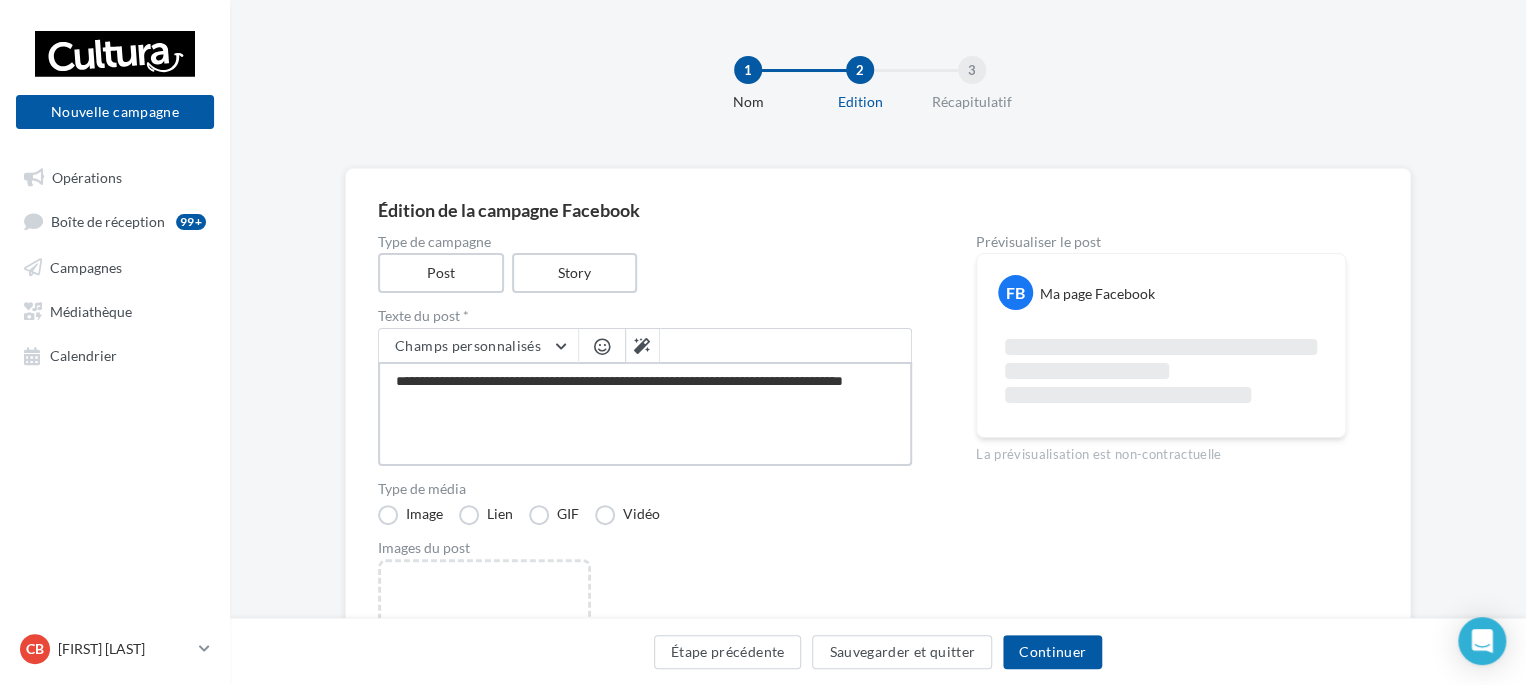 type on "**********" 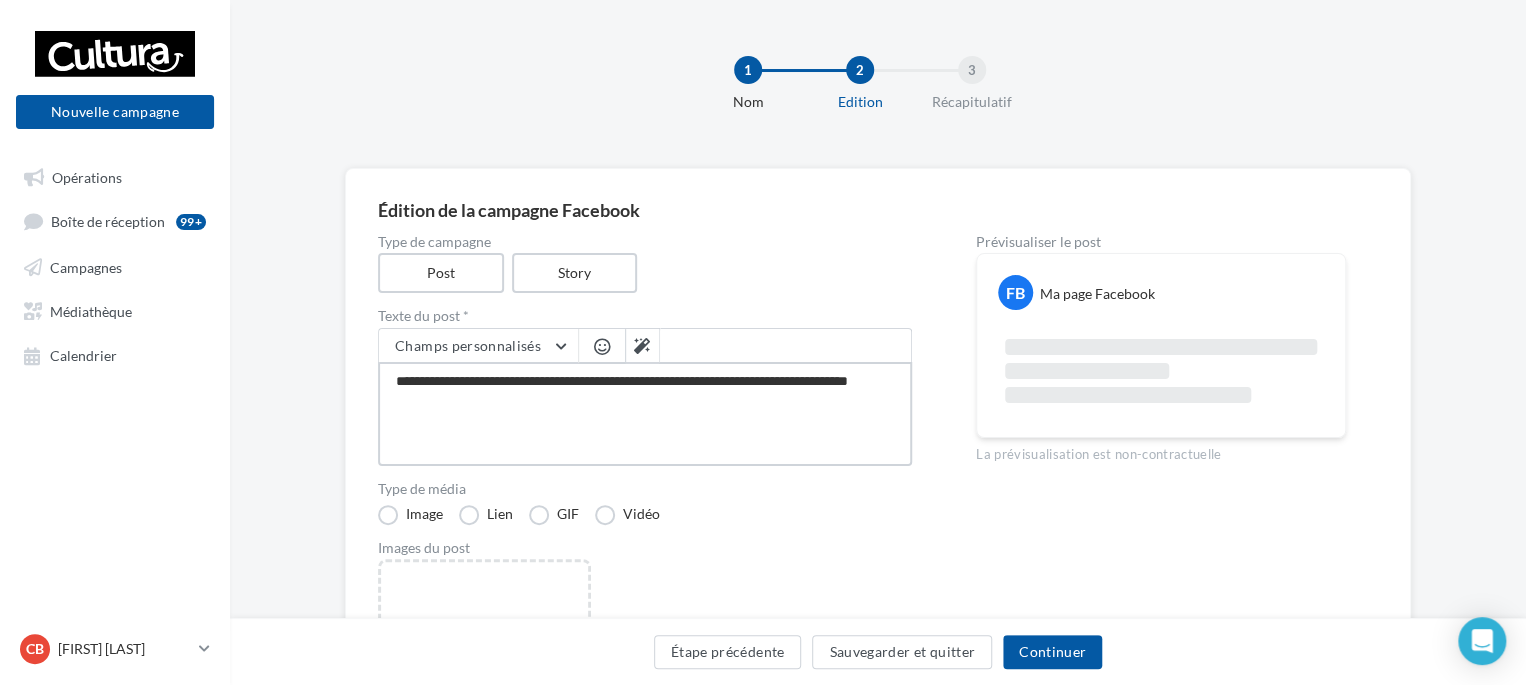 type on "**********" 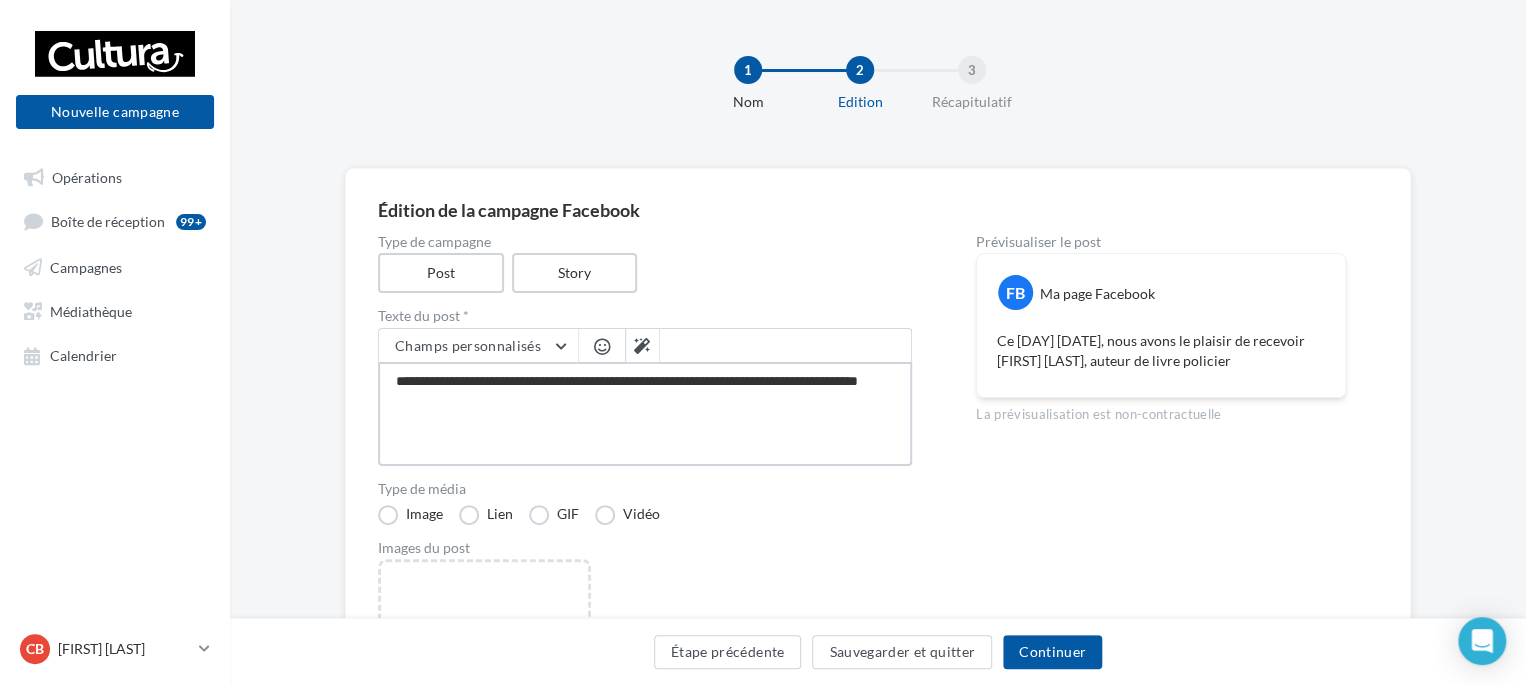click on "**********" at bounding box center (645, 414) 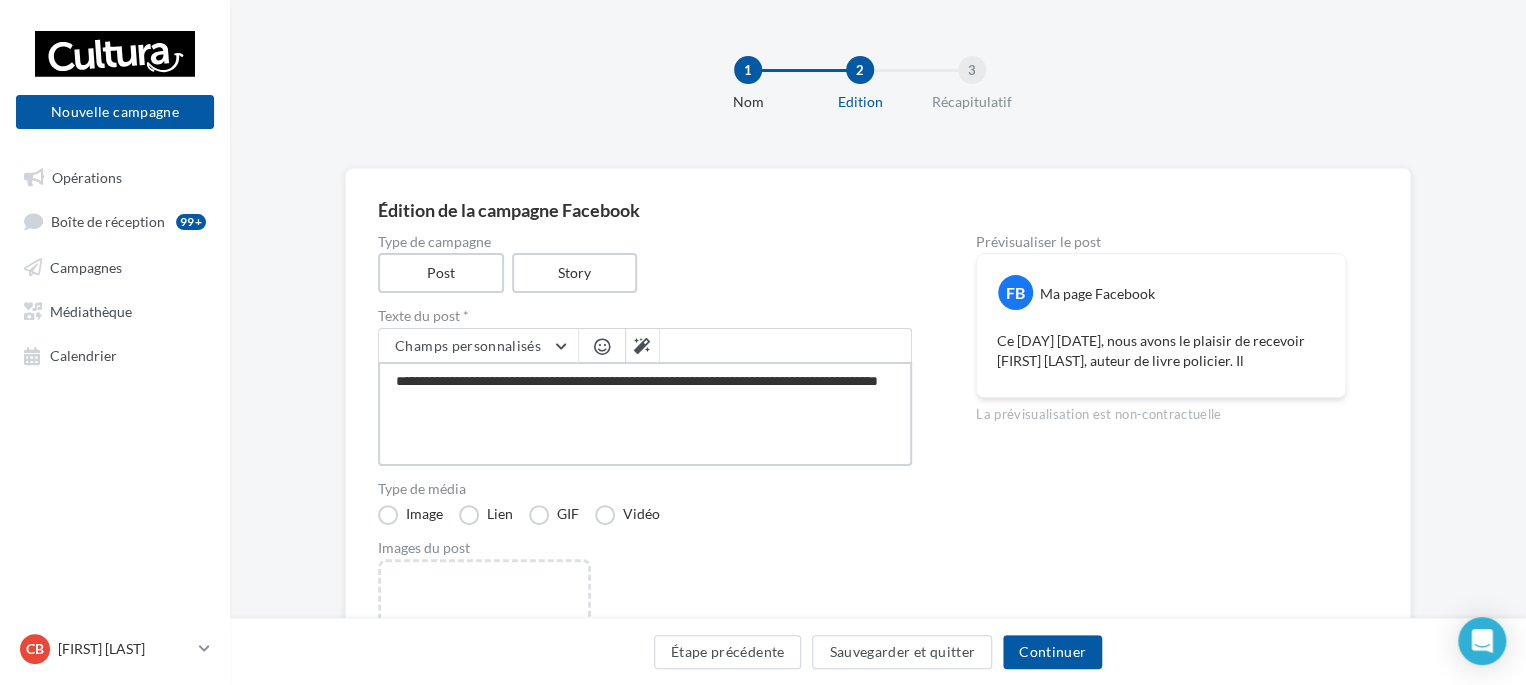 click on "**********" at bounding box center (645, 414) 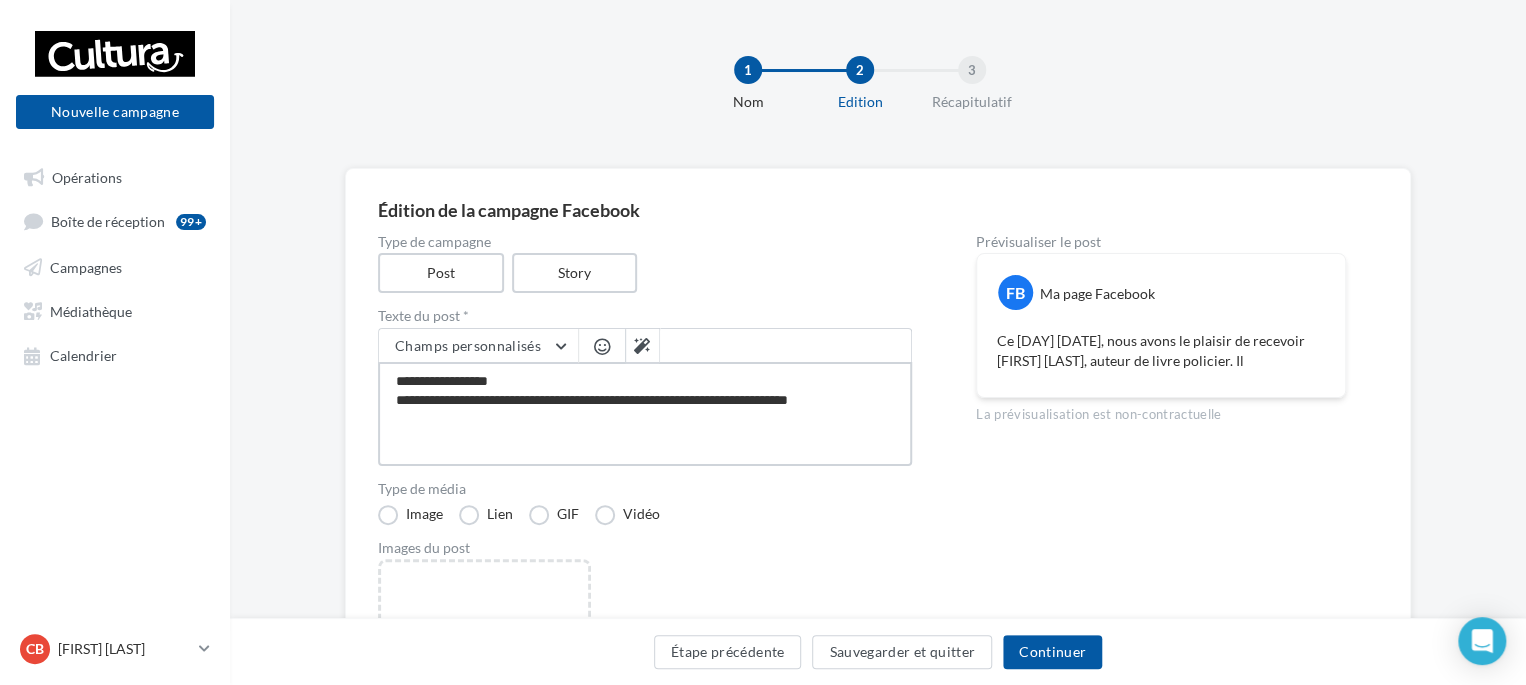 click on "**********" at bounding box center (645, 414) 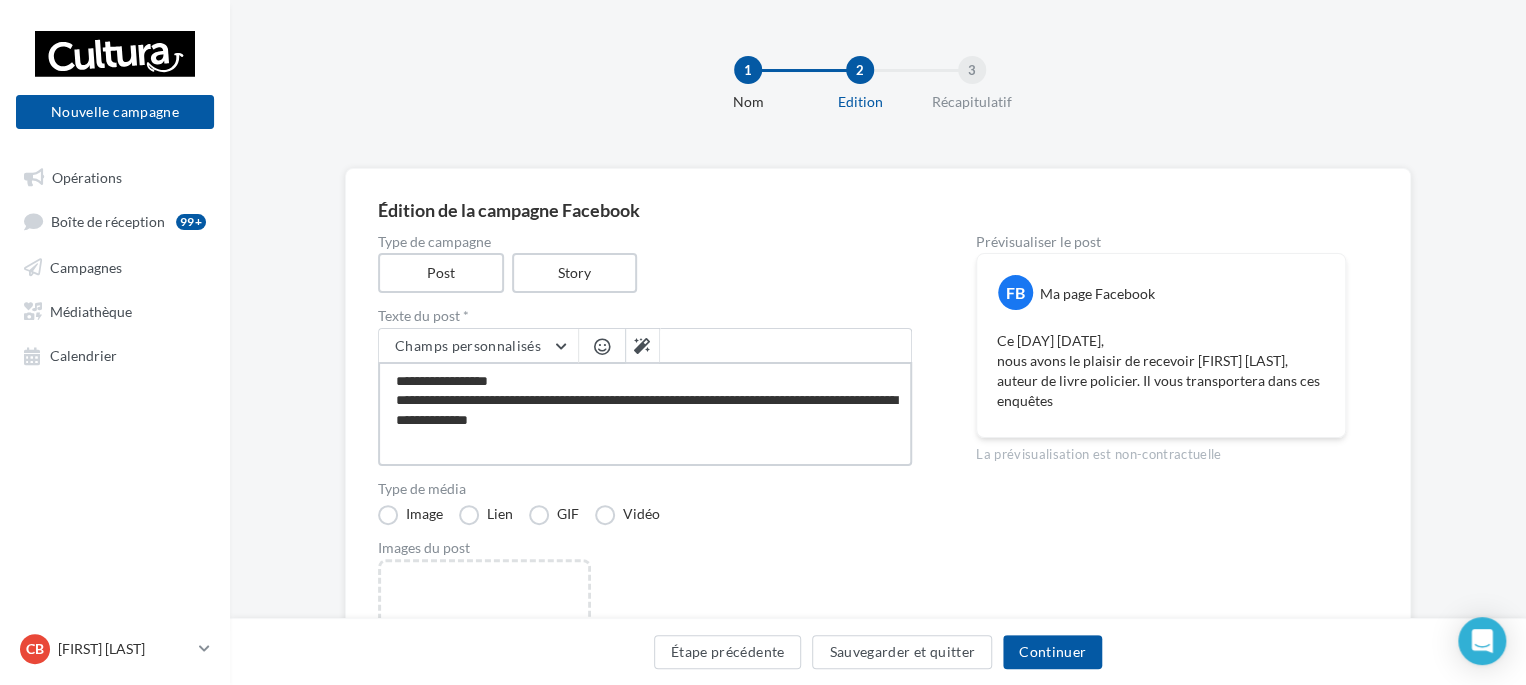 click on "**********" at bounding box center [645, 414] 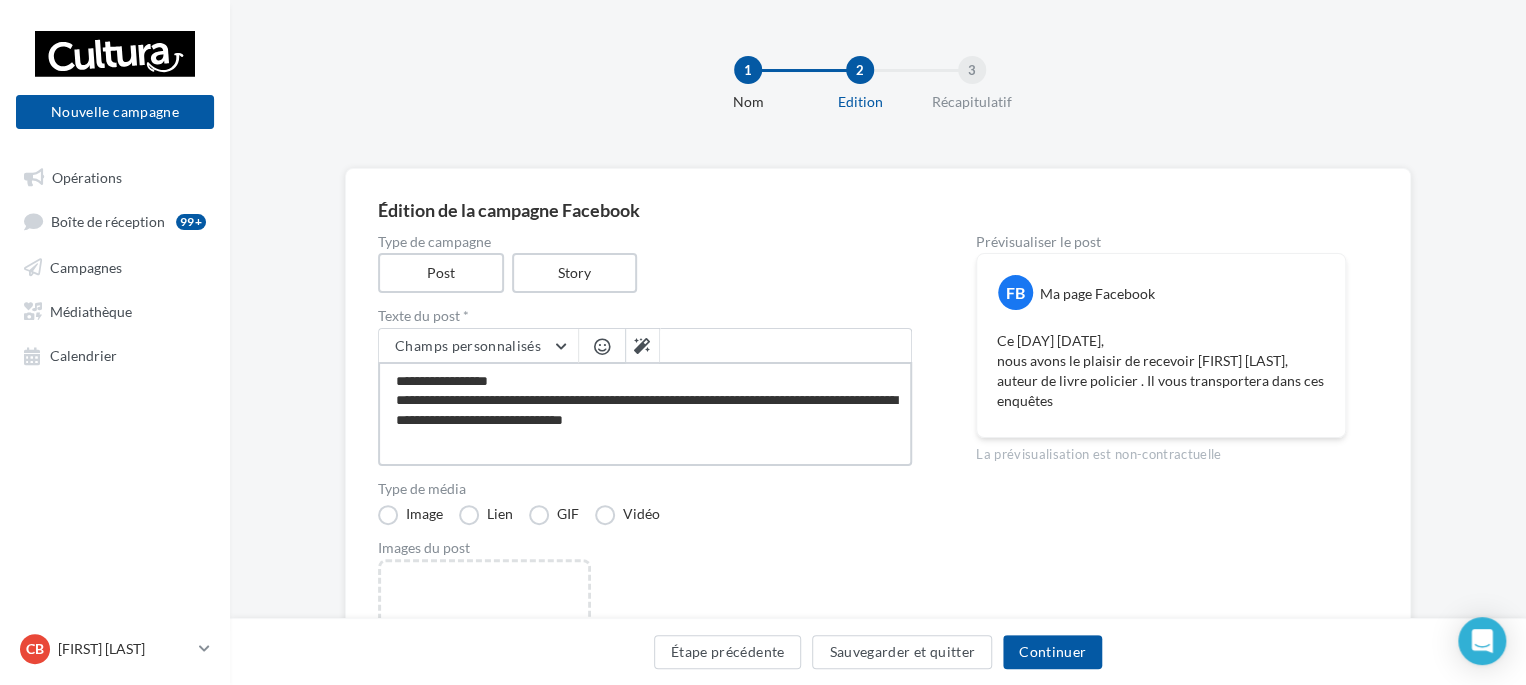 click on "**********" at bounding box center [645, 414] 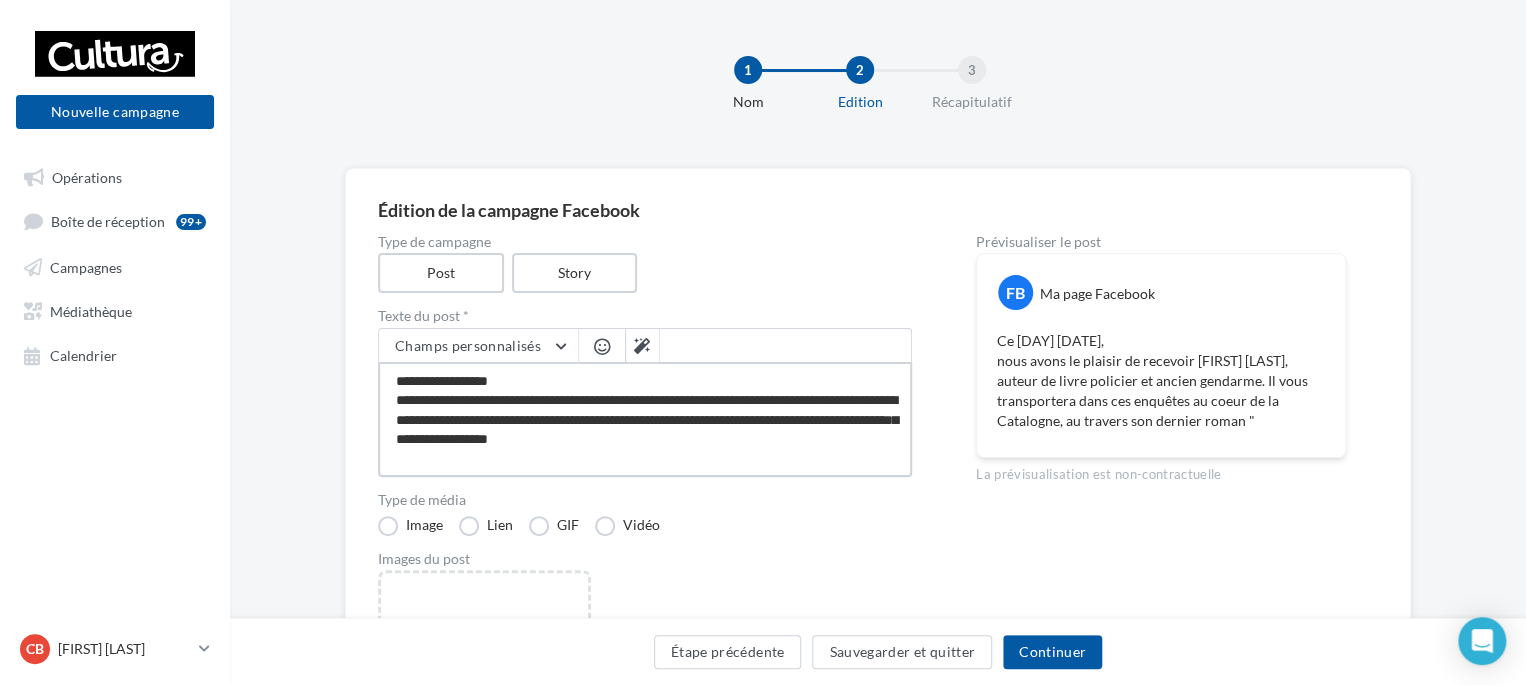 scroll, scrollTop: 10, scrollLeft: 0, axis: vertical 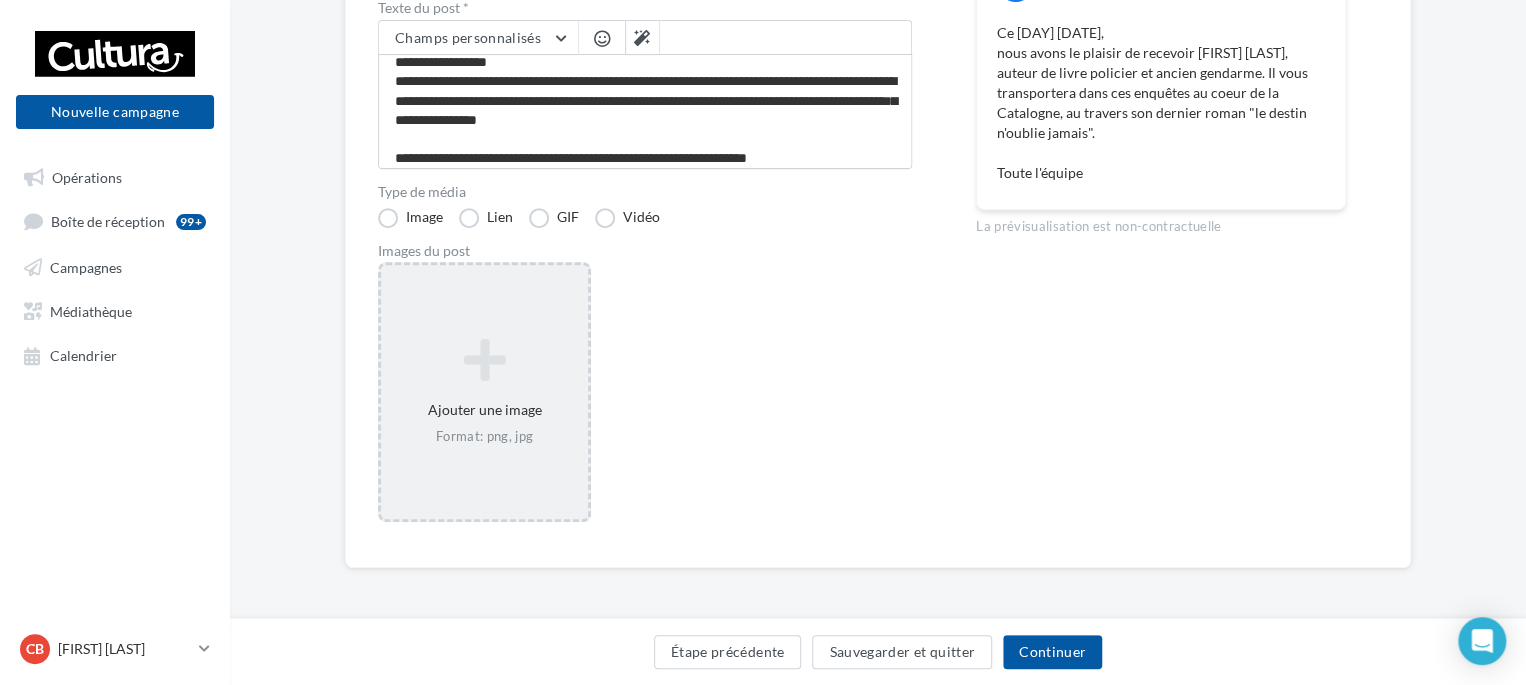 click on "Ajouter une image     Format: png, jpg" at bounding box center [484, 392] 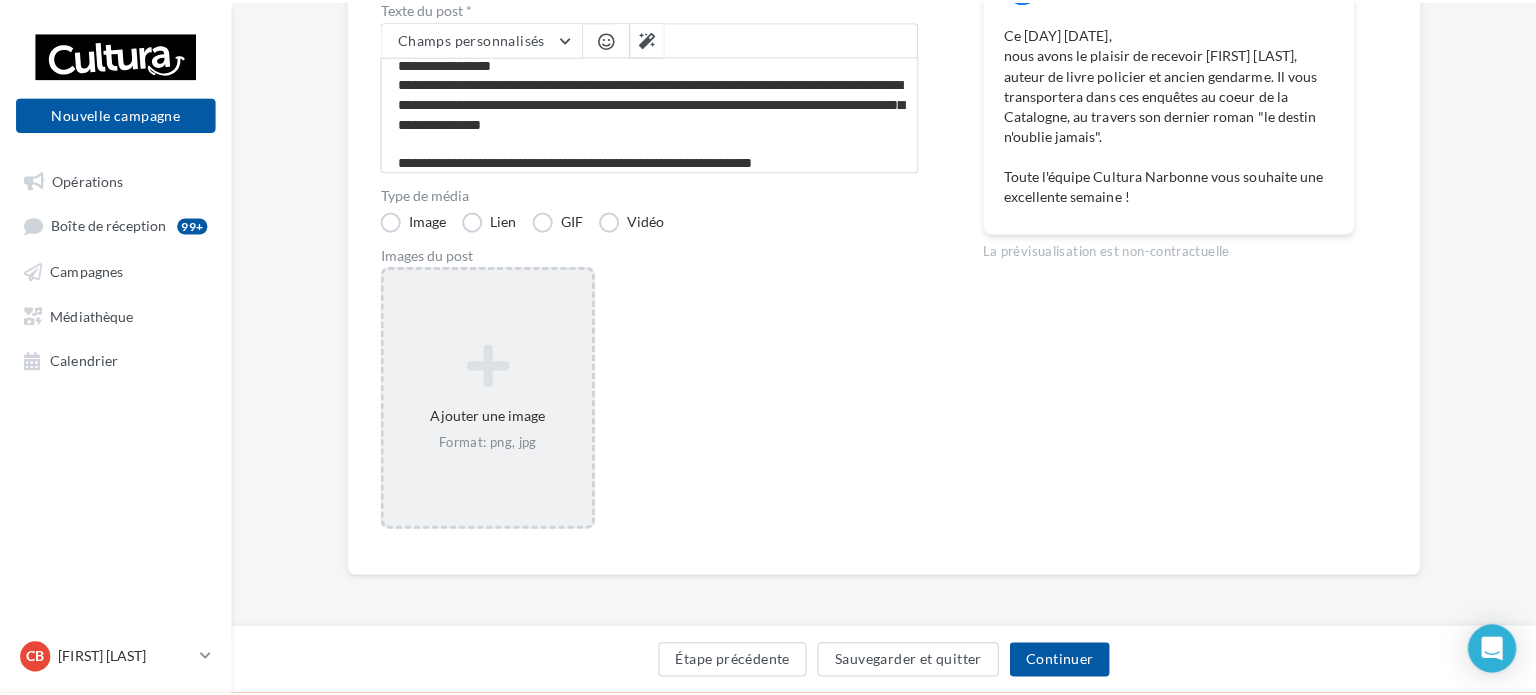 scroll, scrollTop: 298, scrollLeft: 0, axis: vertical 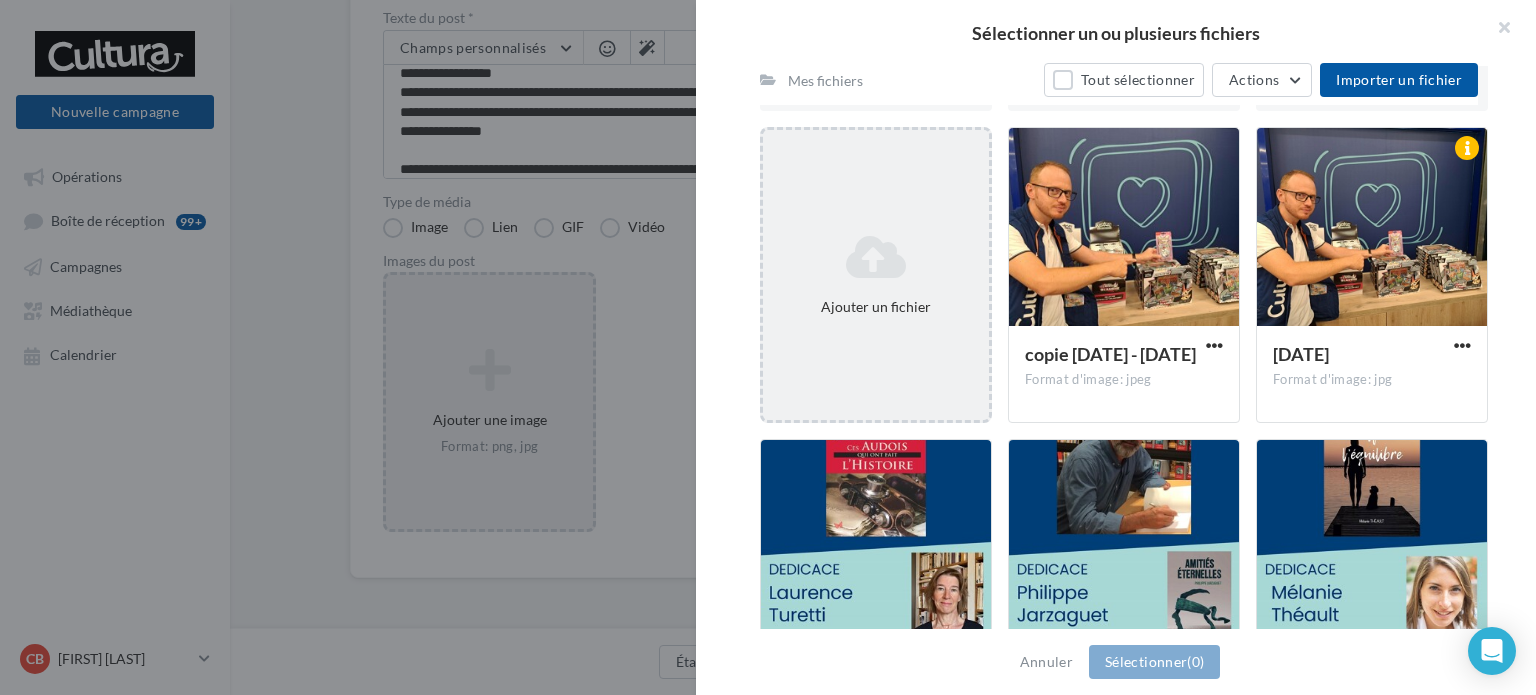 click at bounding box center (876, 257) 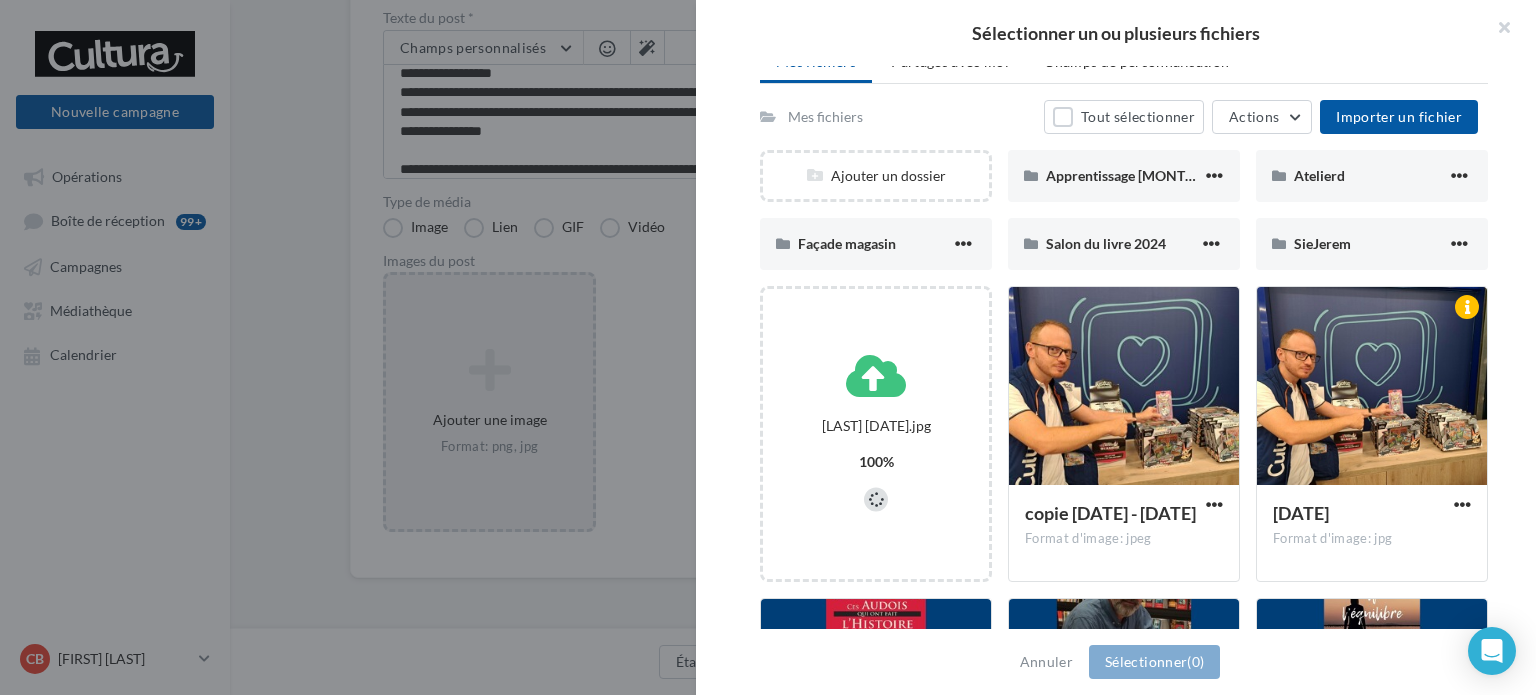 scroll, scrollTop: 0, scrollLeft: 0, axis: both 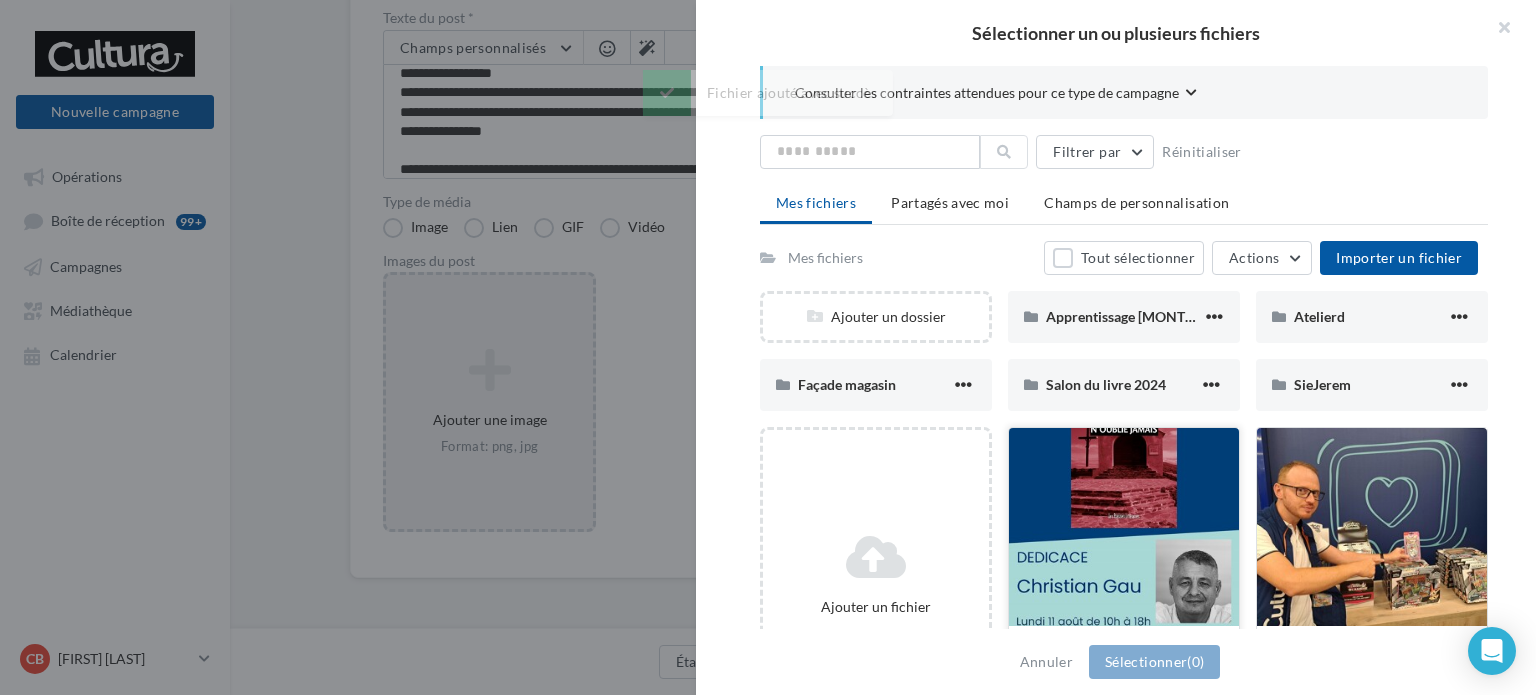 click at bounding box center (1124, 528) 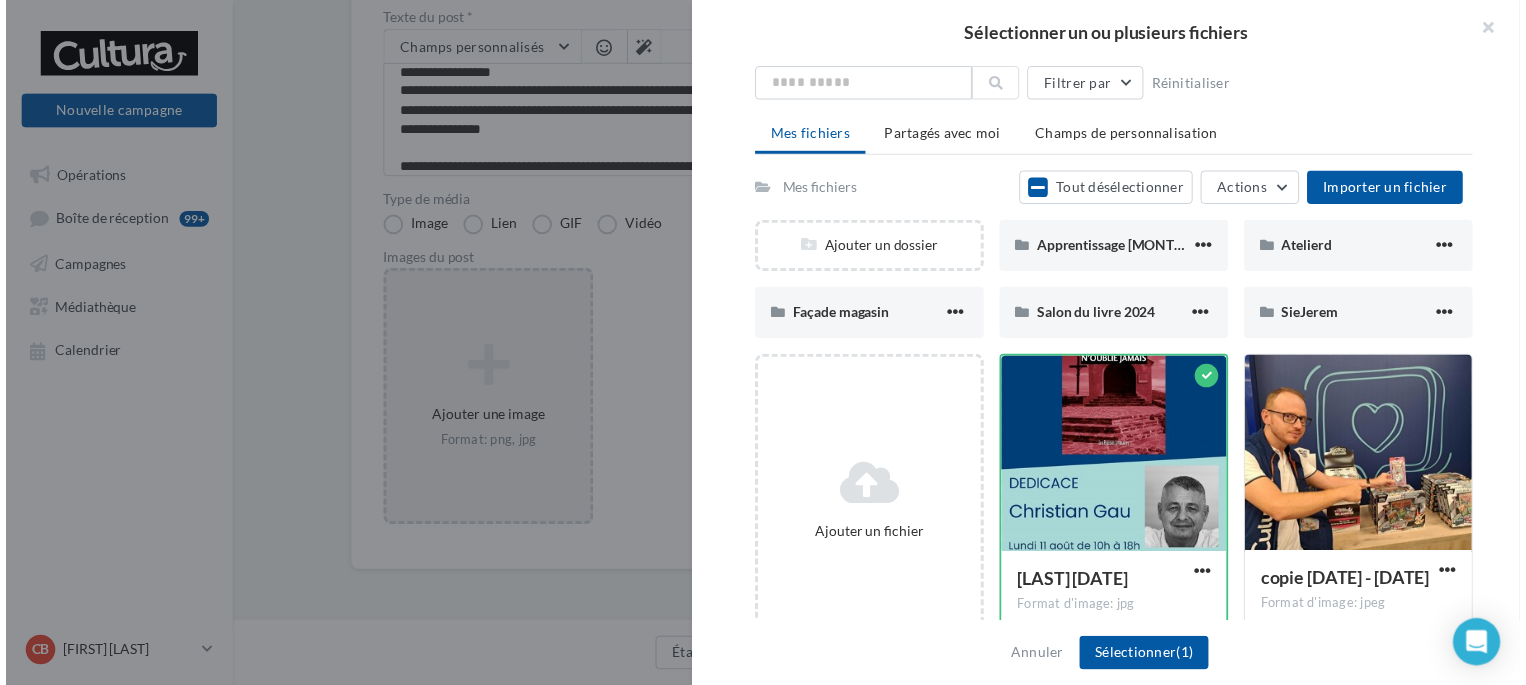 scroll, scrollTop: 100, scrollLeft: 0, axis: vertical 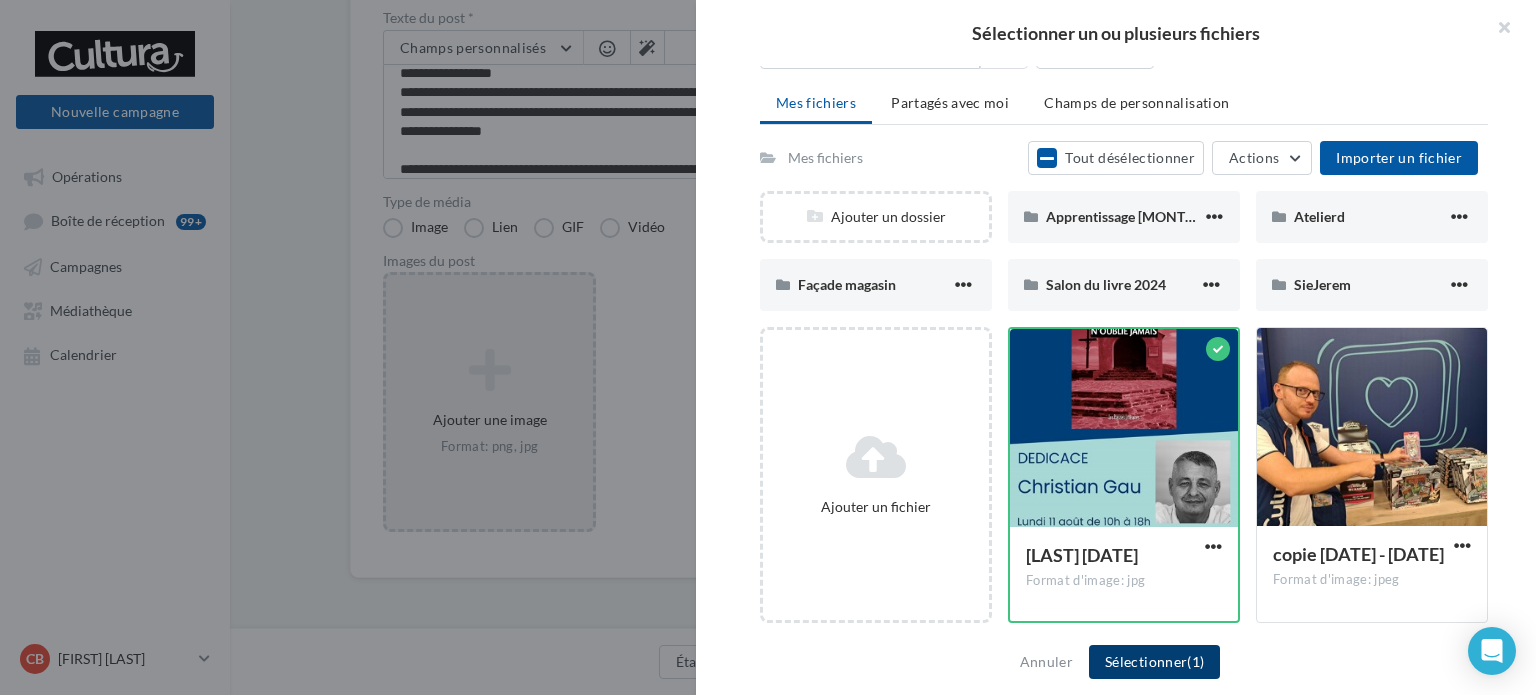 click on "Sélectionner   (1)" at bounding box center (1154, 662) 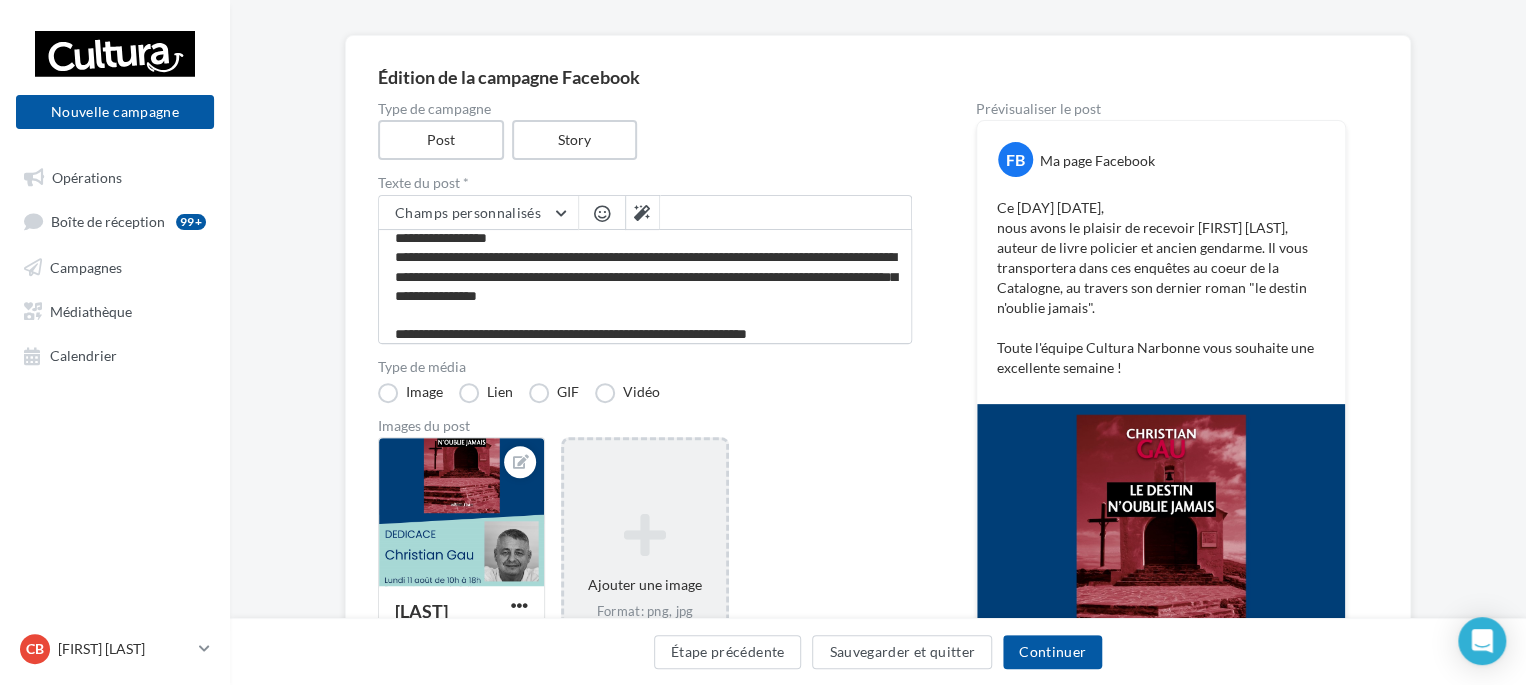 scroll, scrollTop: 98, scrollLeft: 0, axis: vertical 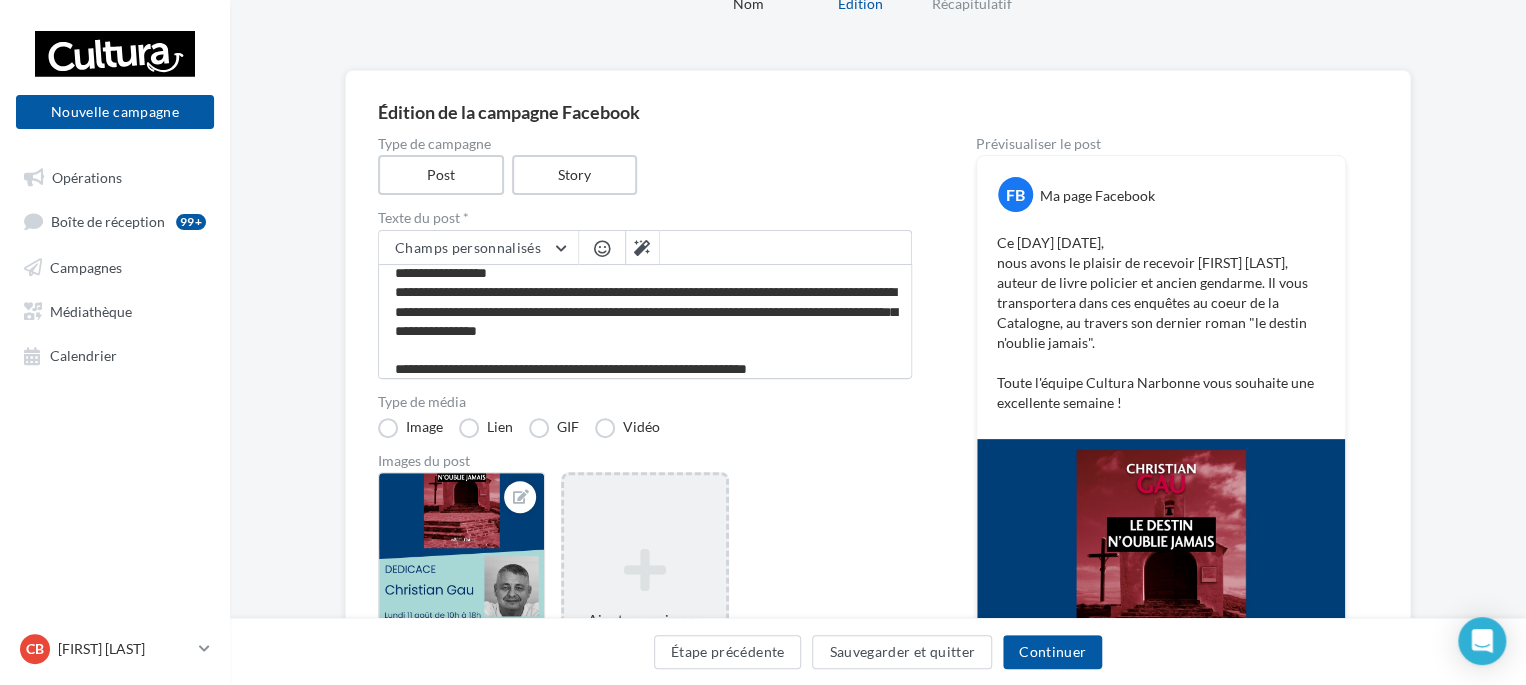 click on "**********" at bounding box center (645, 570) 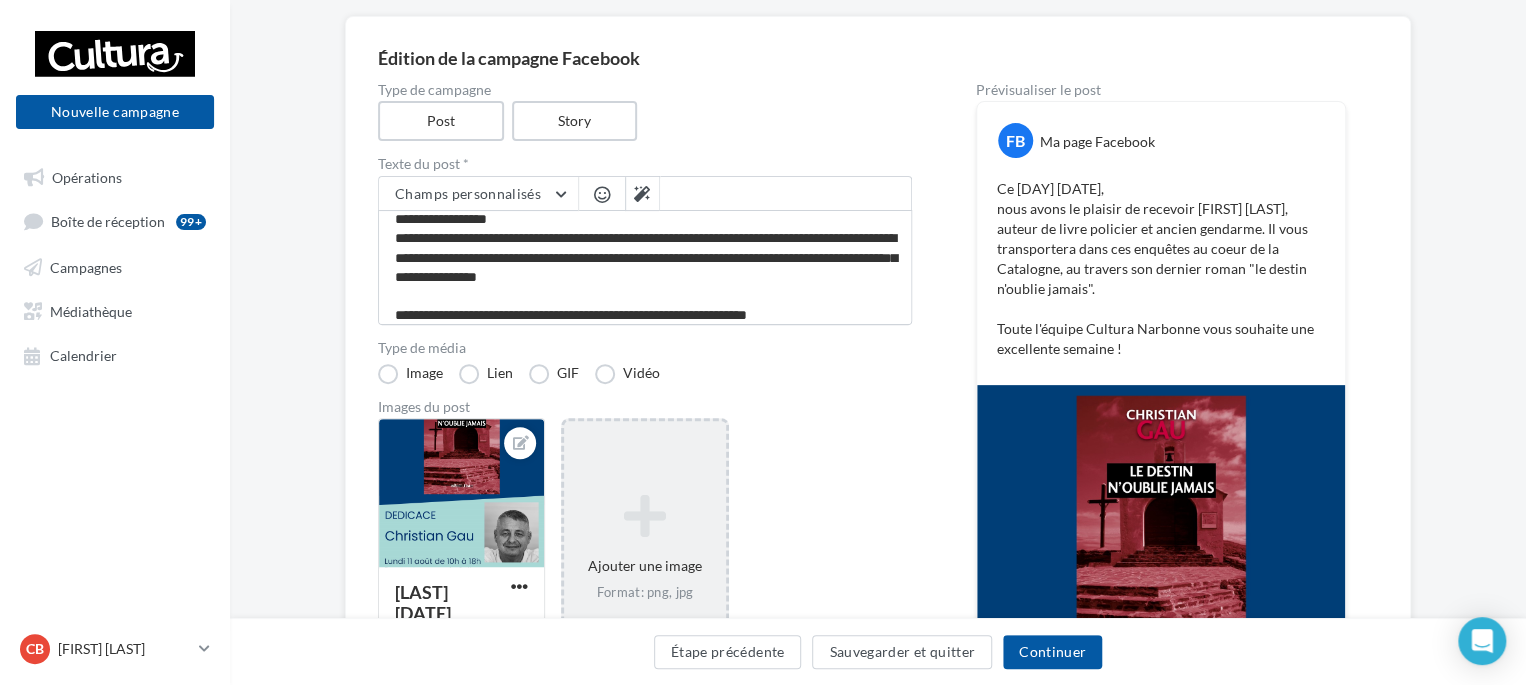 scroll, scrollTop: 198, scrollLeft: 0, axis: vertical 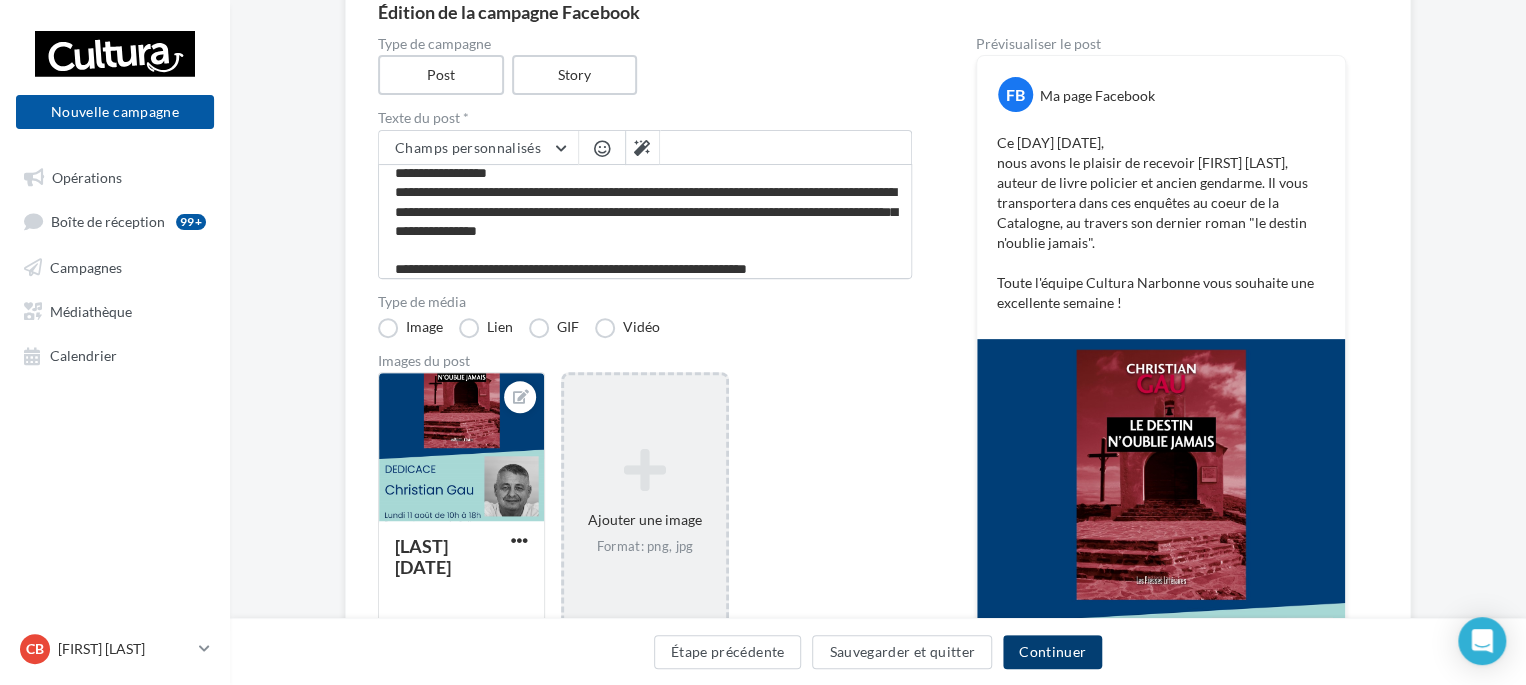 click on "Continuer" at bounding box center (1052, 652) 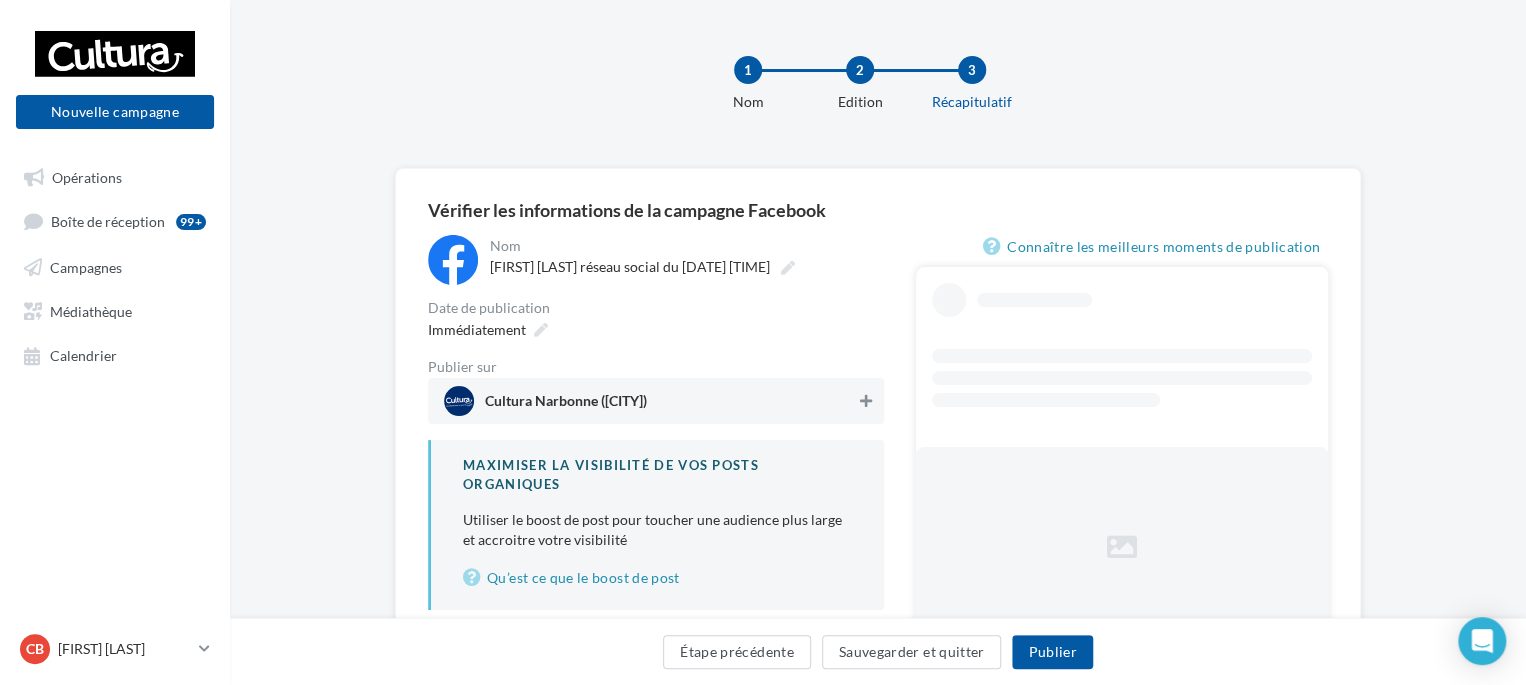 click at bounding box center (866, 401) 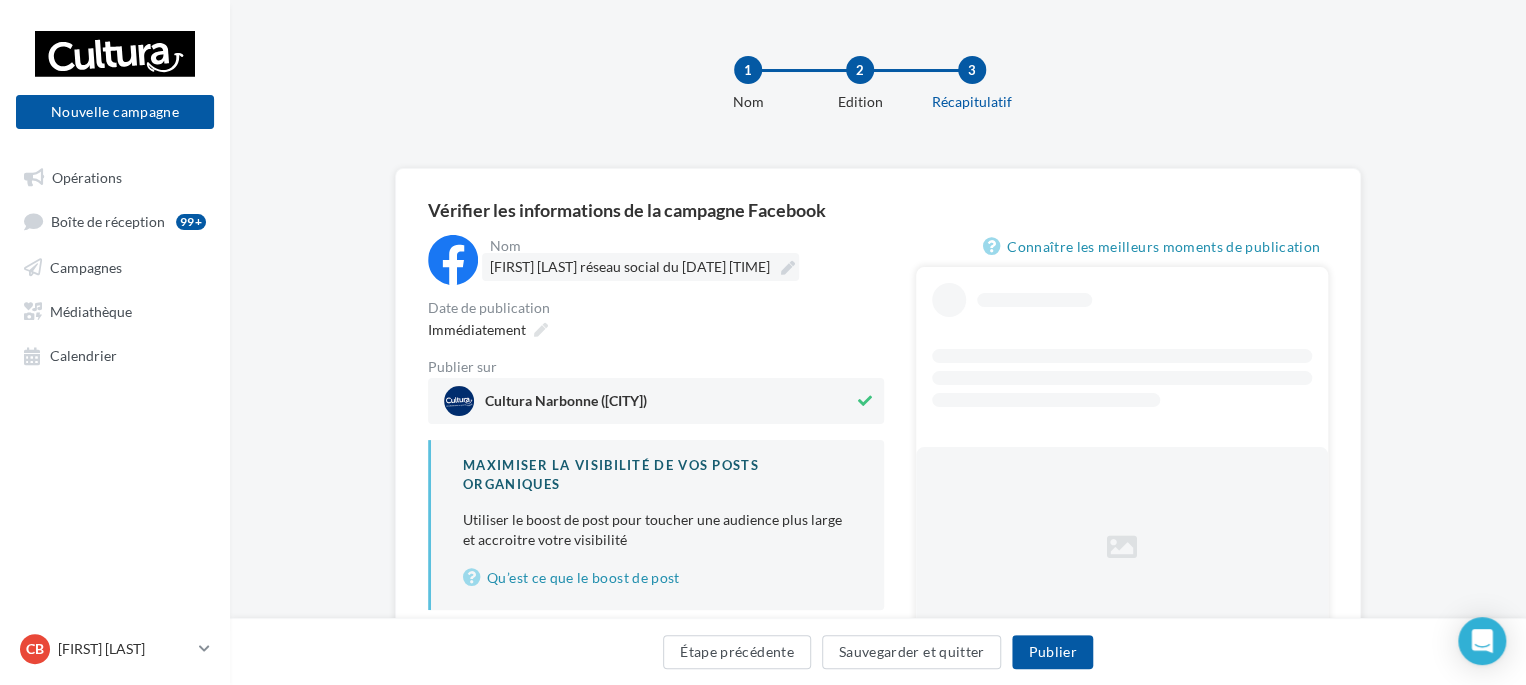 click at bounding box center (788, 268) 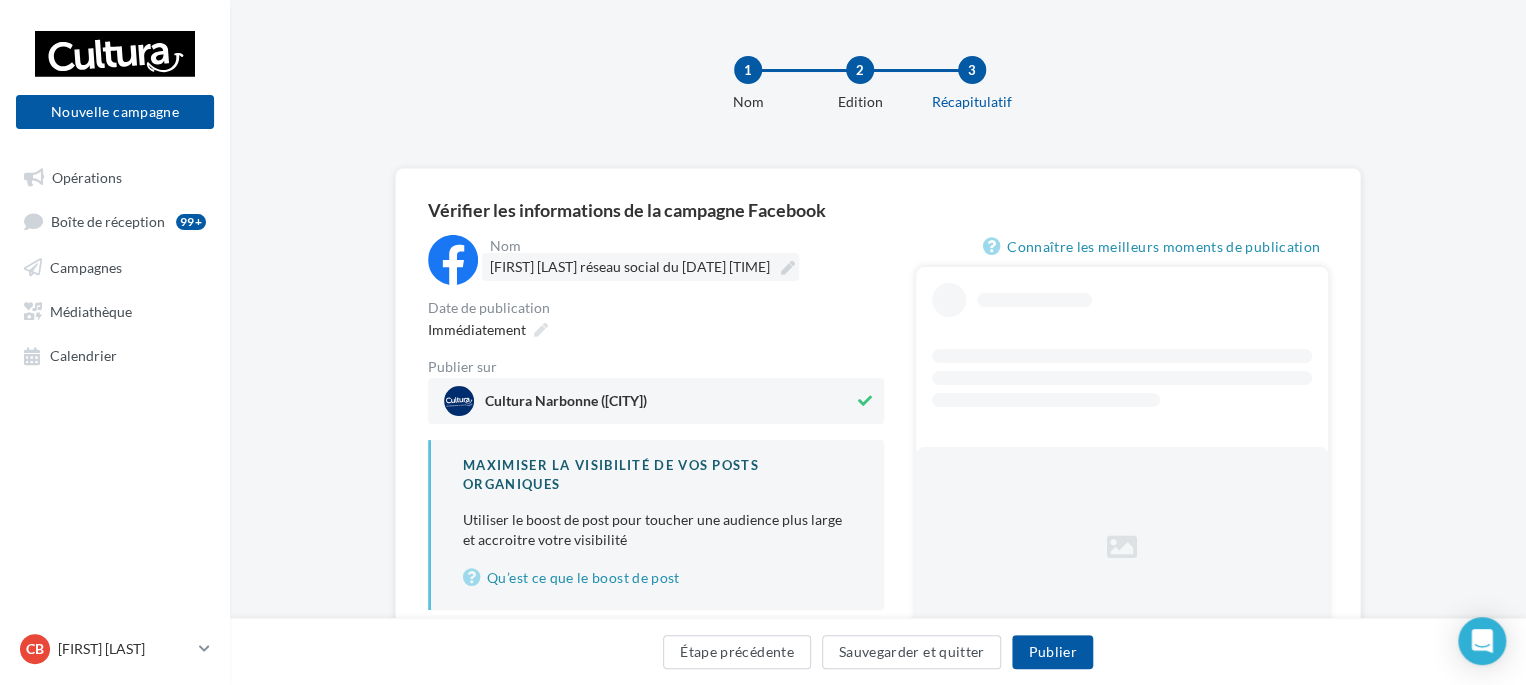 click on "**********" at bounding box center (578, 270) 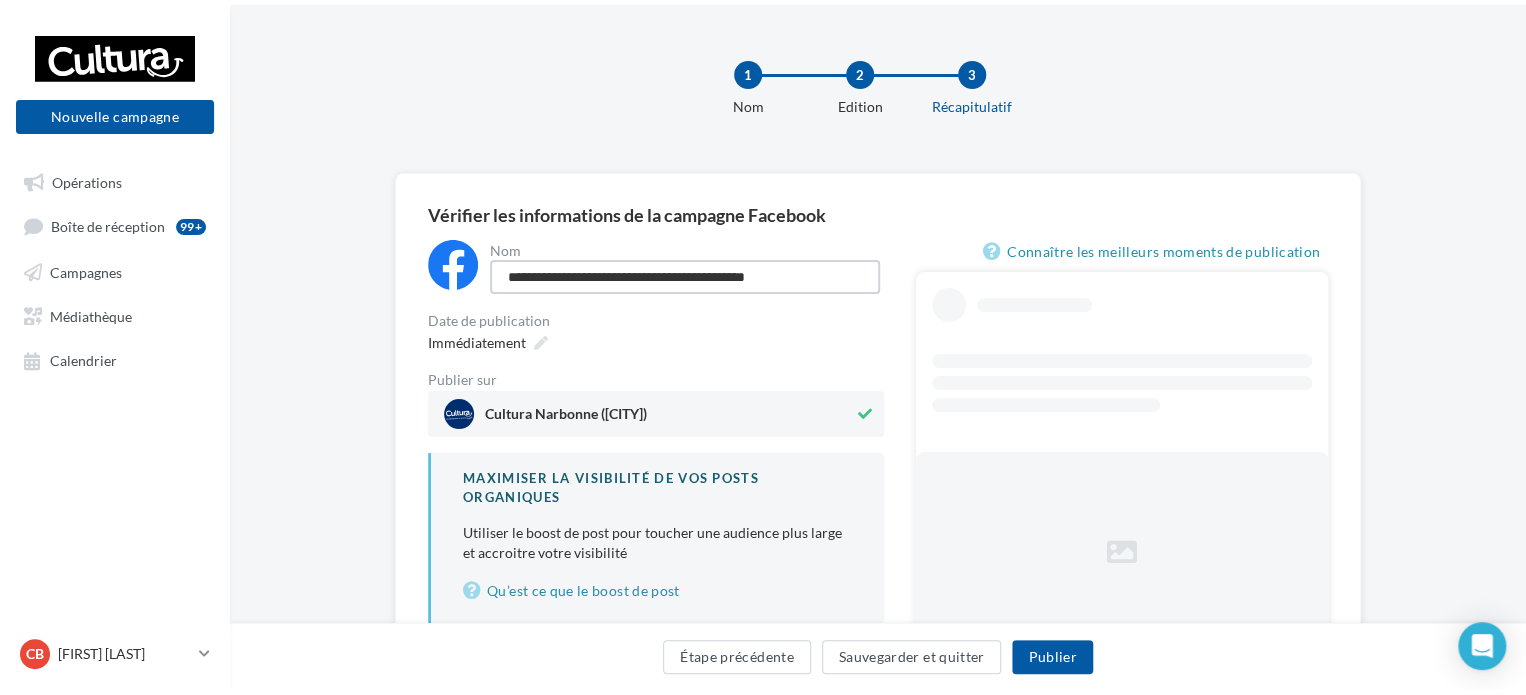 scroll, scrollTop: 0, scrollLeft: 0, axis: both 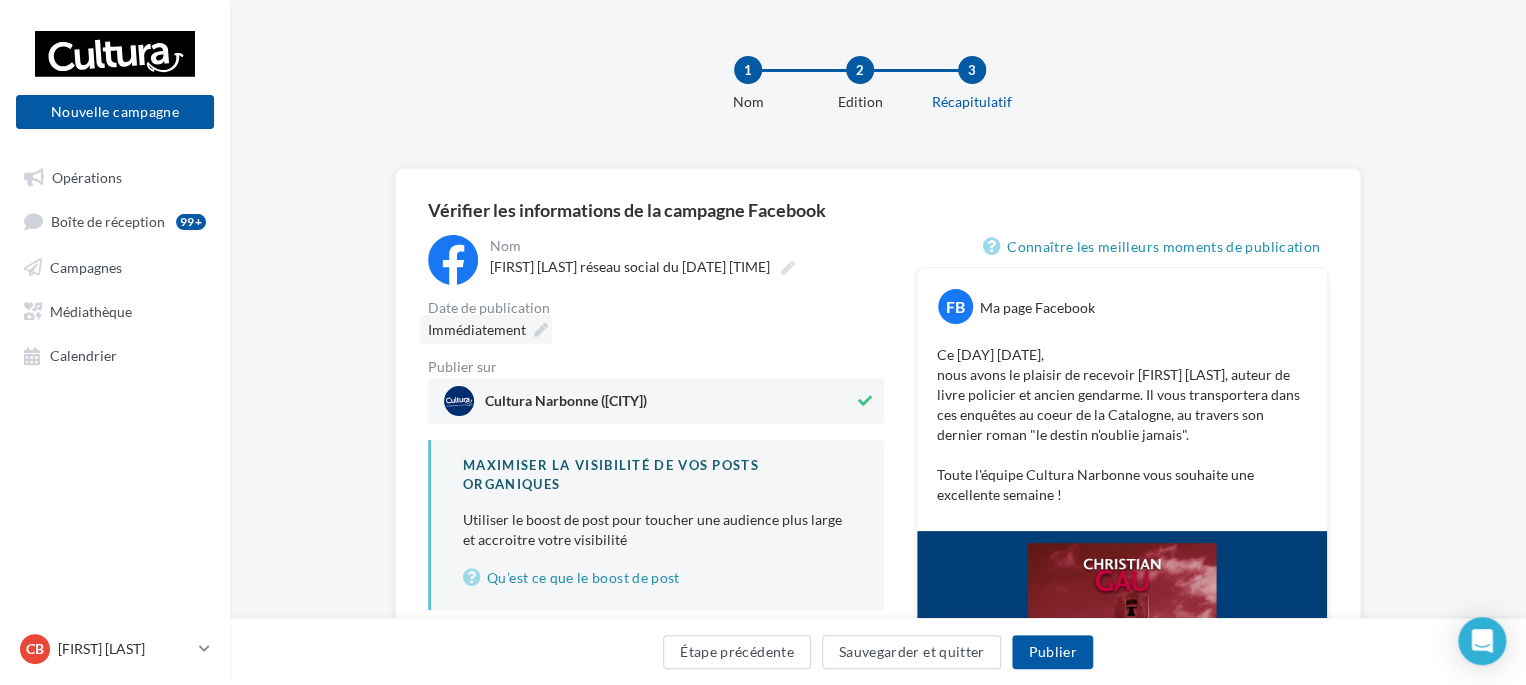 click on "Immédiatement" at bounding box center [486, 329] 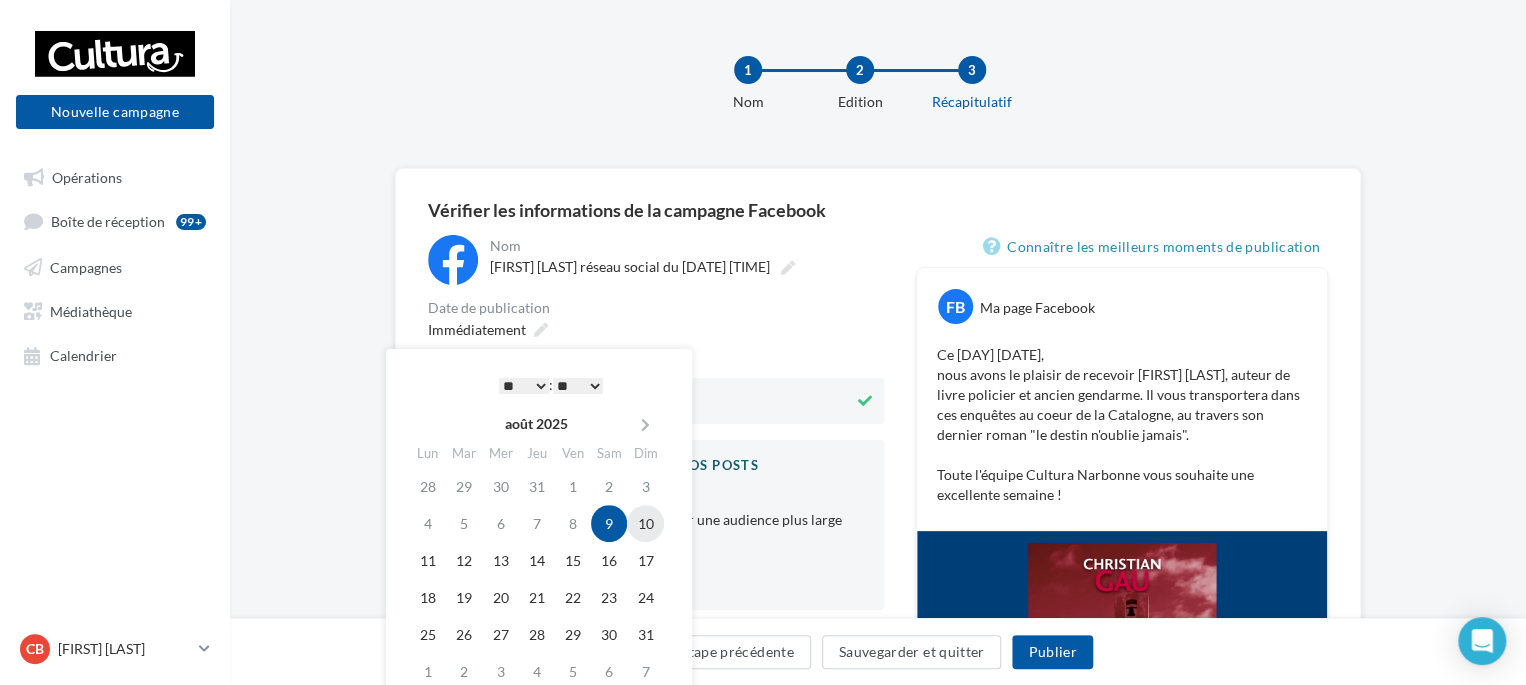 click on "10" at bounding box center [645, 523] 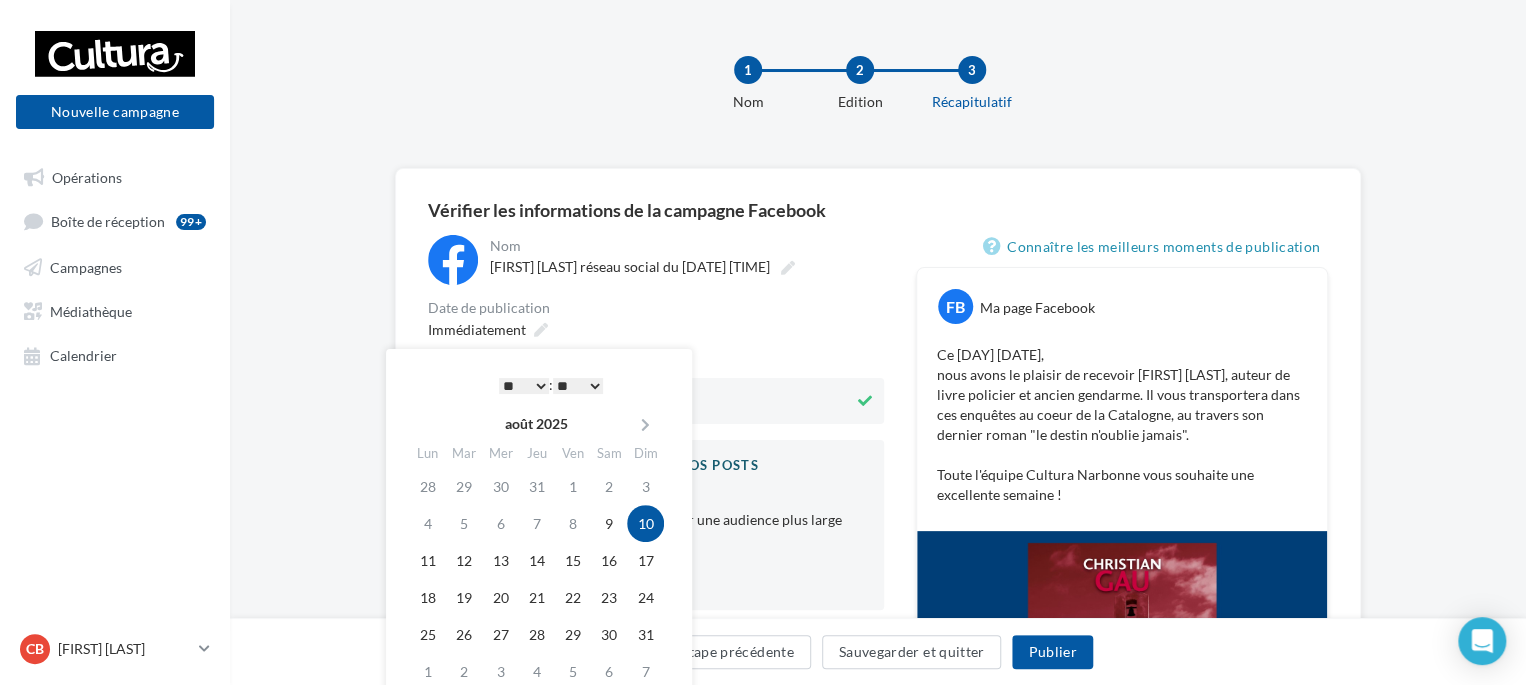 click on "* * * * * * * * * * ** ** ** ** ** ** ** ** ** ** ** ** ** **" at bounding box center (524, 386) 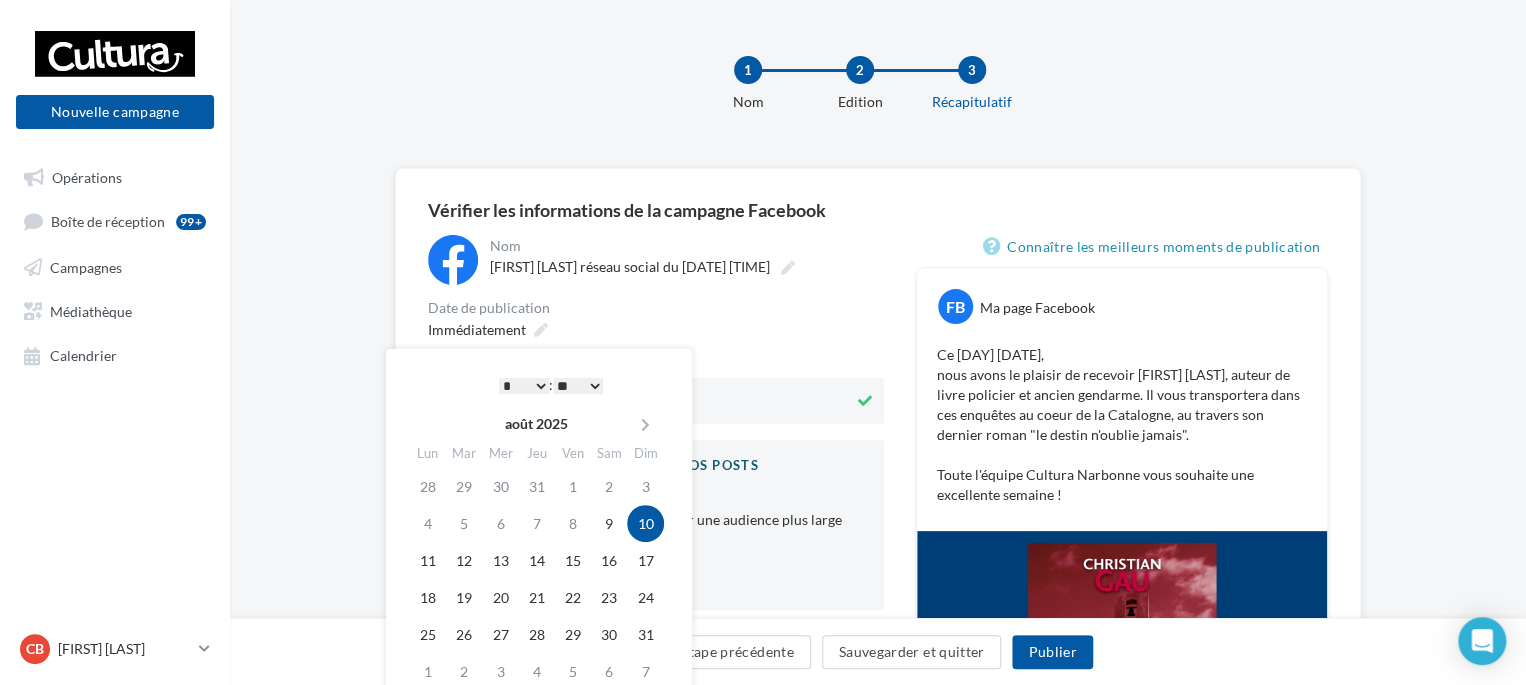 click on "** ** ** ** ** **" at bounding box center [578, 386] 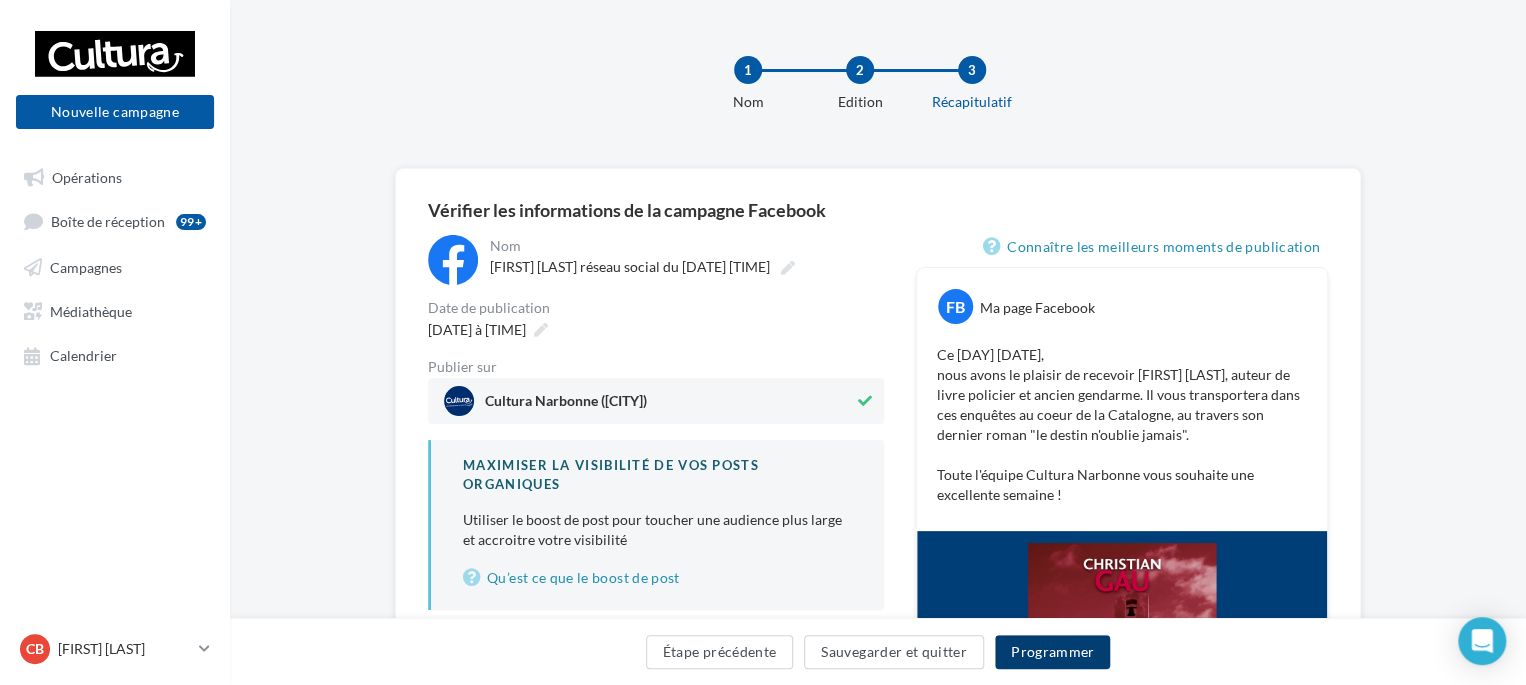 click on "Programmer" at bounding box center [1053, 652] 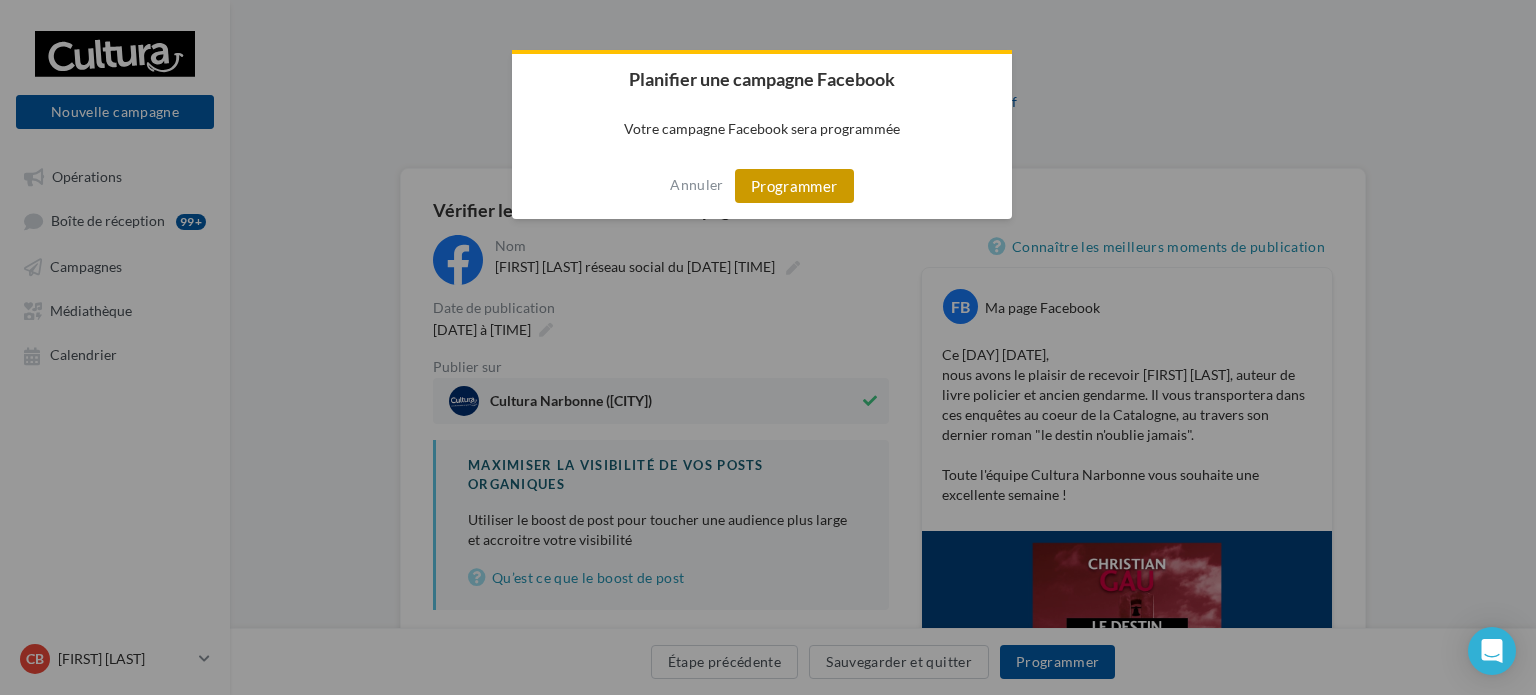 click on "Programmer" at bounding box center (794, 186) 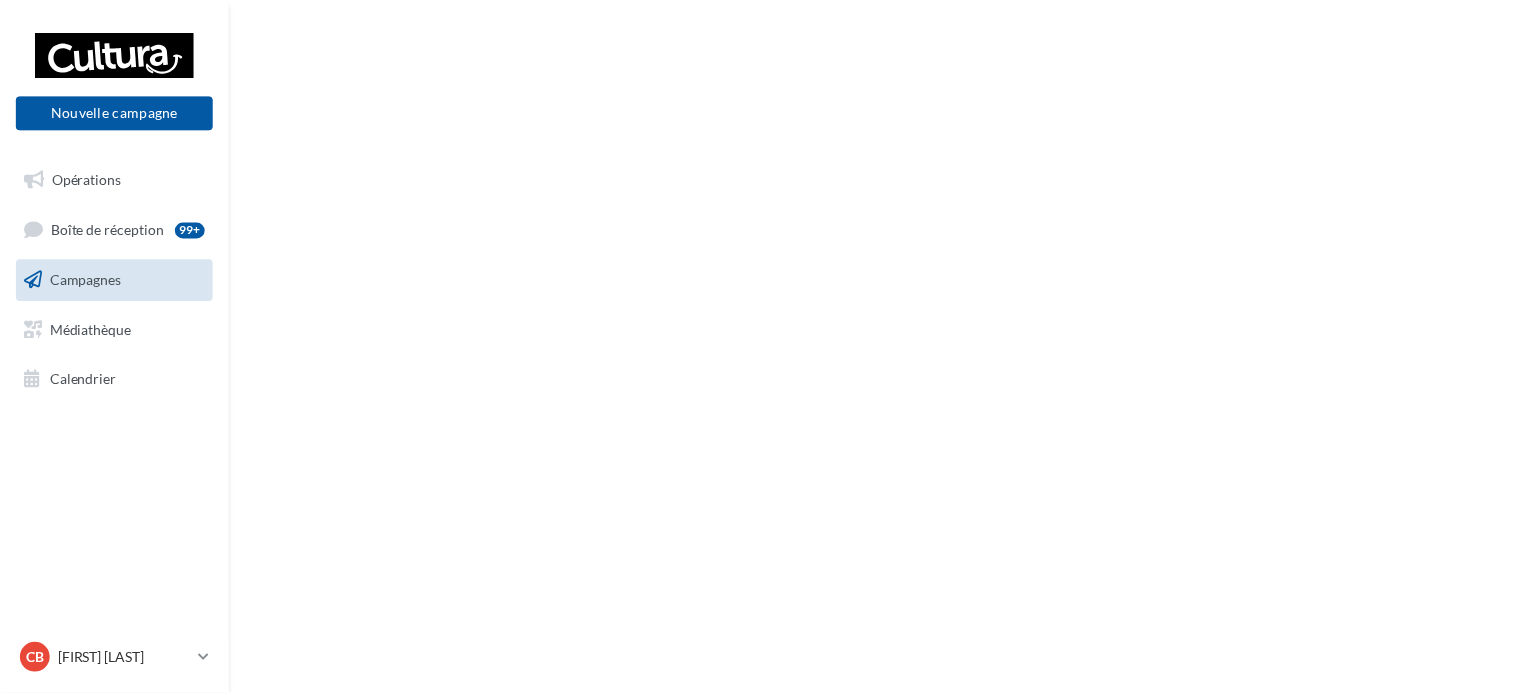 scroll, scrollTop: 0, scrollLeft: 0, axis: both 